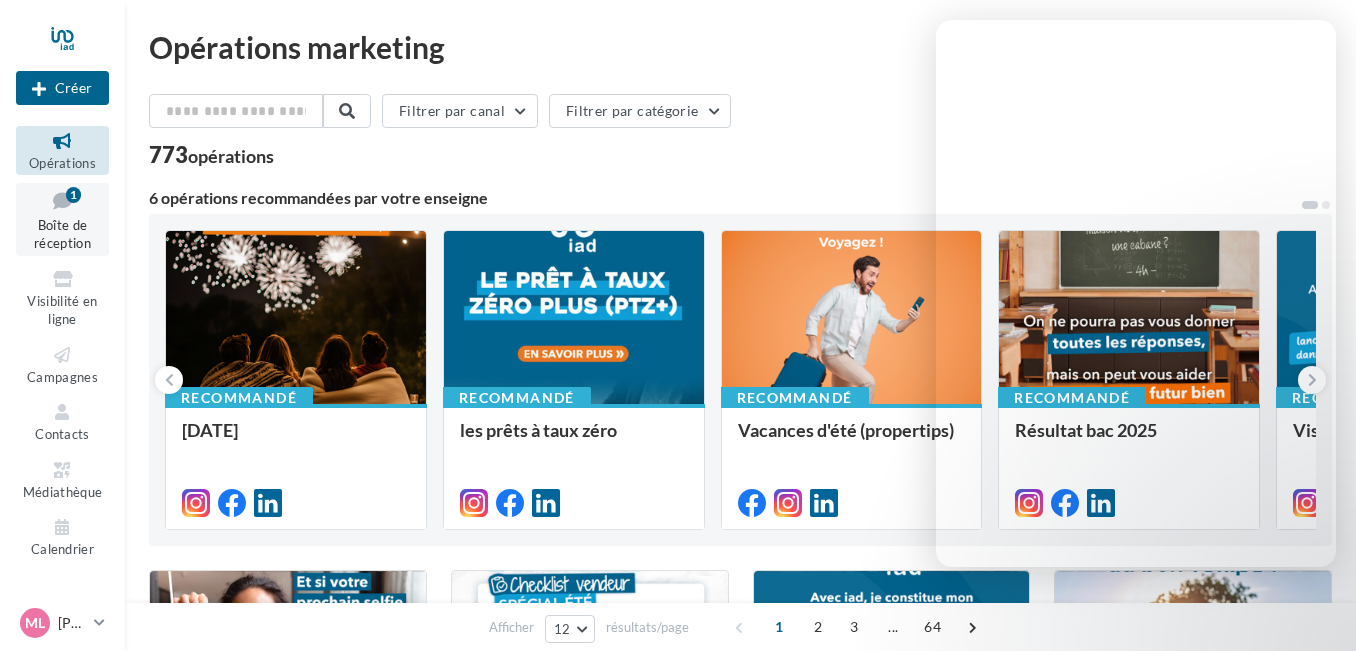scroll, scrollTop: 0, scrollLeft: 0, axis: both 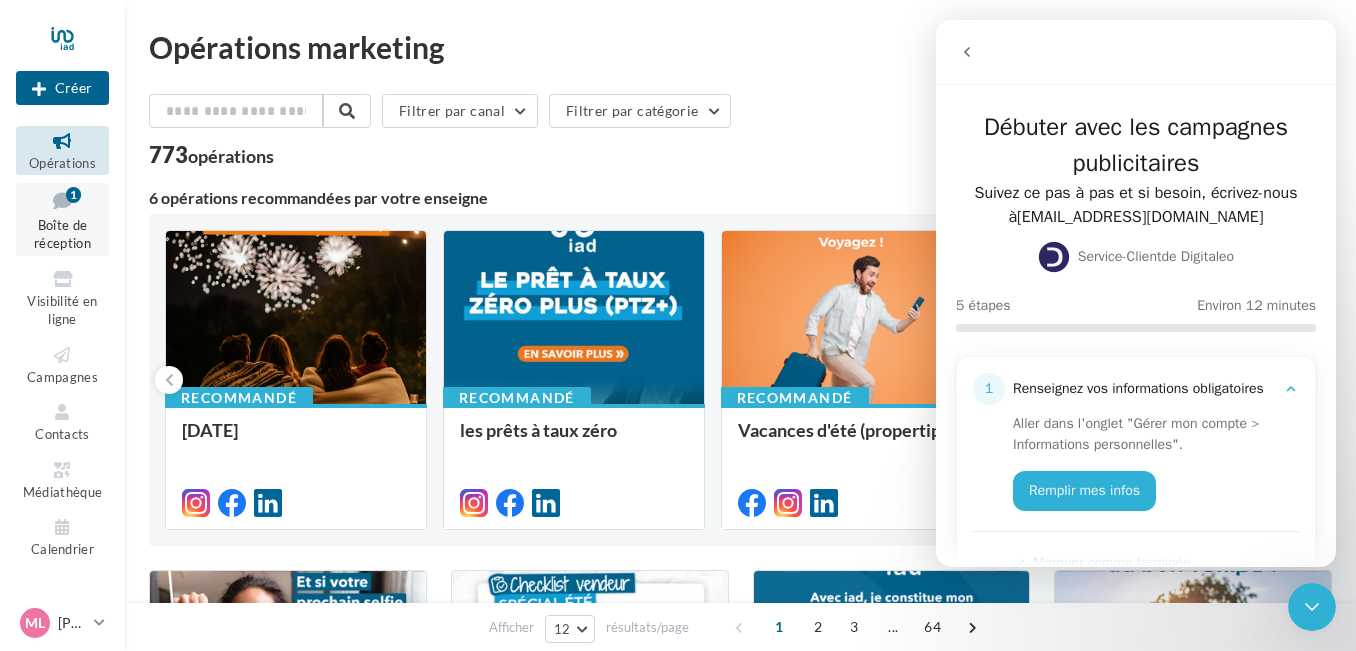 click on "Boîte de réception" at bounding box center [62, 234] 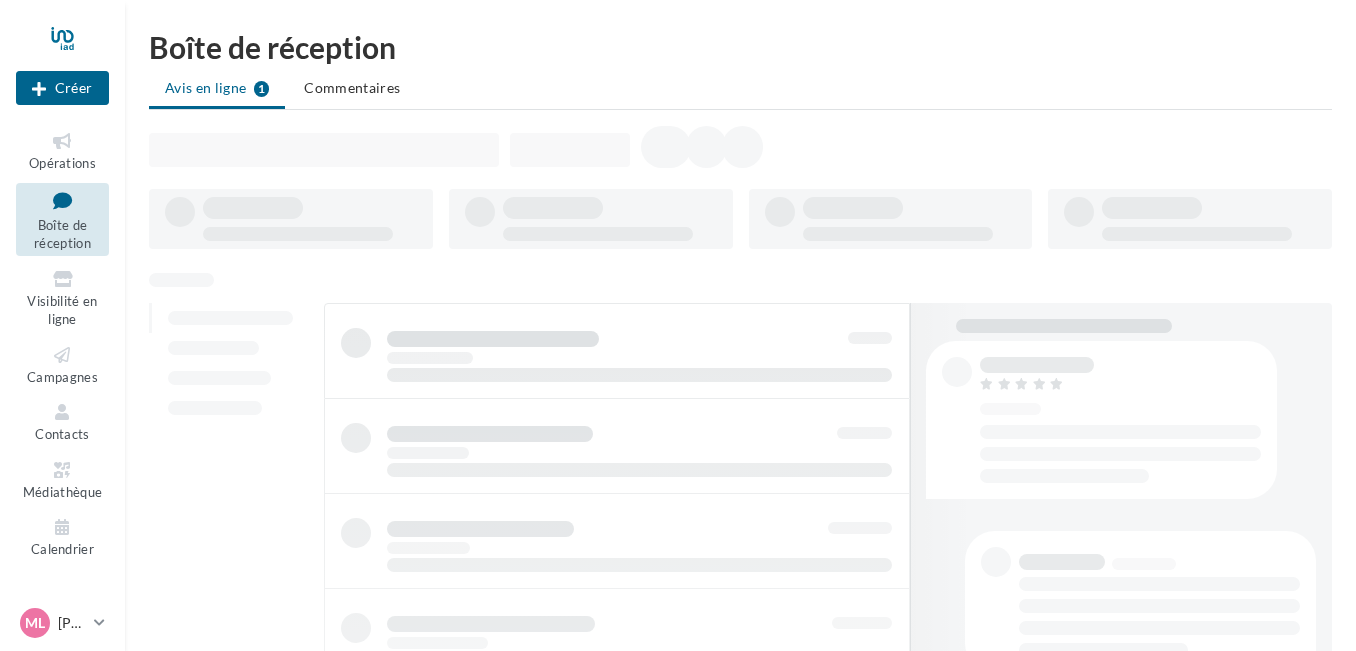 scroll, scrollTop: 0, scrollLeft: 0, axis: both 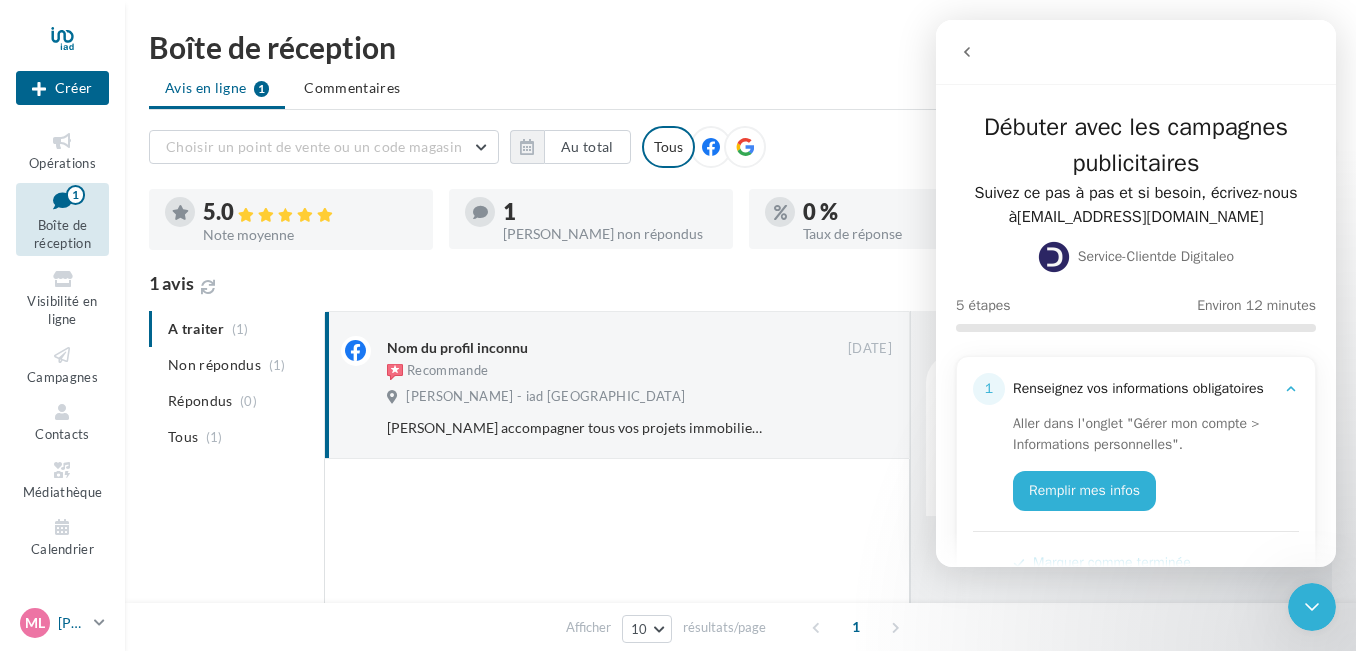 click on "Ml     Mélanie DUPRÉ   melanie.dupre@iadfrance.fr" at bounding box center (53, 623) 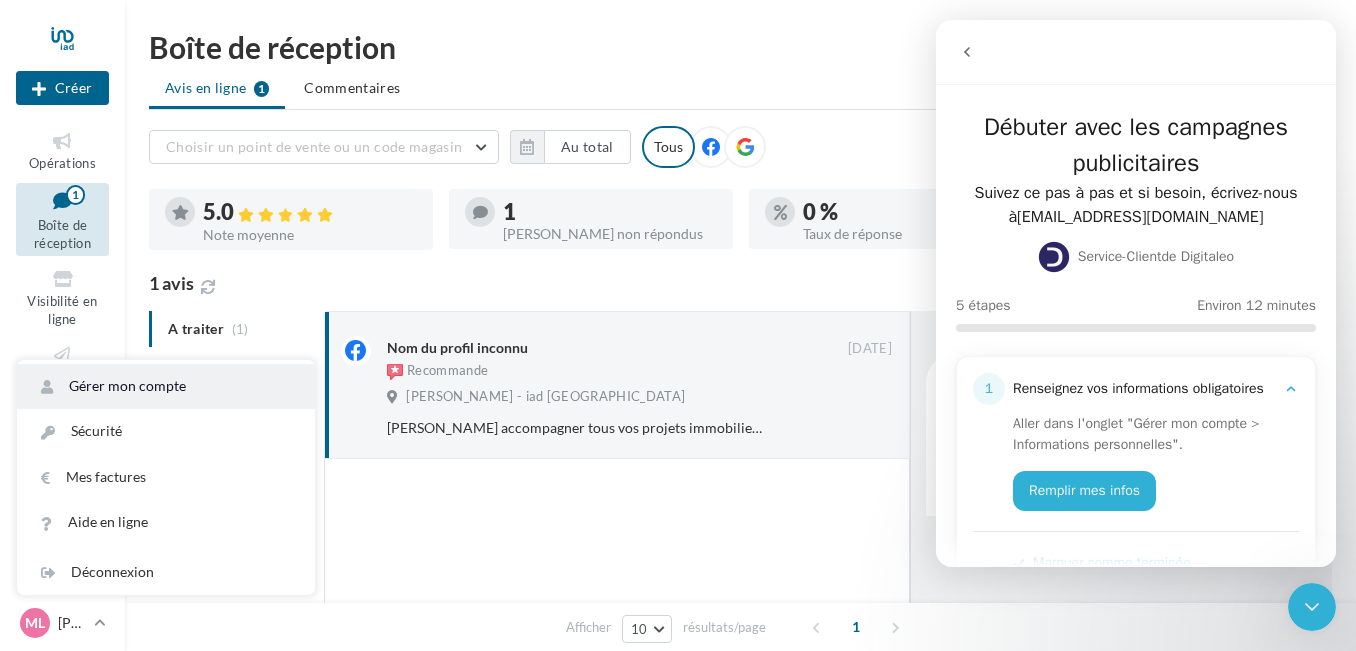 click on "Gérer mon compte" at bounding box center [166, 386] 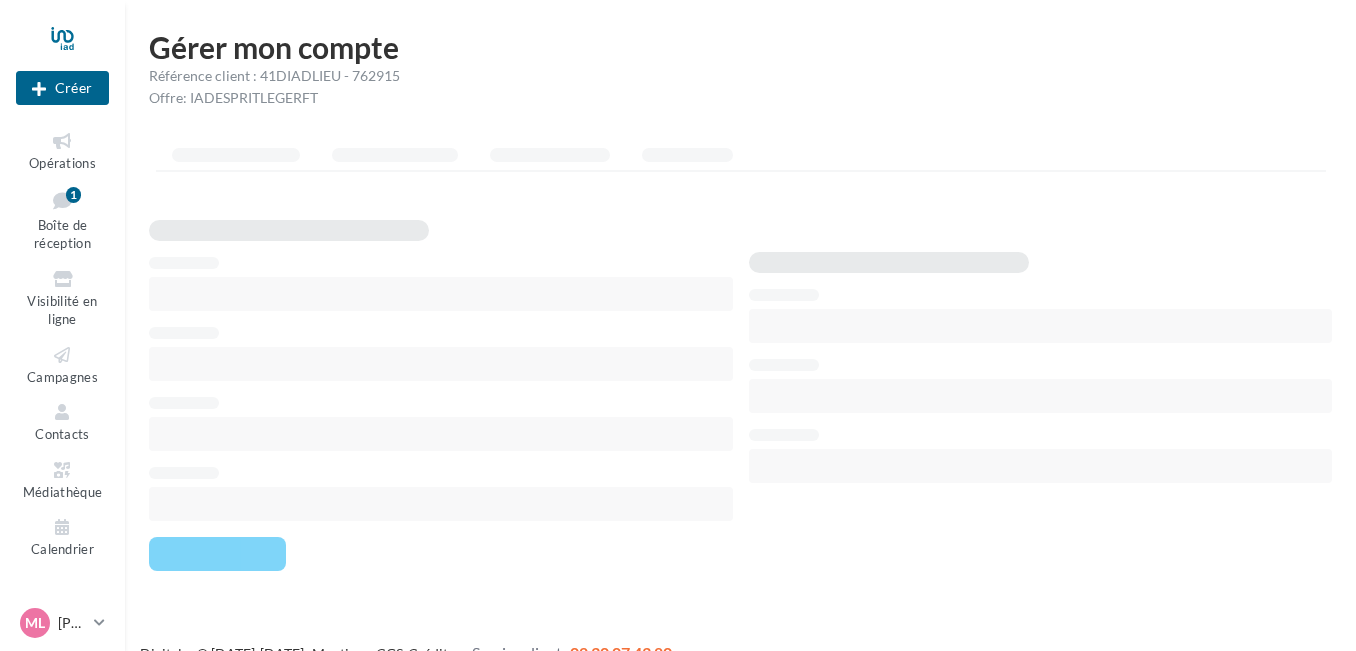 scroll, scrollTop: 0, scrollLeft: 0, axis: both 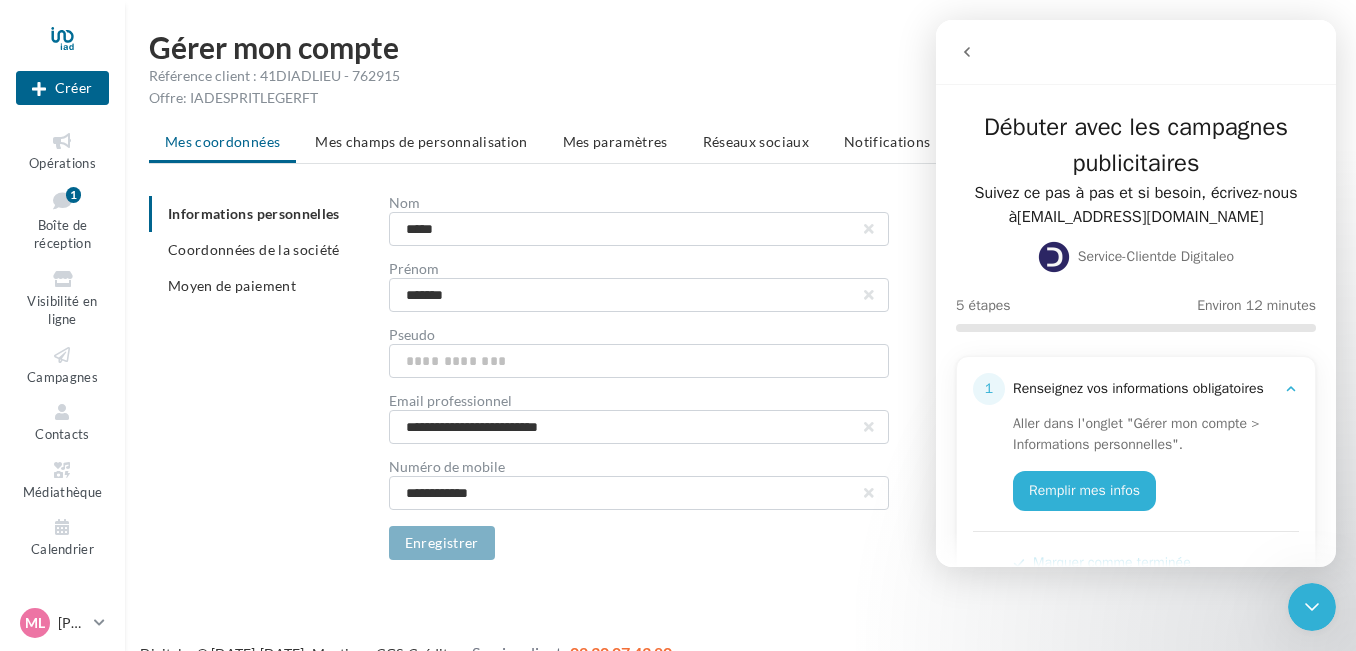 click 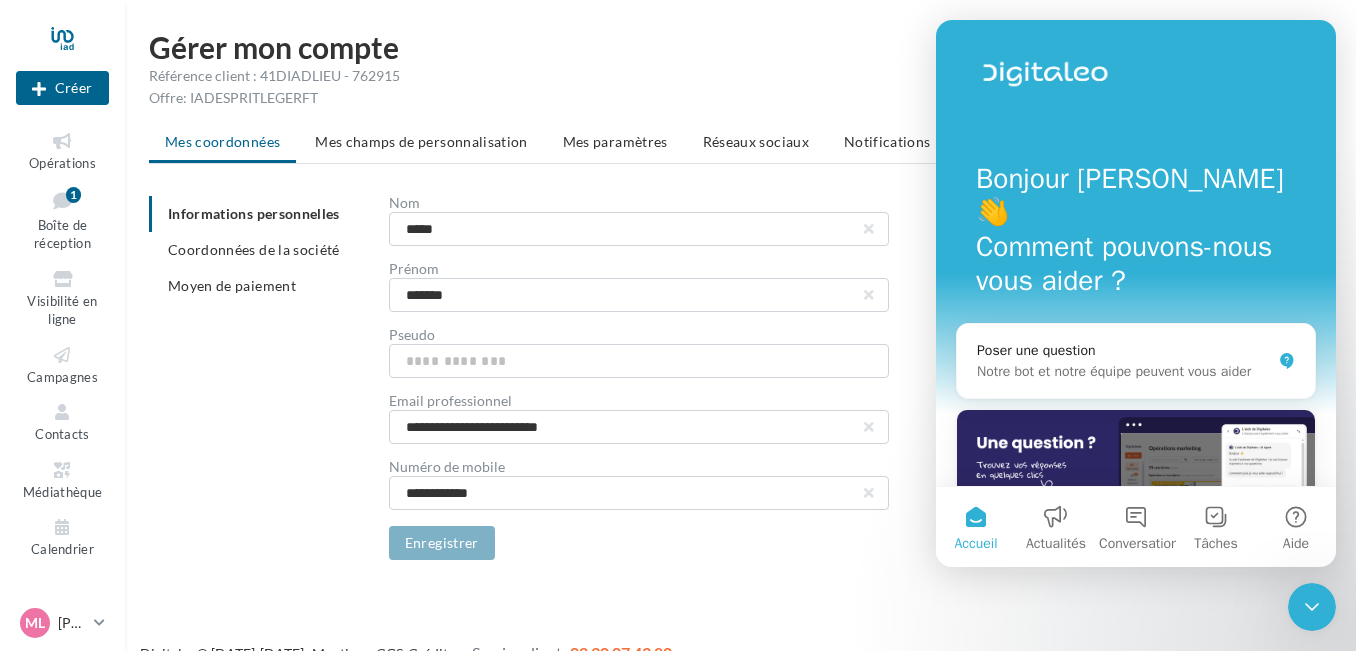 click 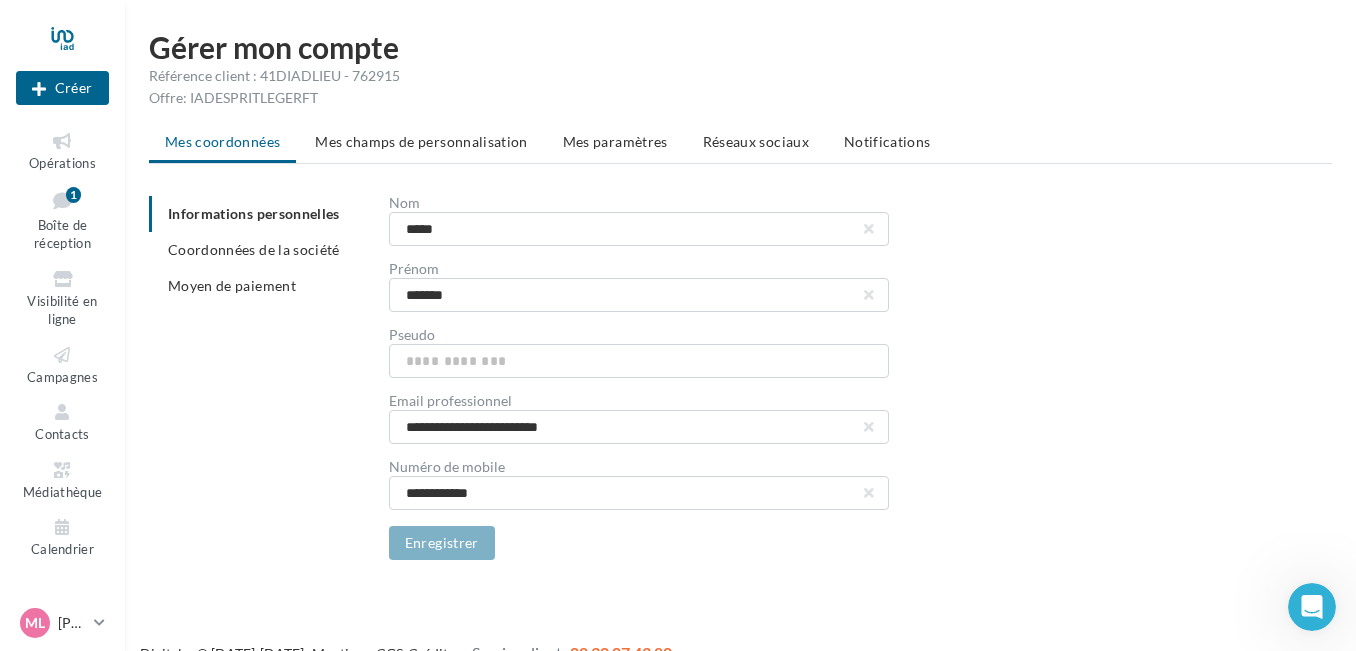 scroll, scrollTop: 0, scrollLeft: 0, axis: both 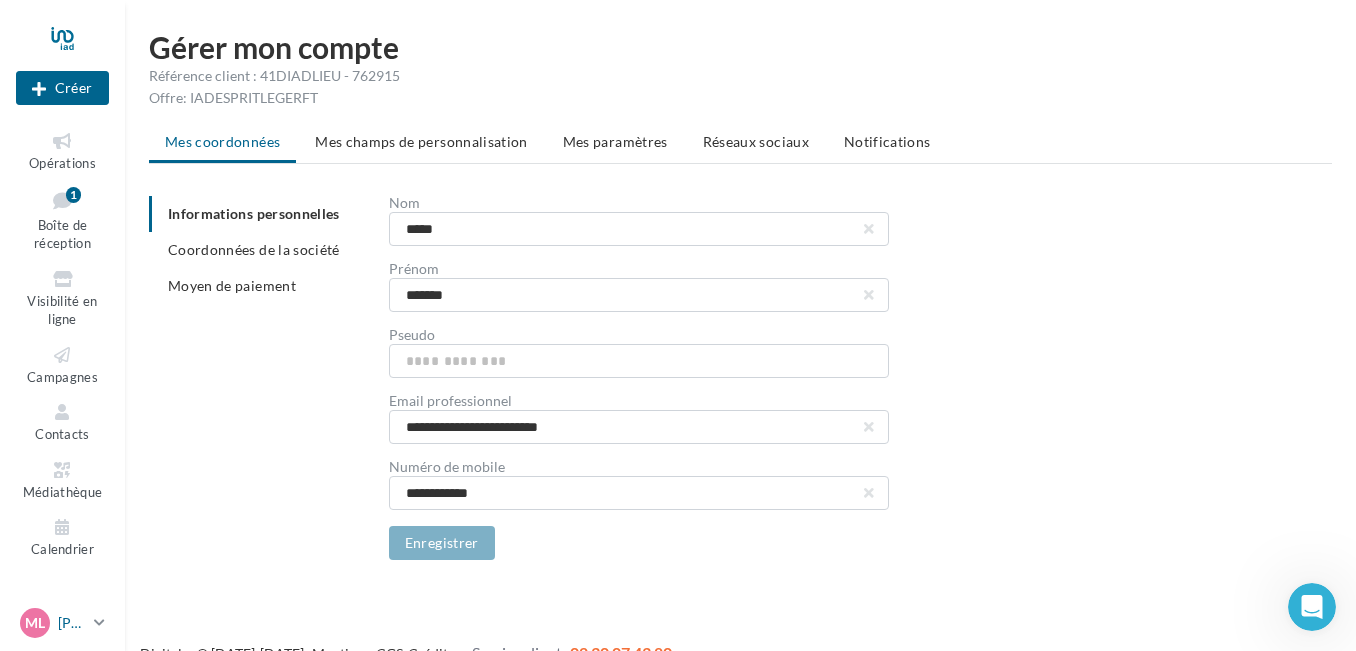 click on "[PERSON_NAME]" at bounding box center [72, 623] 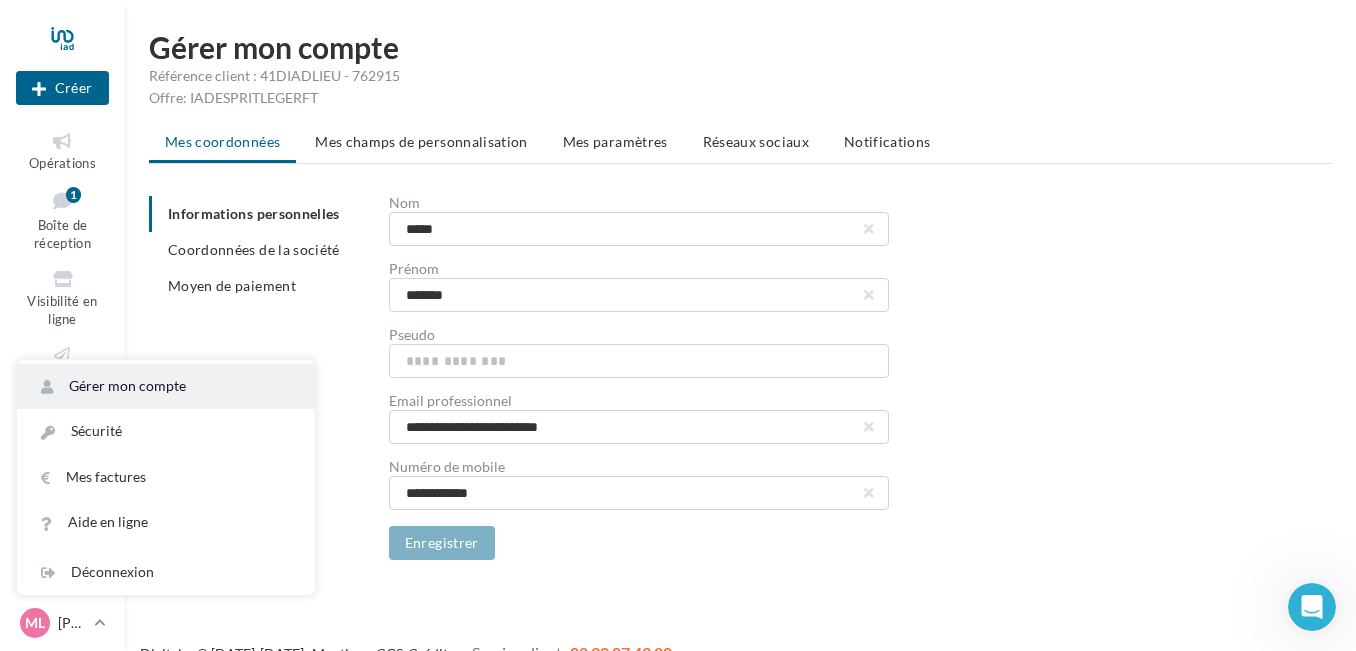 click on "Gérer mon compte" at bounding box center [166, 386] 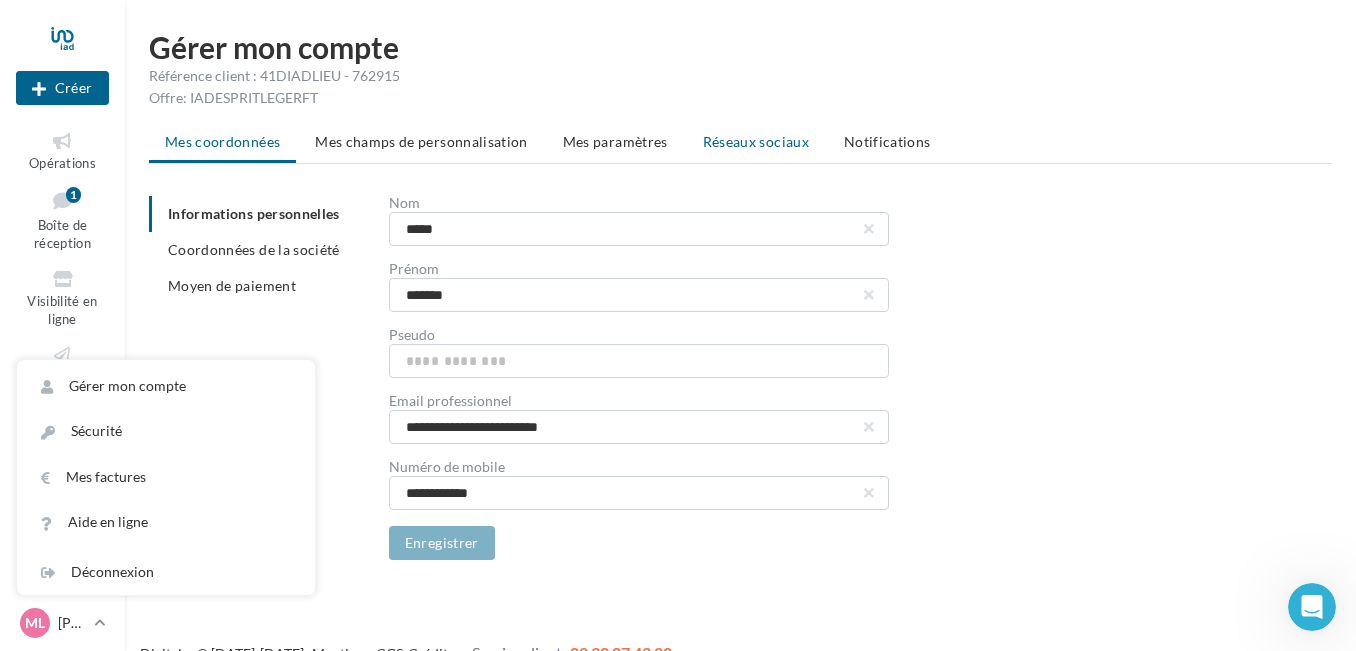 click on "Réseaux sociaux" at bounding box center [756, 142] 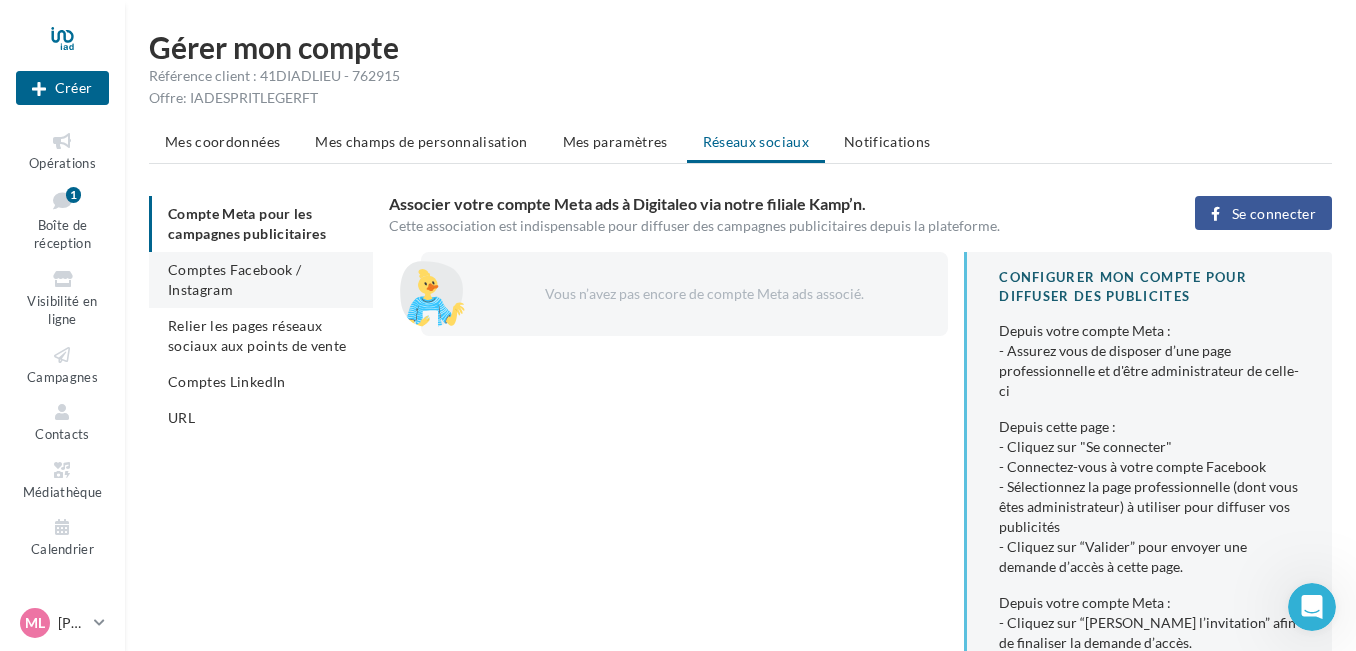 click on "Comptes Facebook / Instagram" at bounding box center (234, 279) 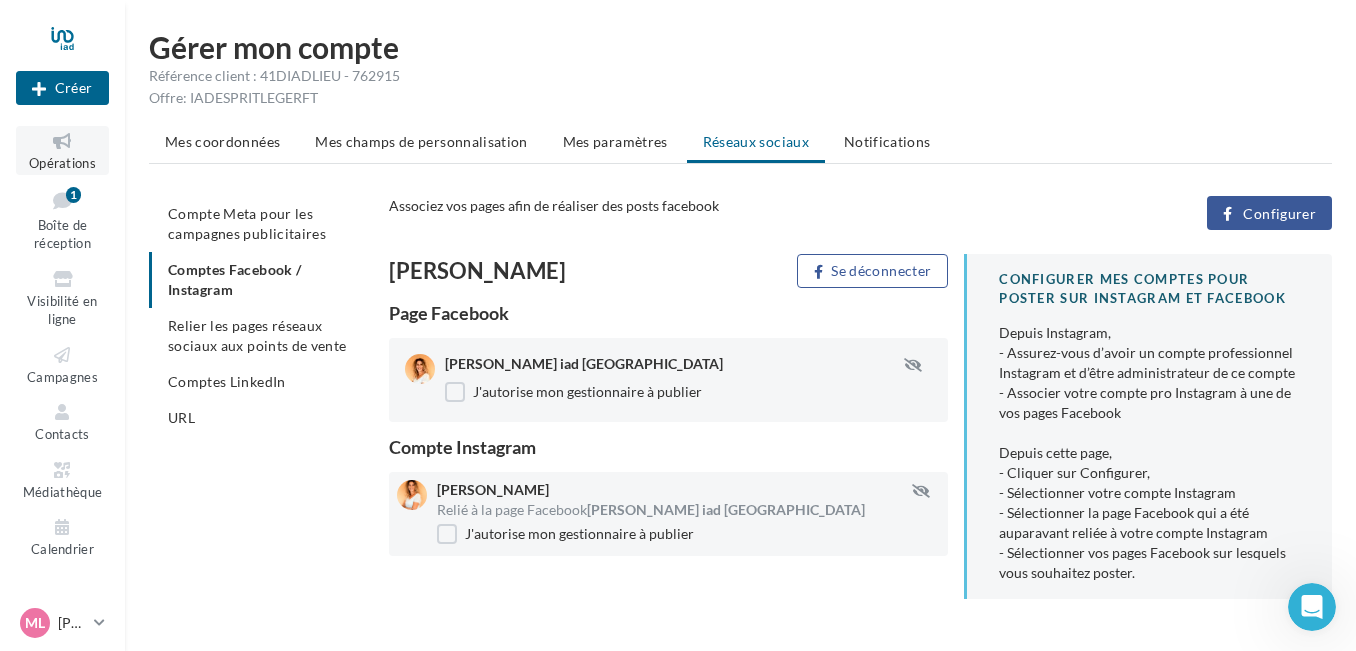 click on "Opérations" at bounding box center (62, 163) 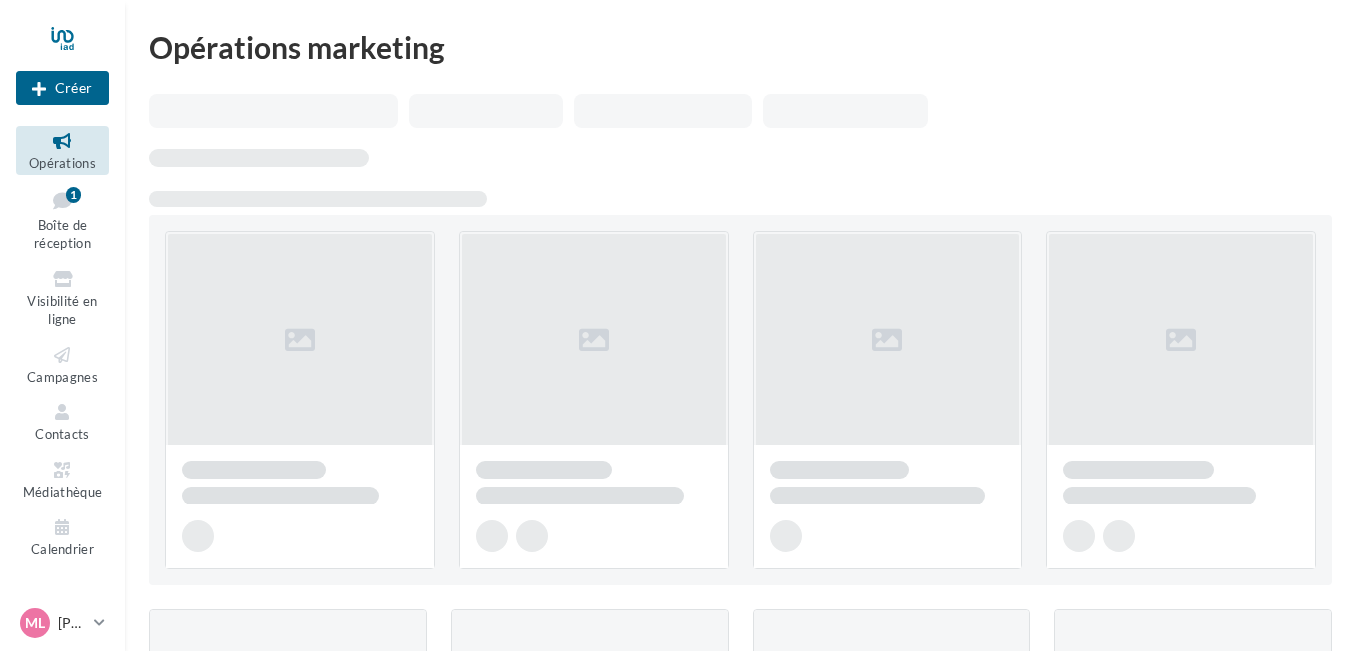 scroll, scrollTop: 0, scrollLeft: 0, axis: both 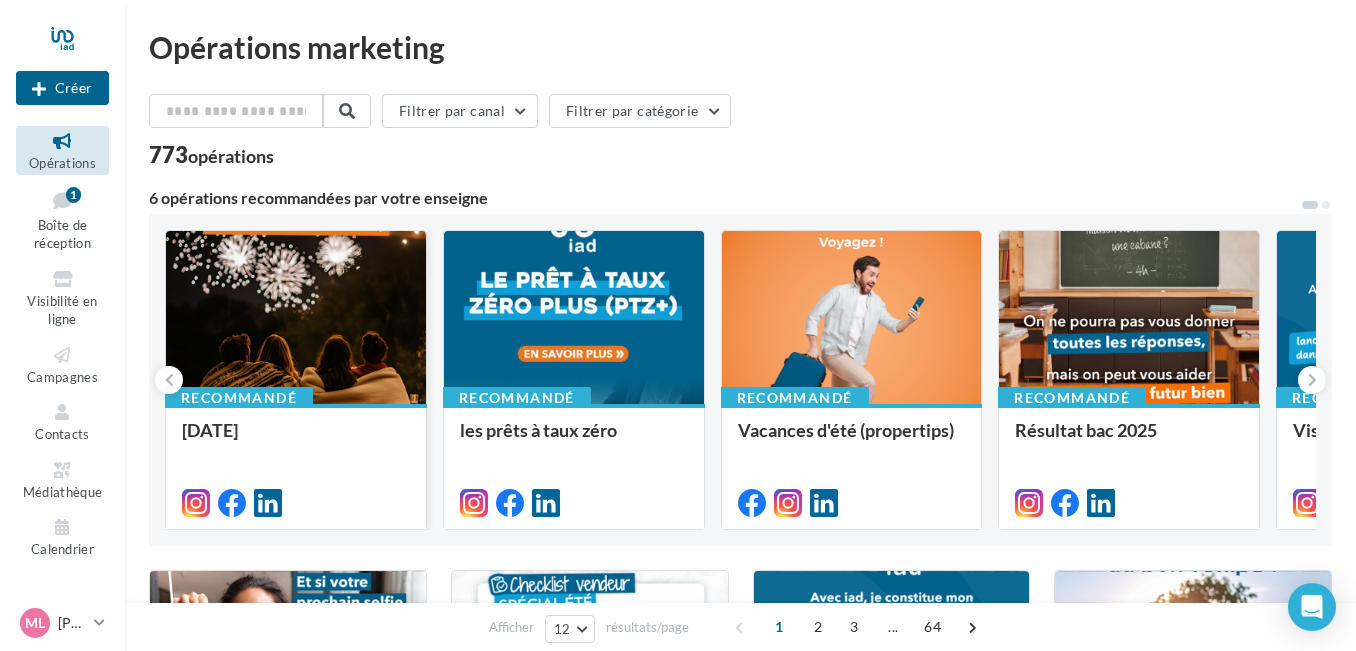 click at bounding box center (296, 318) 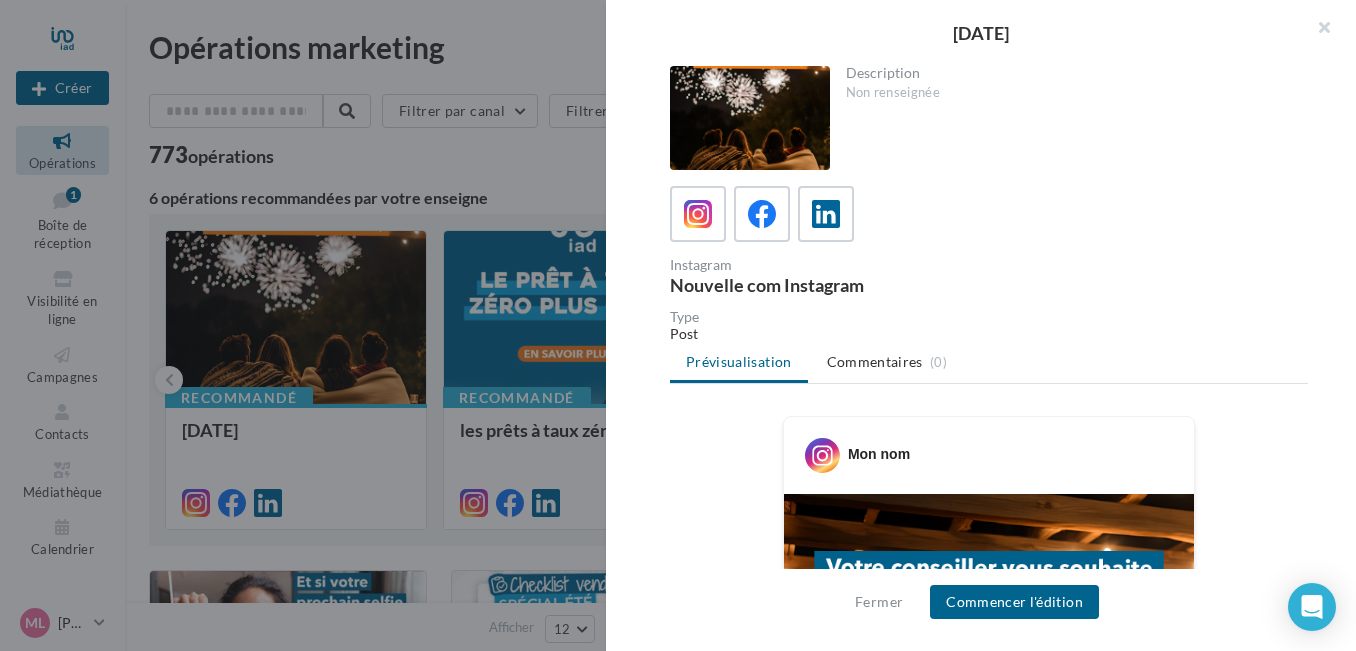 click on "fête nationale
Description
Non renseignée
Instagram
Nouvelle com Instagram
Type
Post
Prévisualisation
Commentaires
(0)
Mon nom" at bounding box center [740, 1629] 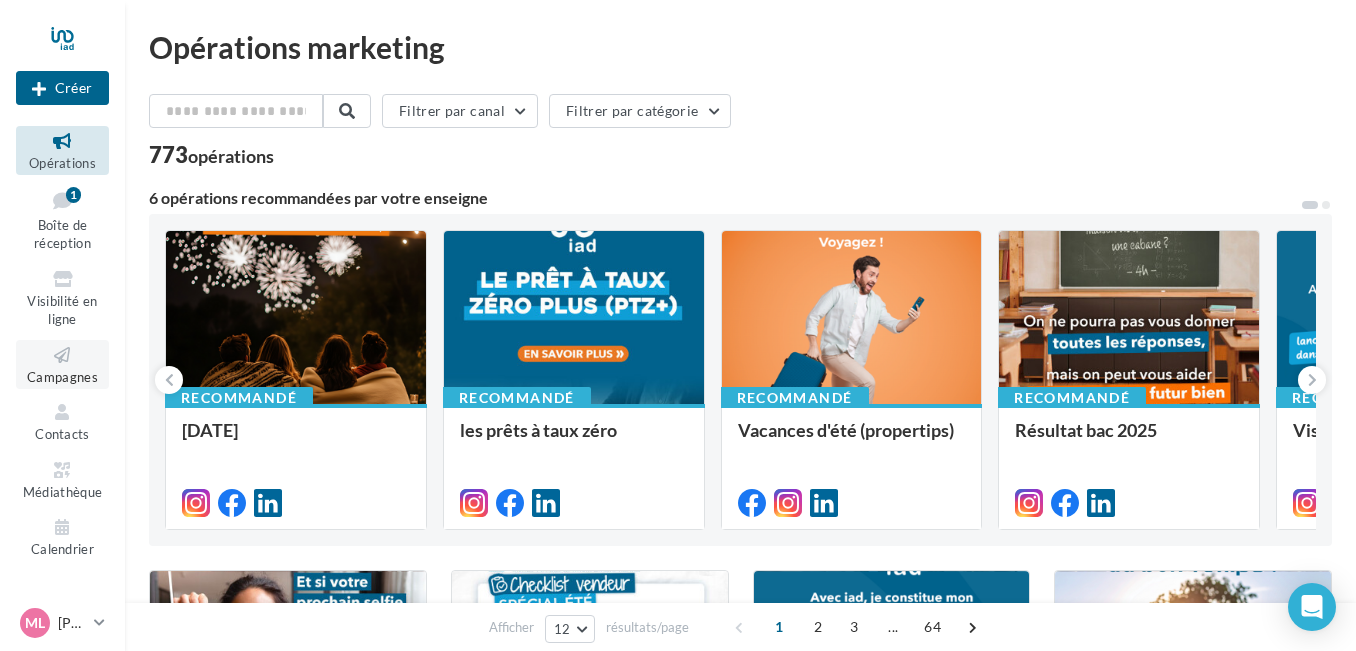 click at bounding box center (62, 355) 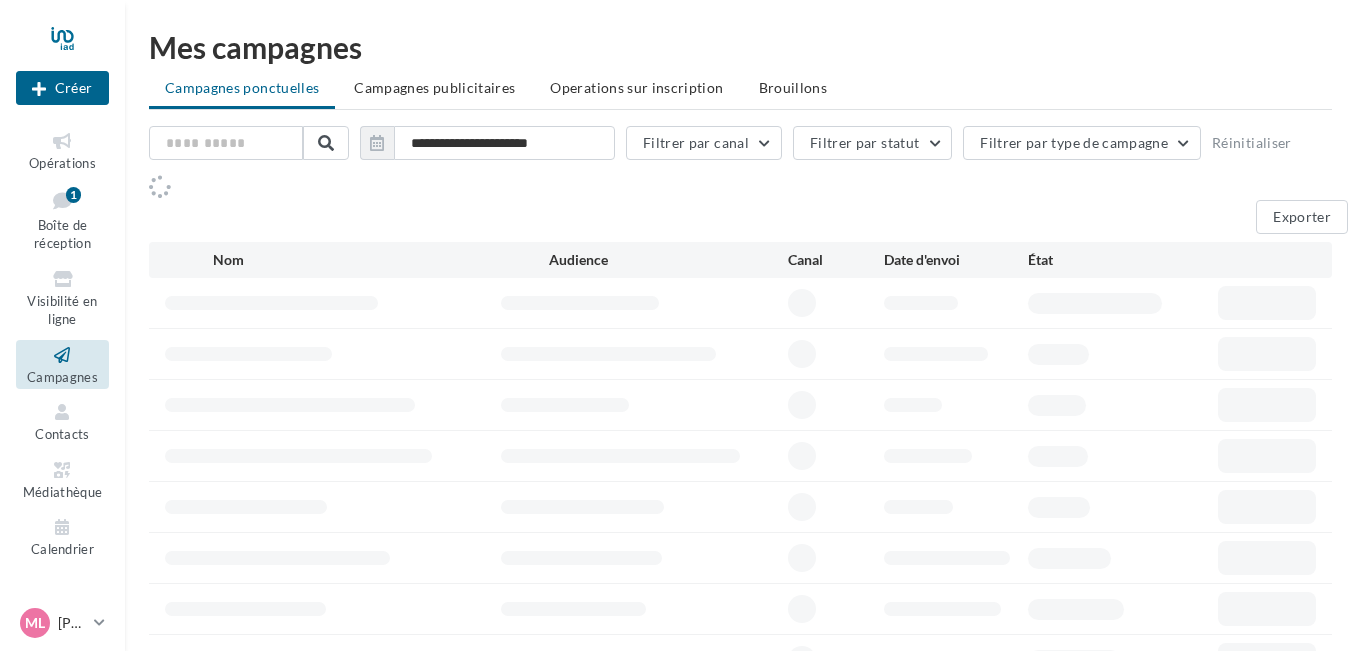 scroll, scrollTop: 0, scrollLeft: 0, axis: both 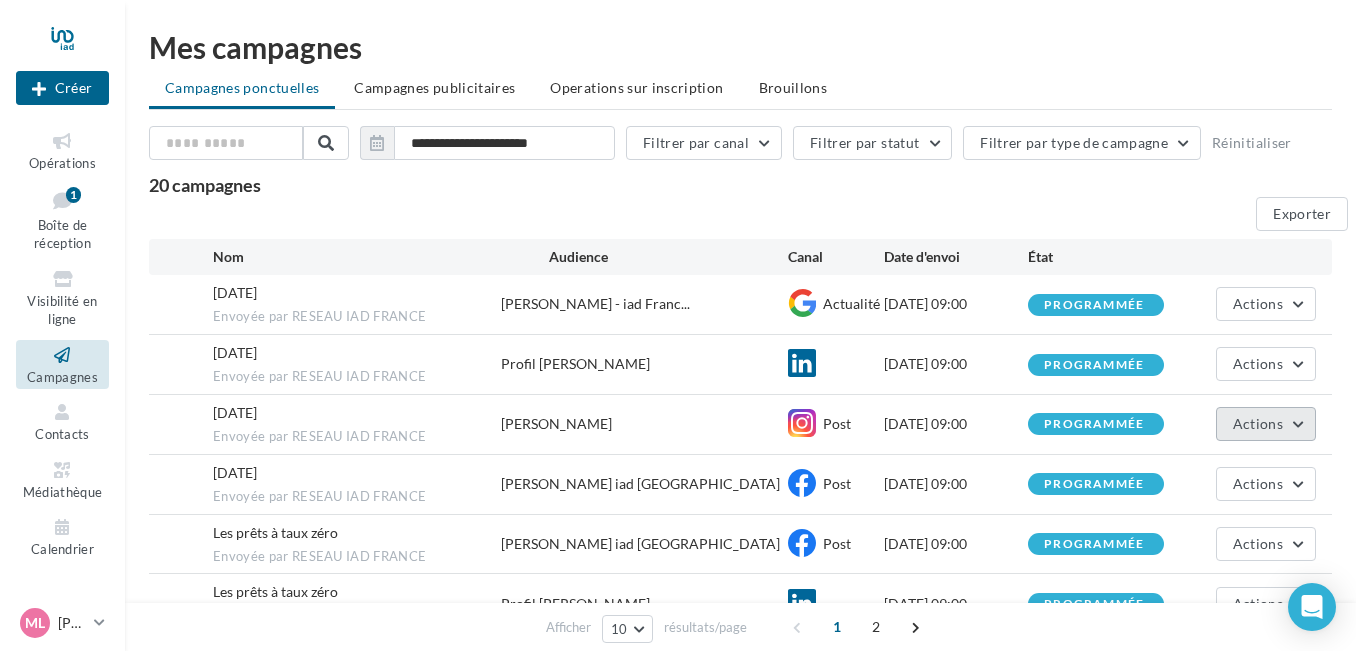 click on "Actions" at bounding box center [1266, 424] 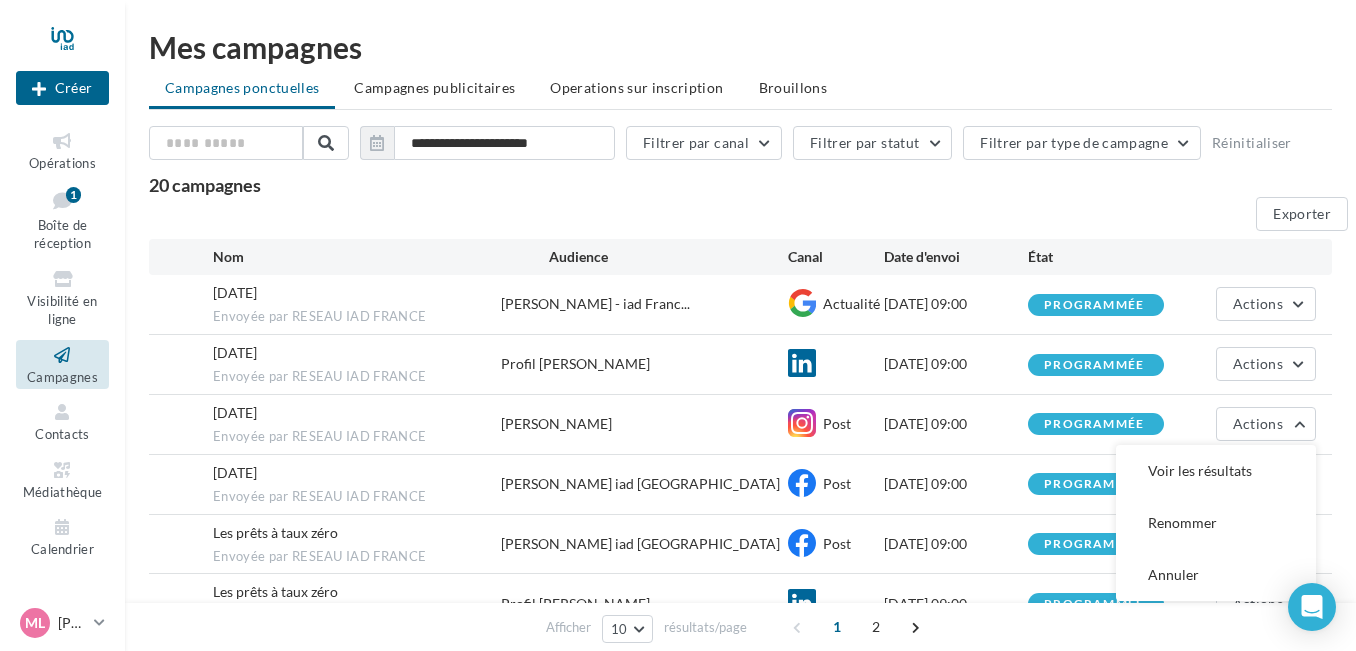 click on "Exporter" at bounding box center (748, 218) 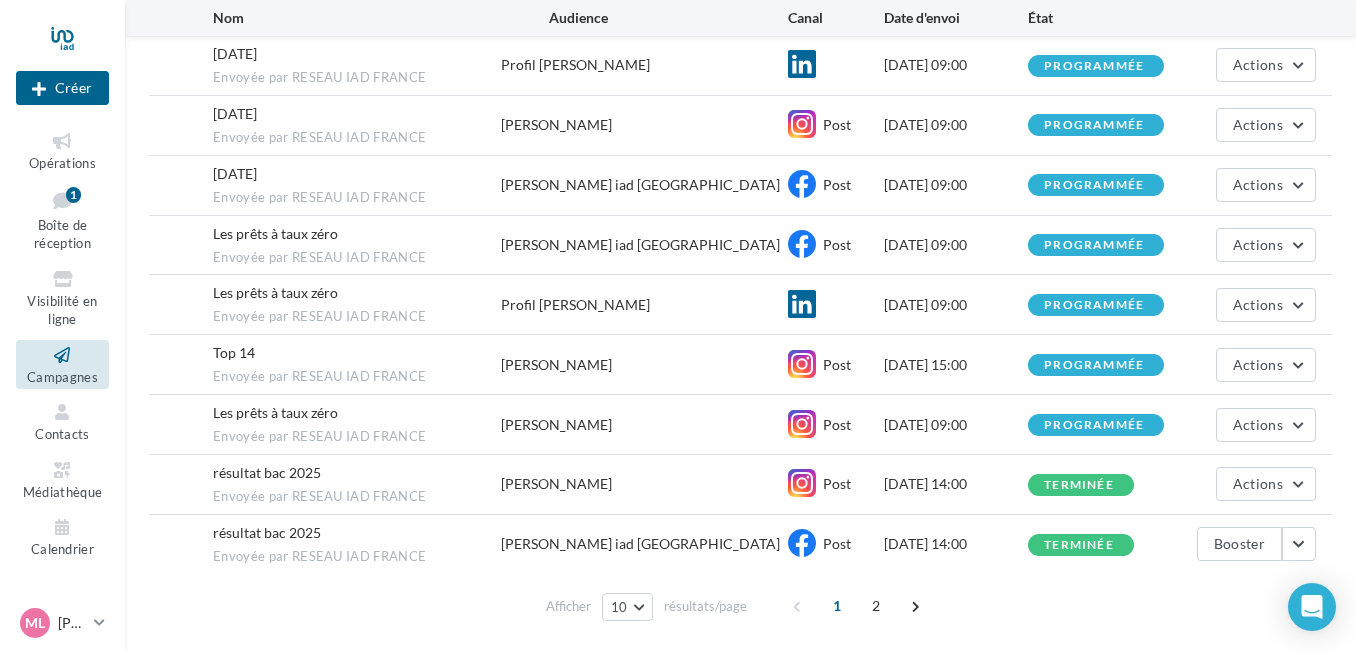 scroll, scrollTop: 309, scrollLeft: 0, axis: vertical 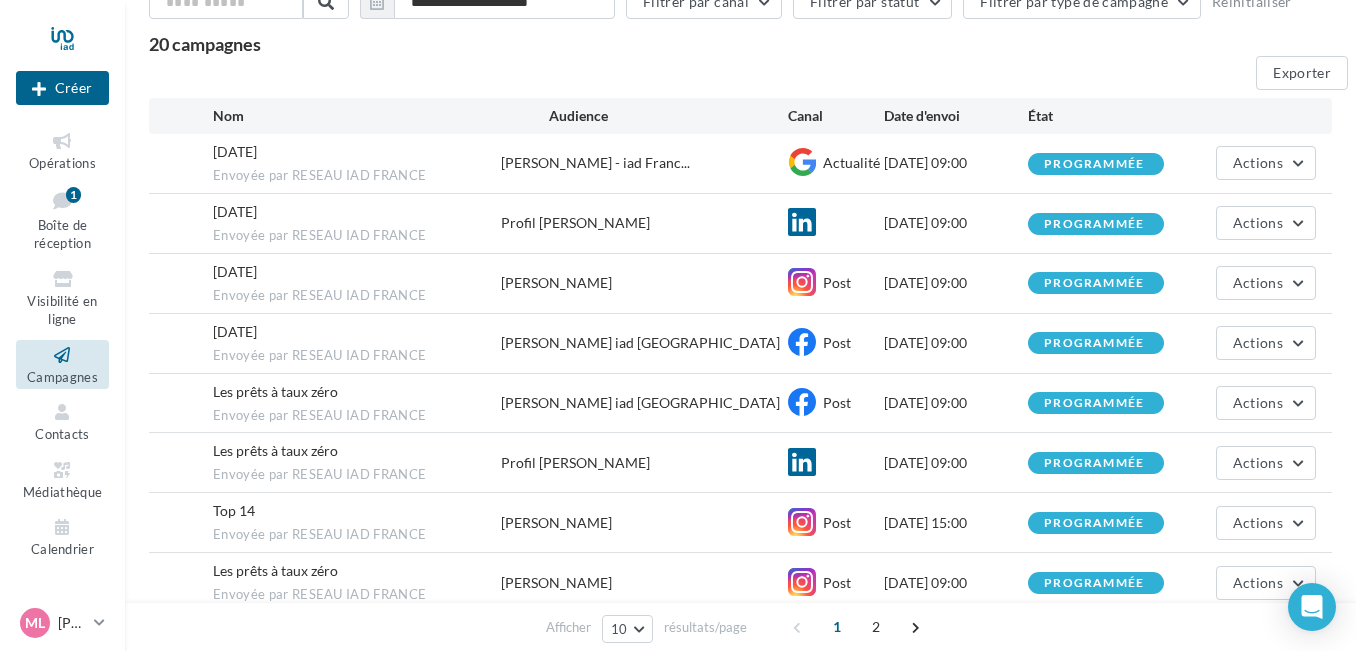 click on "programmée" at bounding box center (1094, 283) 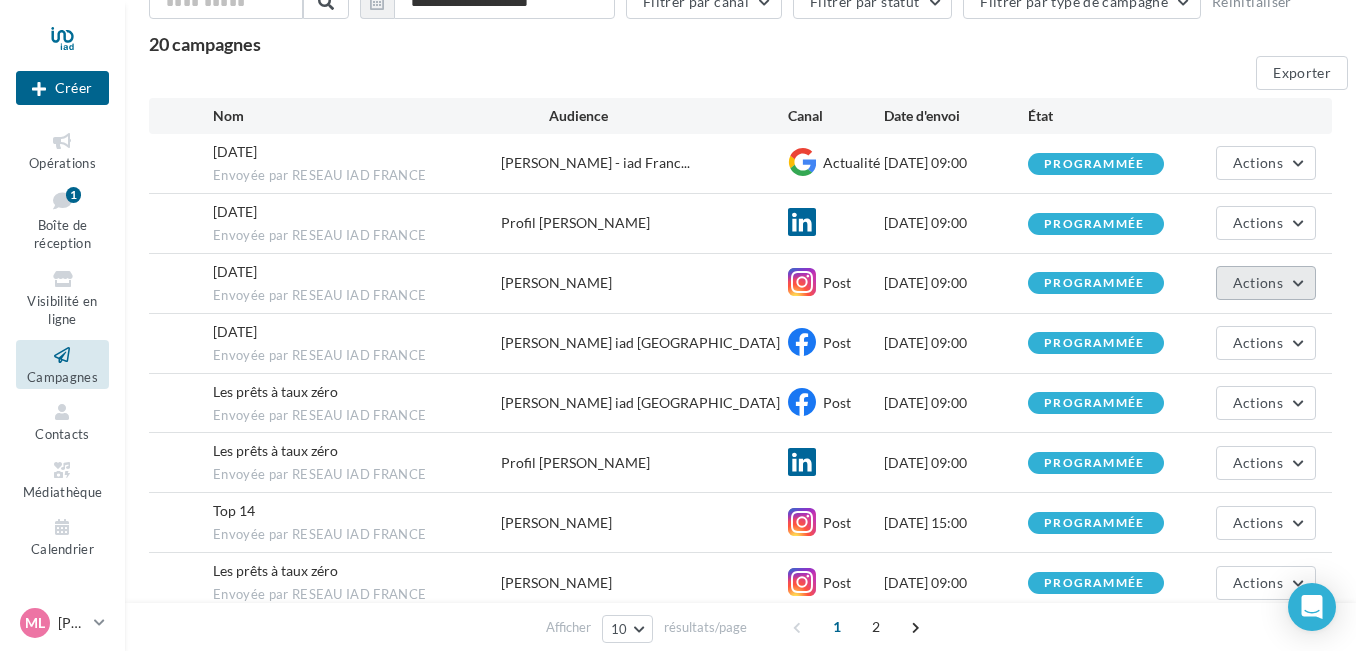 click on "Actions" at bounding box center [1258, 282] 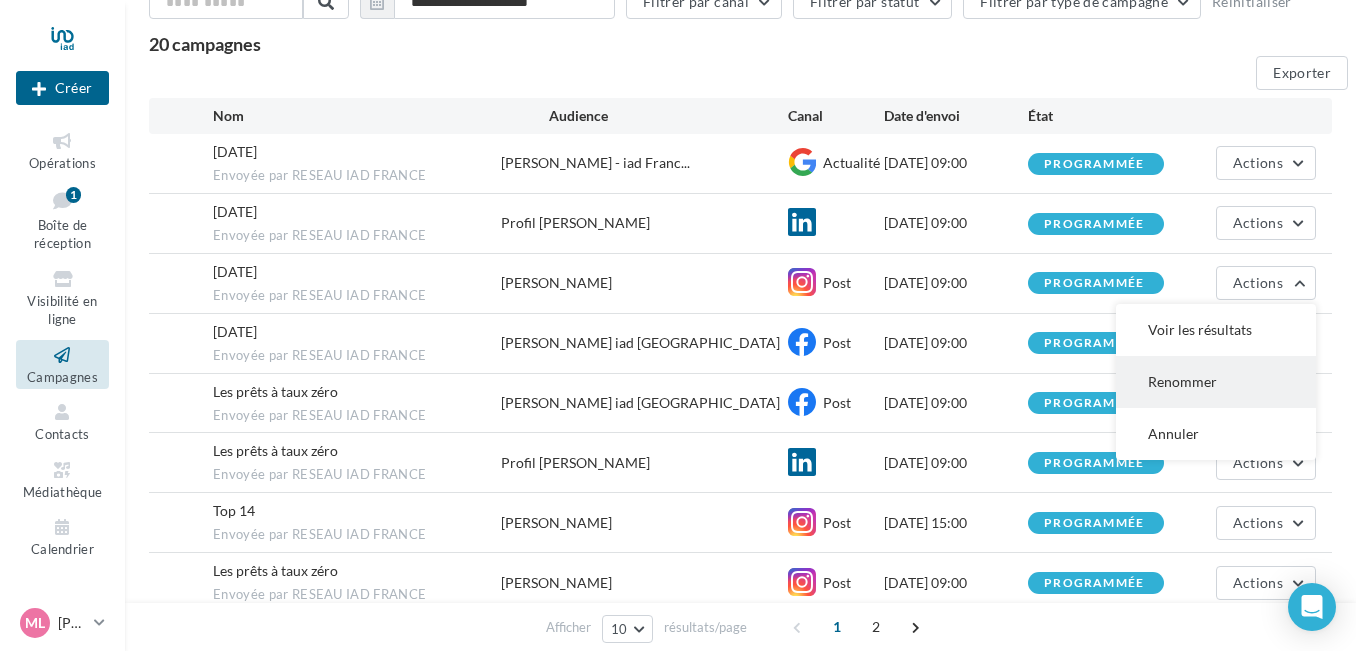 click on "Renommer" at bounding box center [1216, 382] 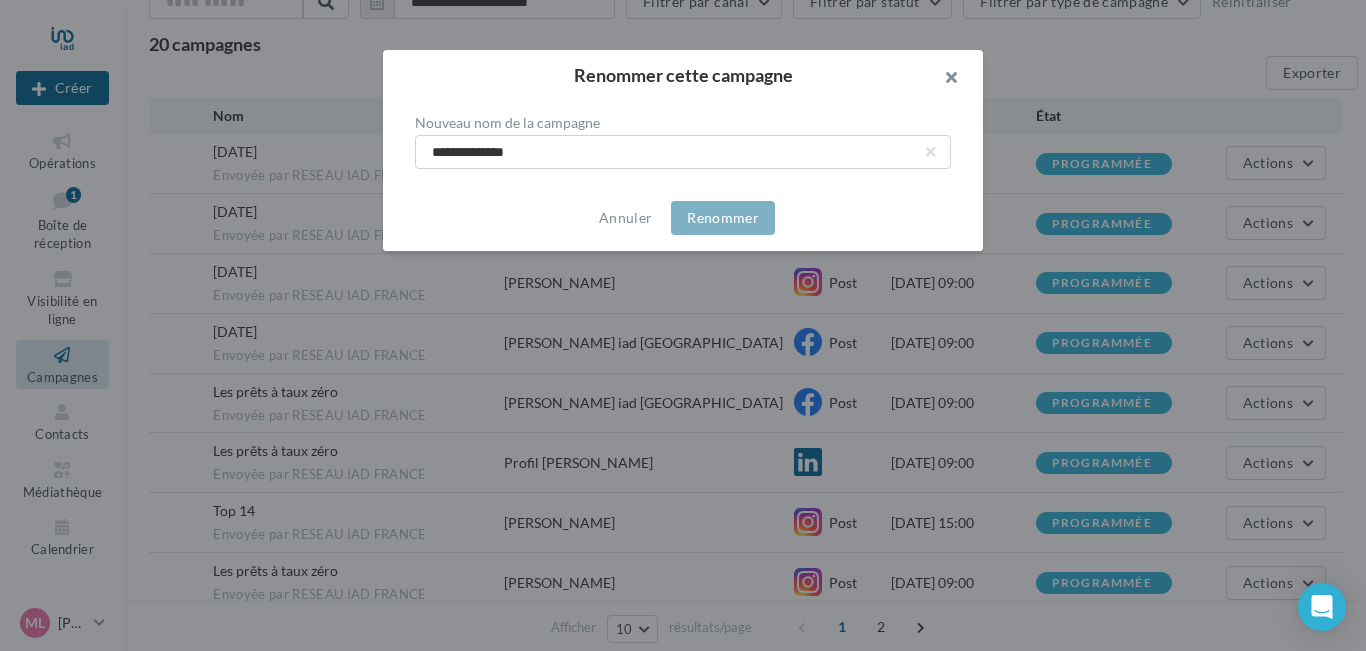 click at bounding box center [943, 80] 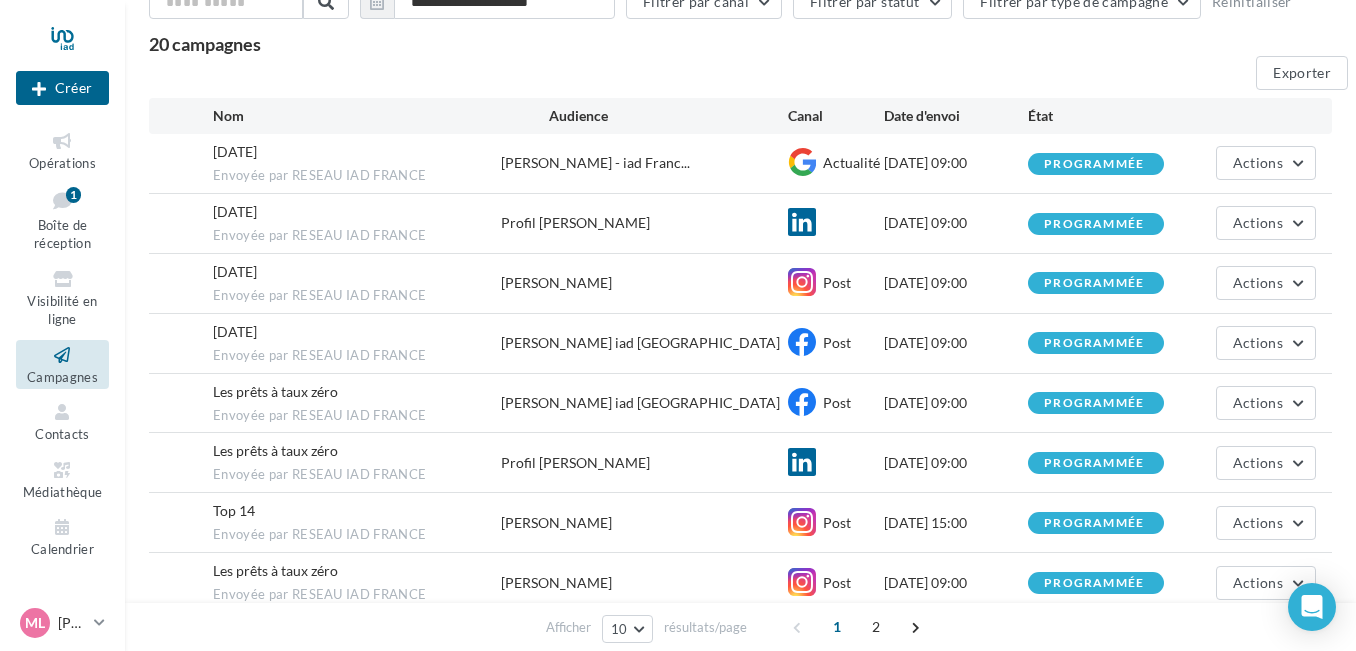 click on "[PERSON_NAME]" at bounding box center (556, 283) 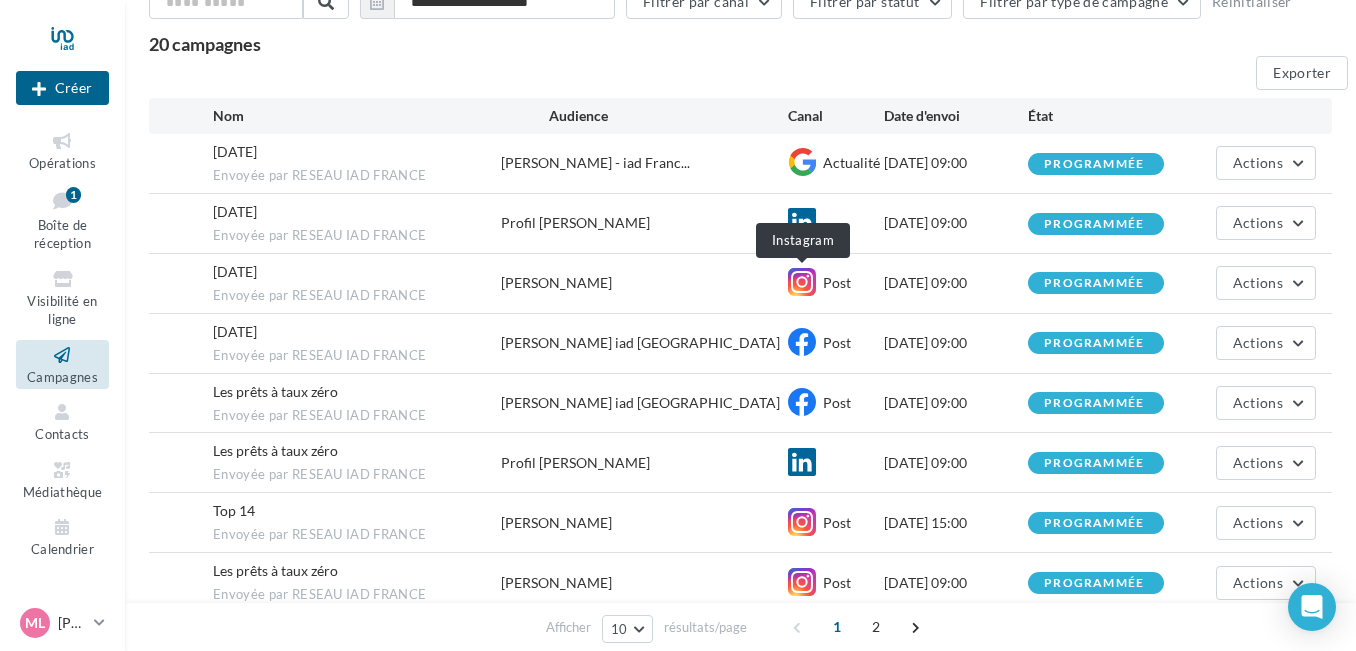 click at bounding box center (802, 282) 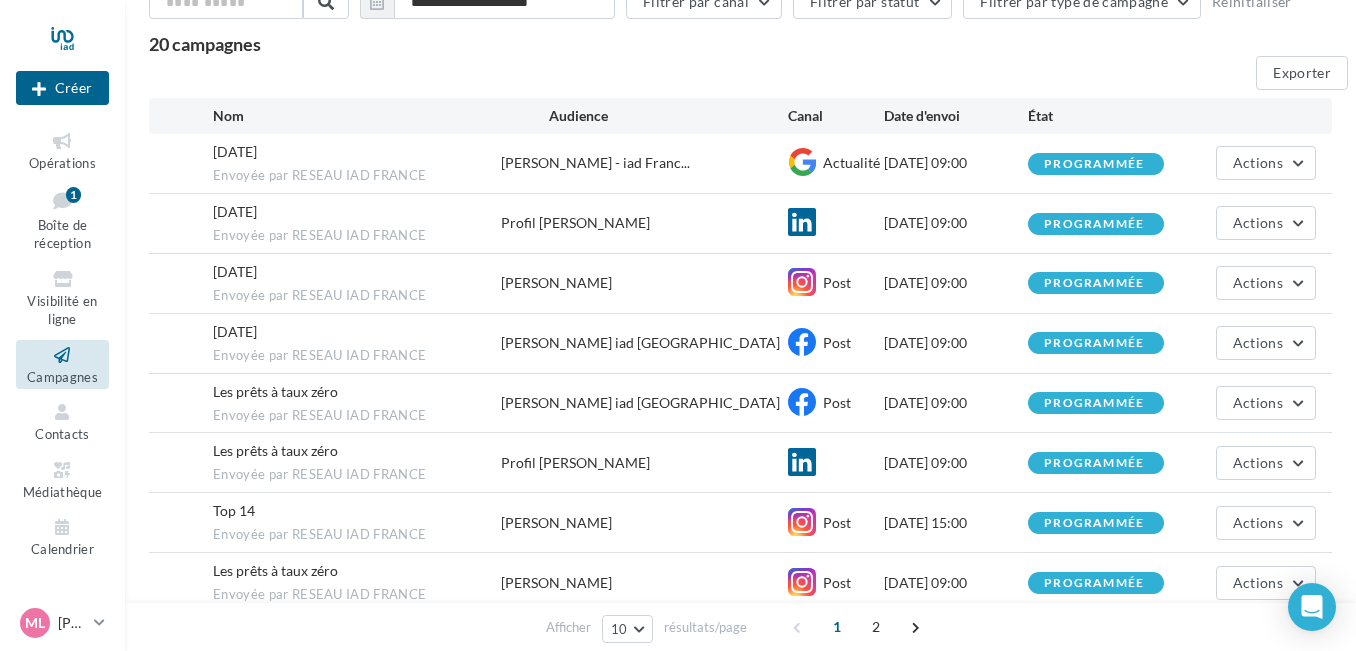 click on "FÊTE NATIONALE" at bounding box center (235, 272) 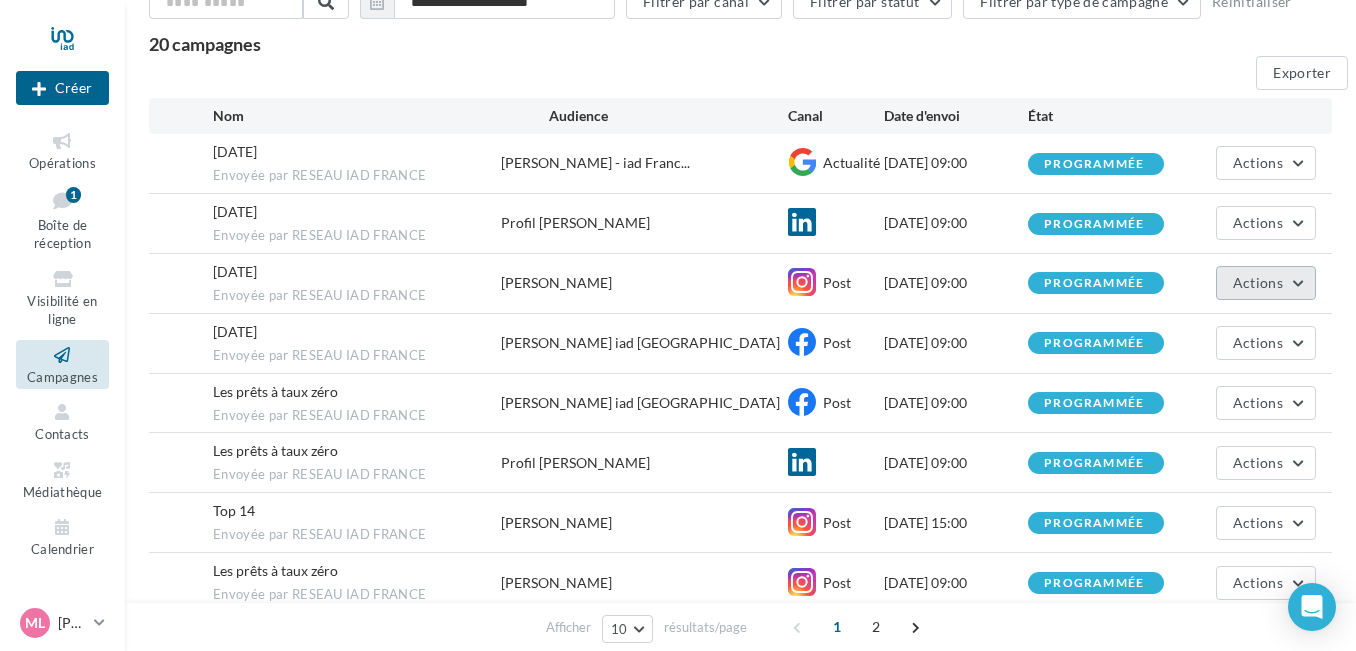 click on "Actions" at bounding box center (1258, 282) 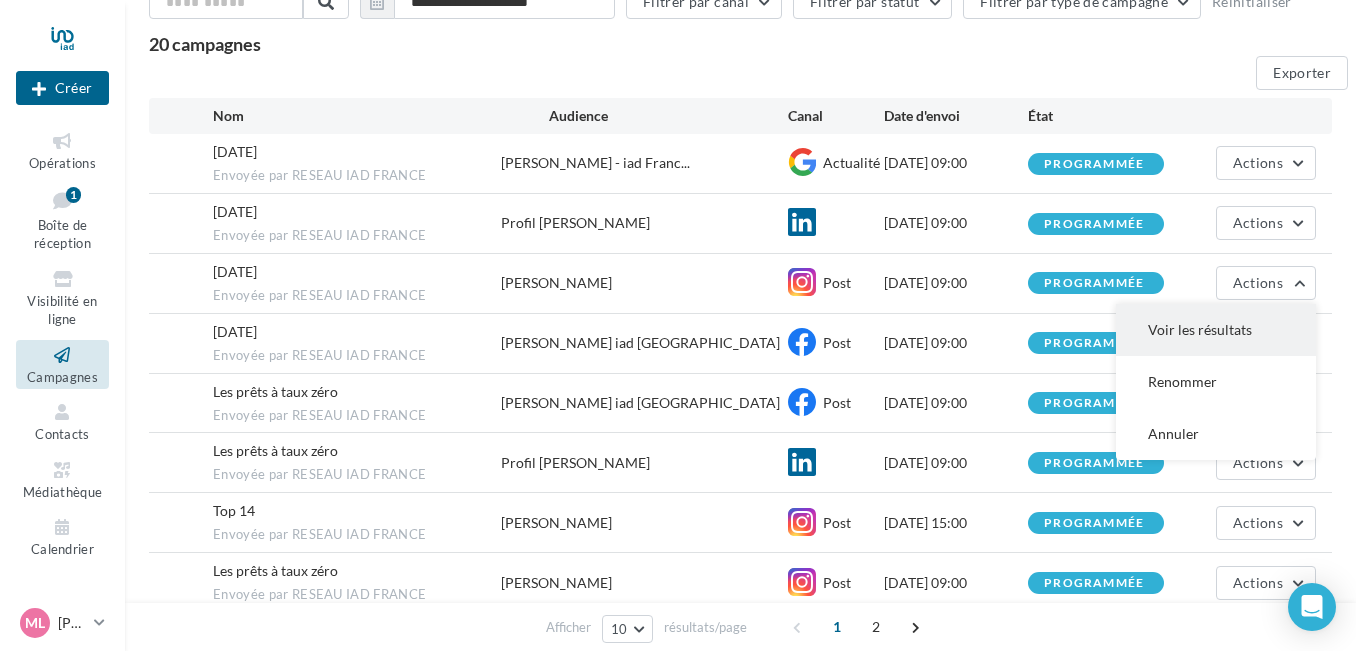 click on "Voir les résultats" at bounding box center (1216, 330) 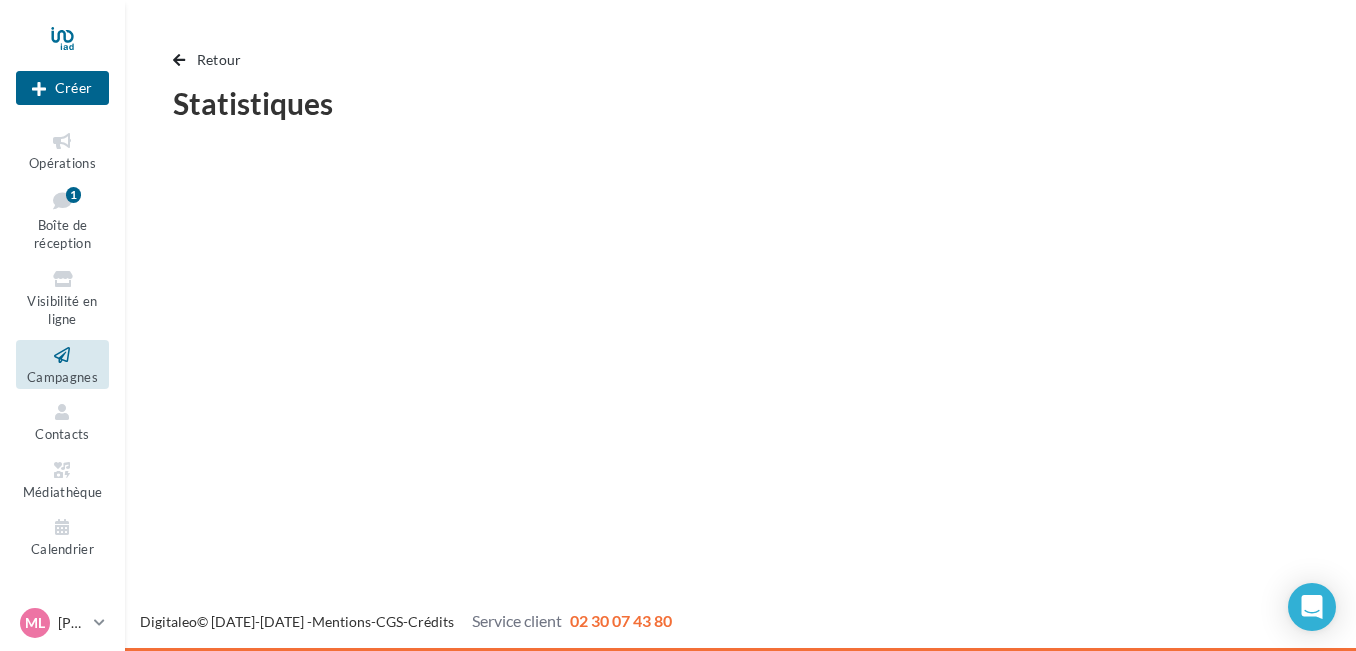 scroll, scrollTop: 0, scrollLeft: 0, axis: both 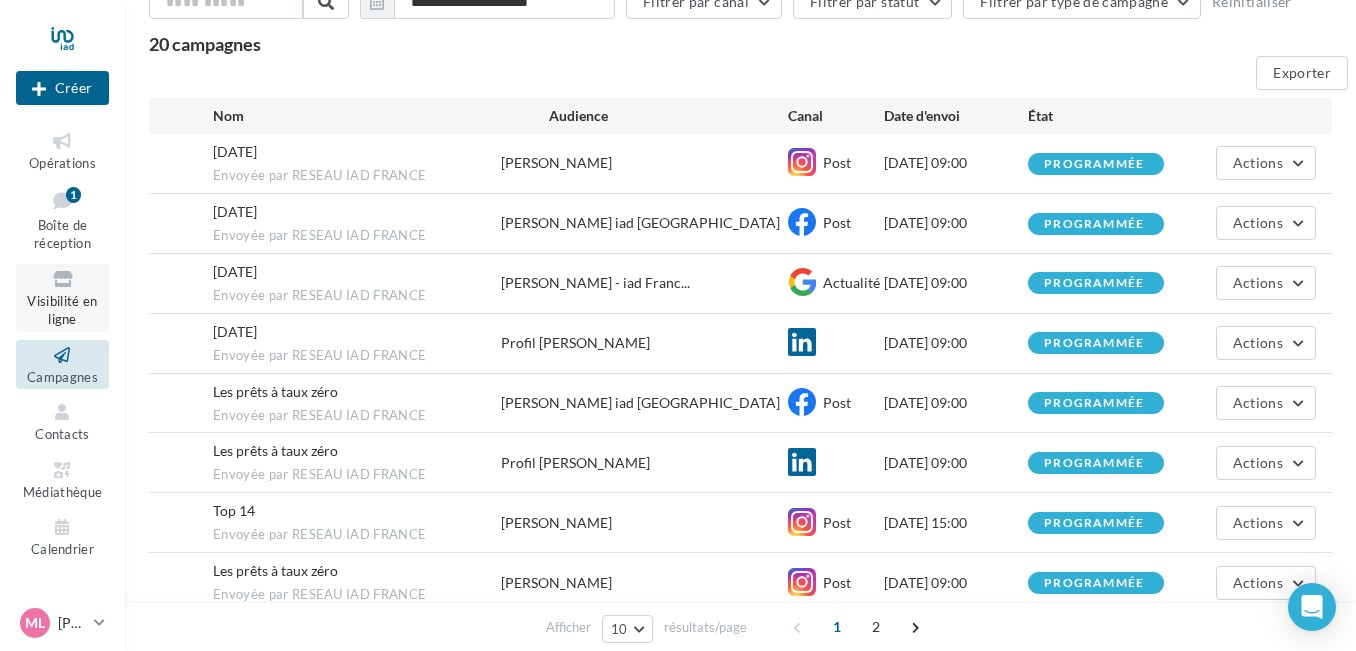 click on "Visibilité en ligne" at bounding box center (62, 310) 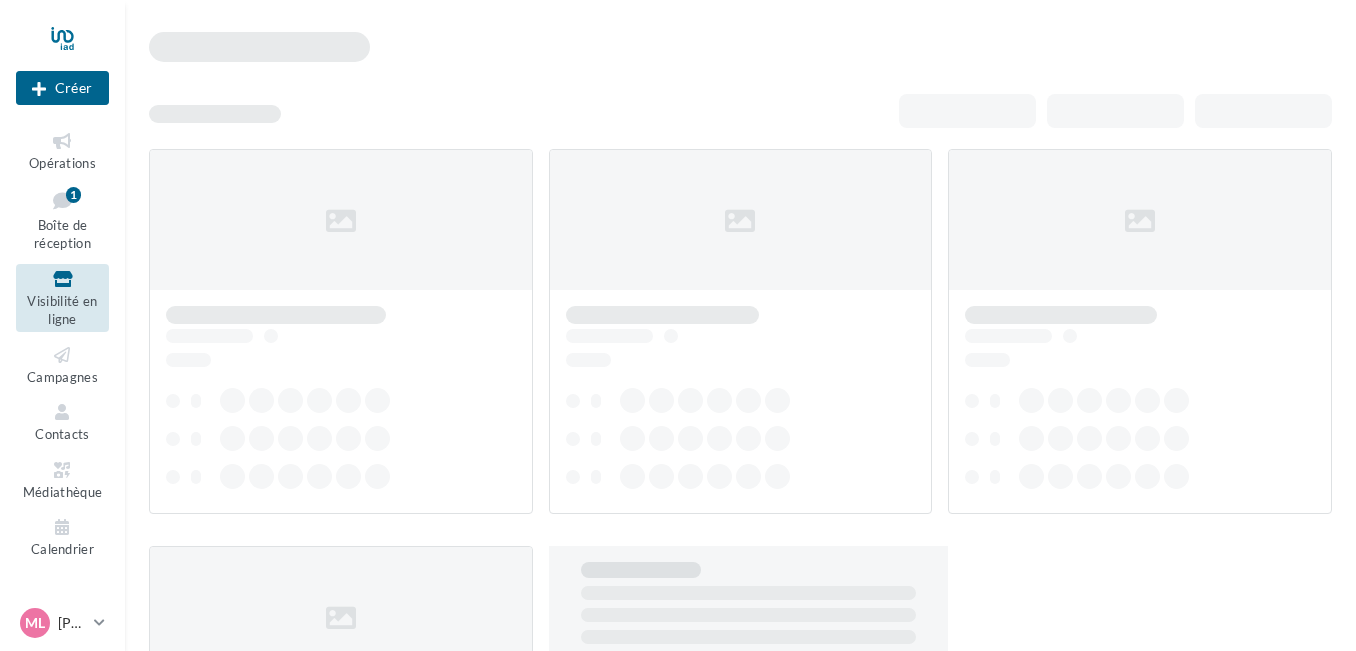 scroll, scrollTop: 0, scrollLeft: 0, axis: both 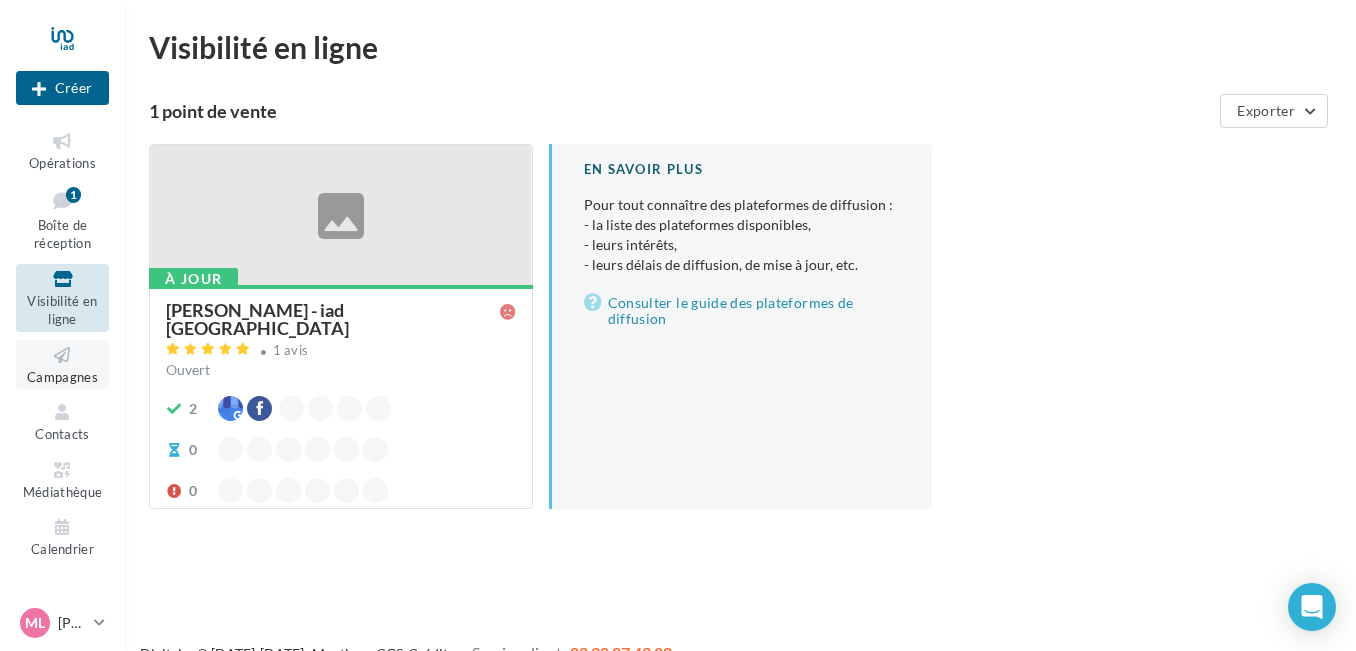 click on "Campagnes" at bounding box center (62, 377) 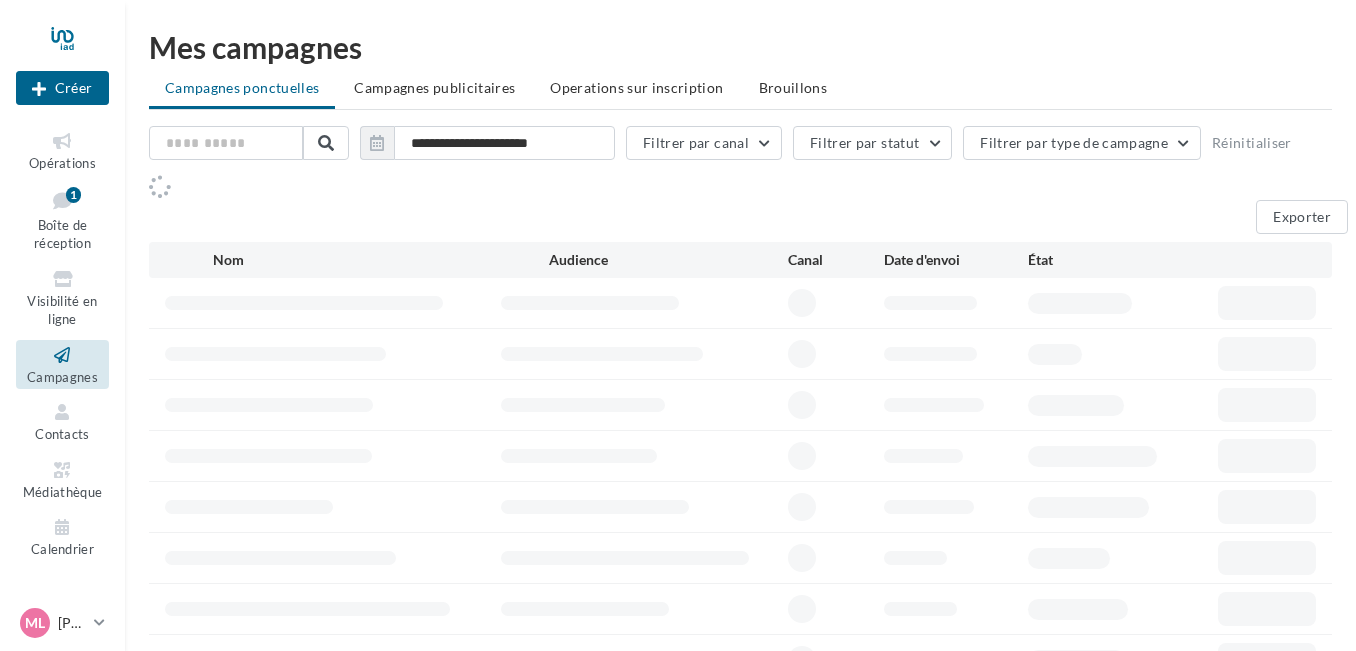 scroll, scrollTop: 0, scrollLeft: 0, axis: both 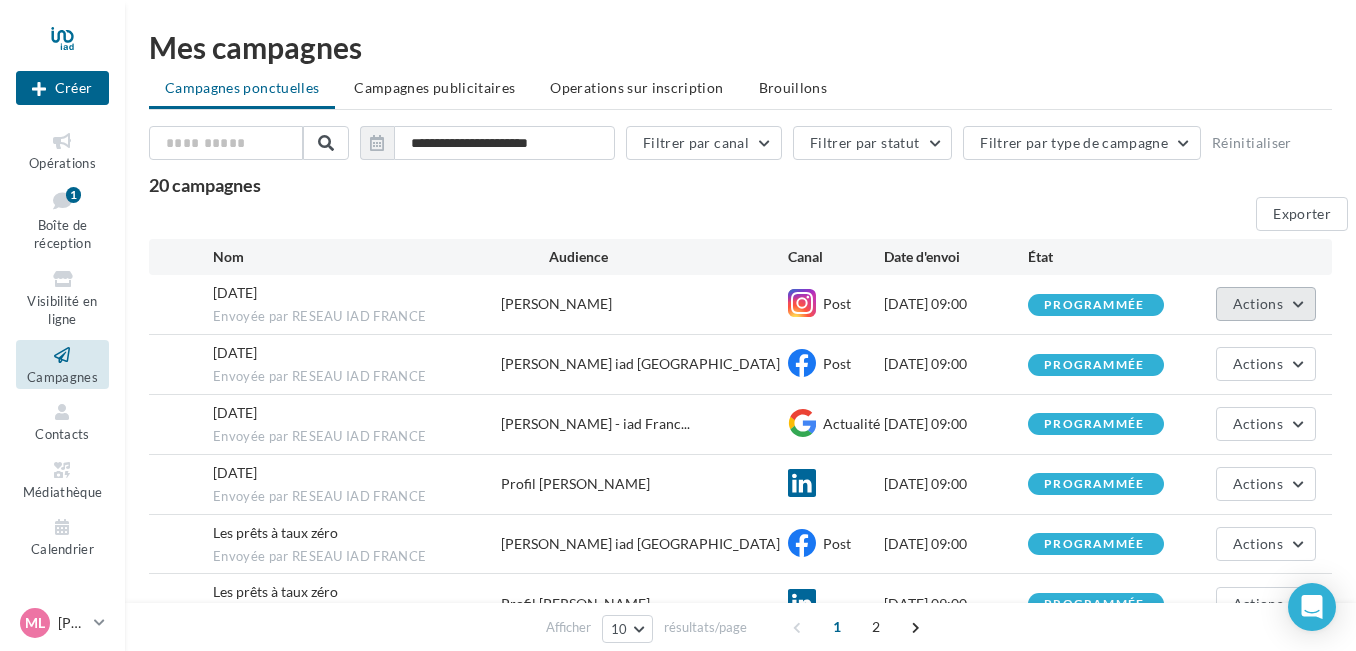 click on "Actions" at bounding box center [1258, 303] 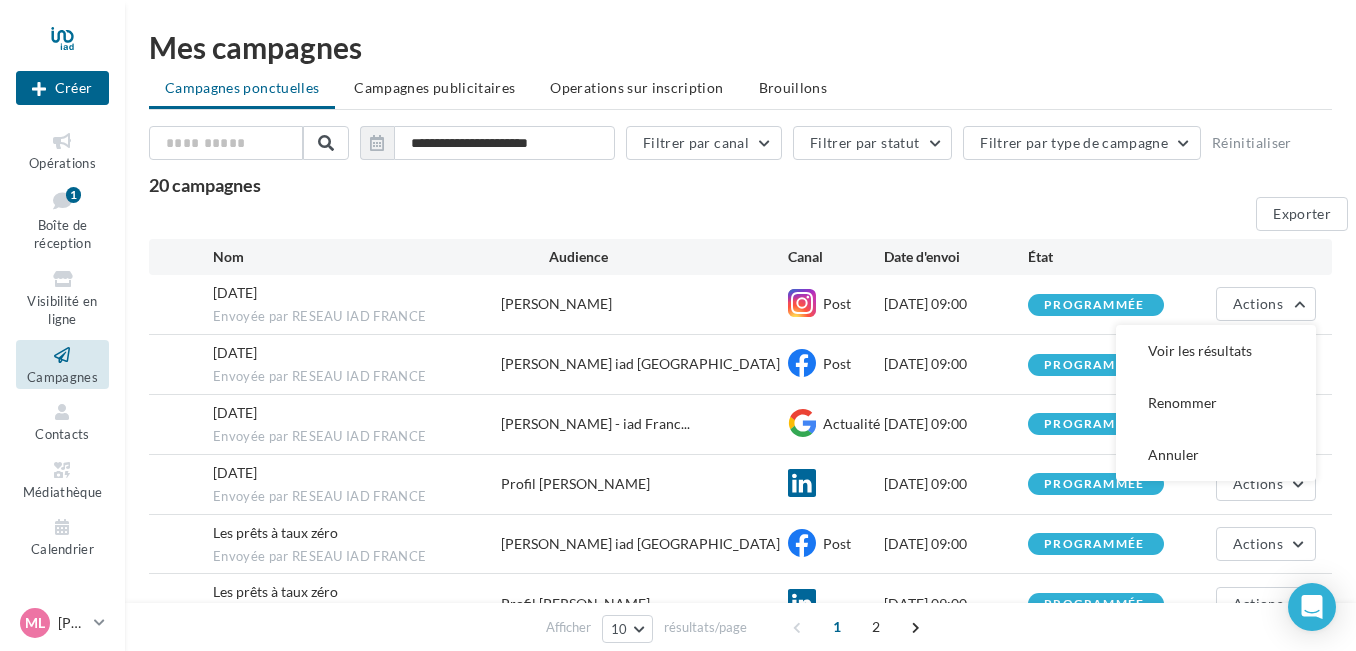click on "Exporter" at bounding box center [748, 218] 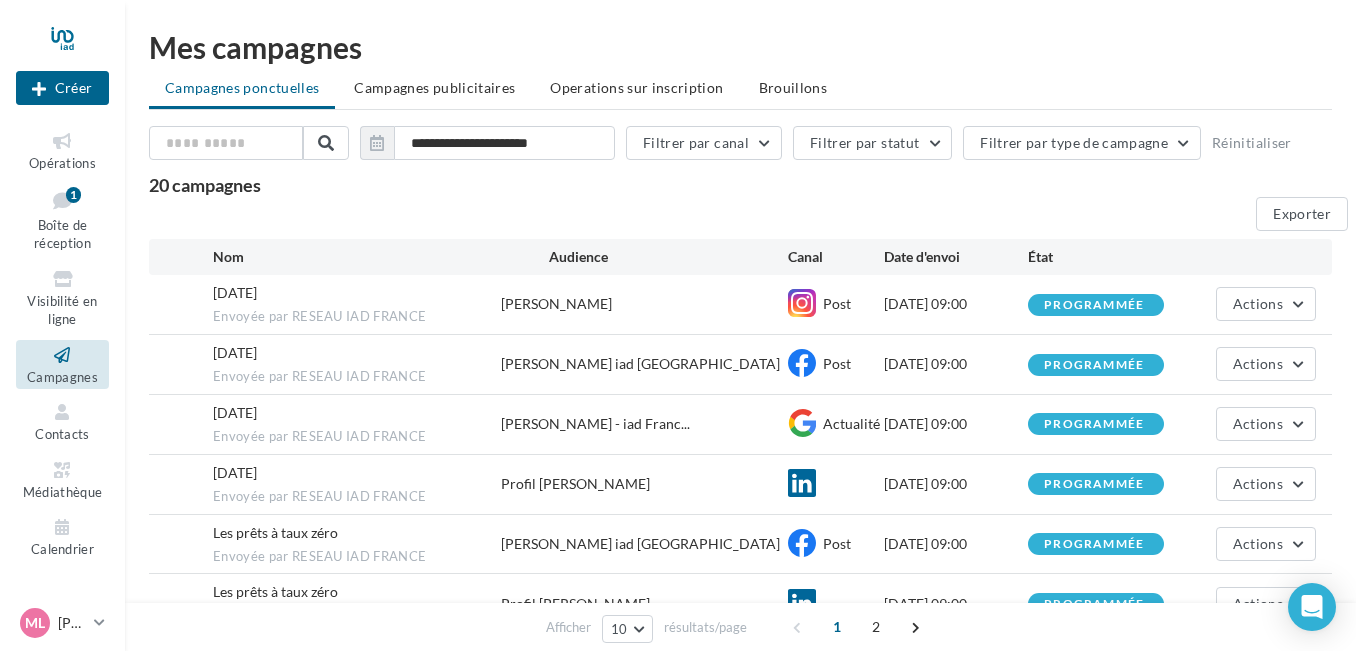 click on "FÊTE NATIONALE" at bounding box center (235, 292) 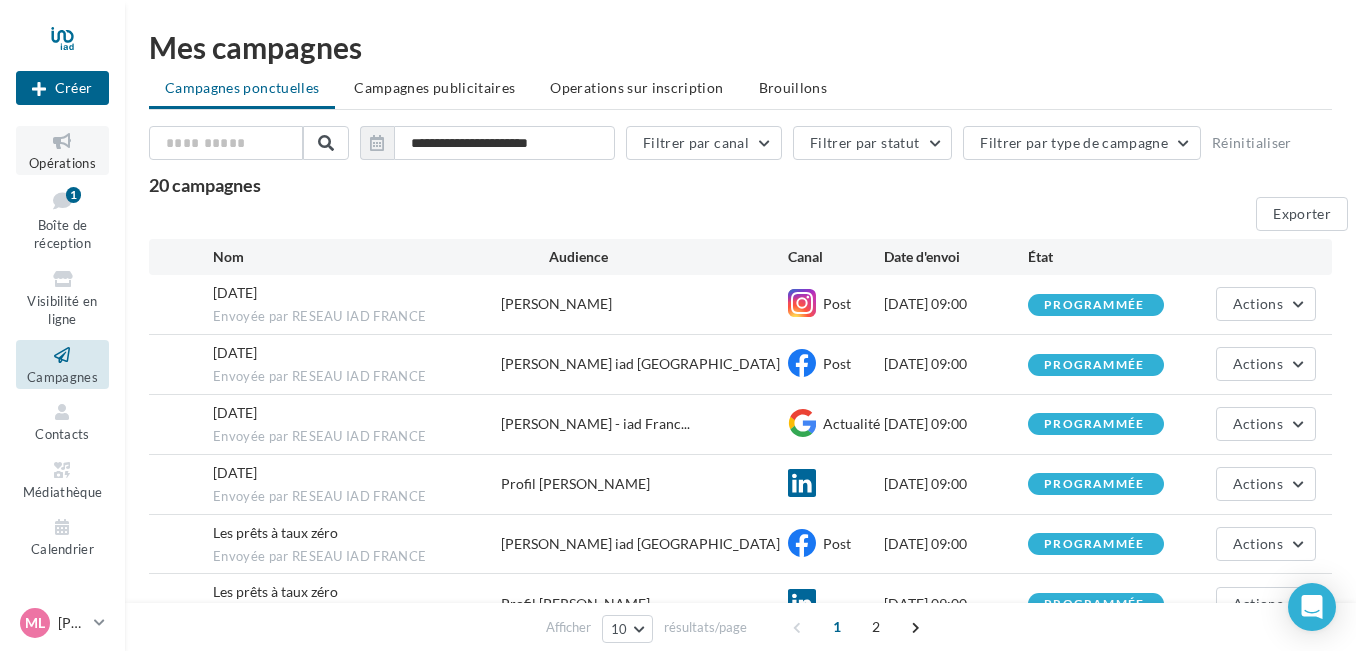 click on "Opérations" at bounding box center [62, 163] 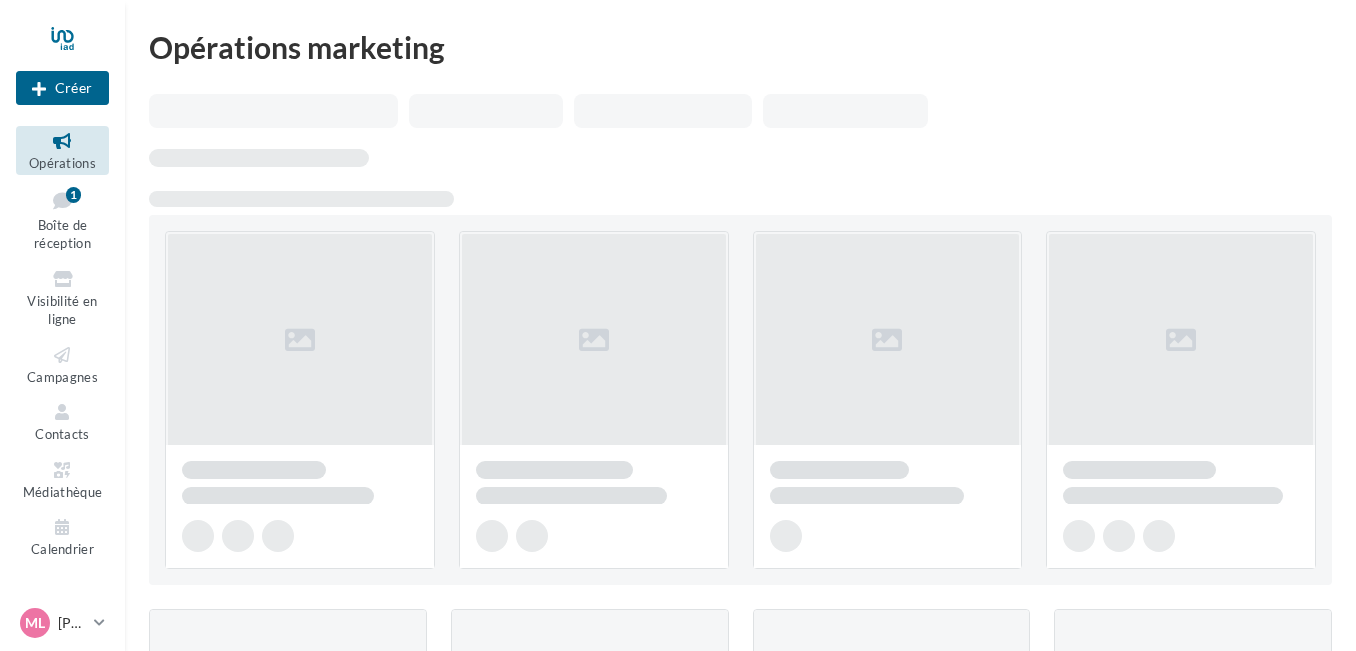 scroll, scrollTop: 0, scrollLeft: 0, axis: both 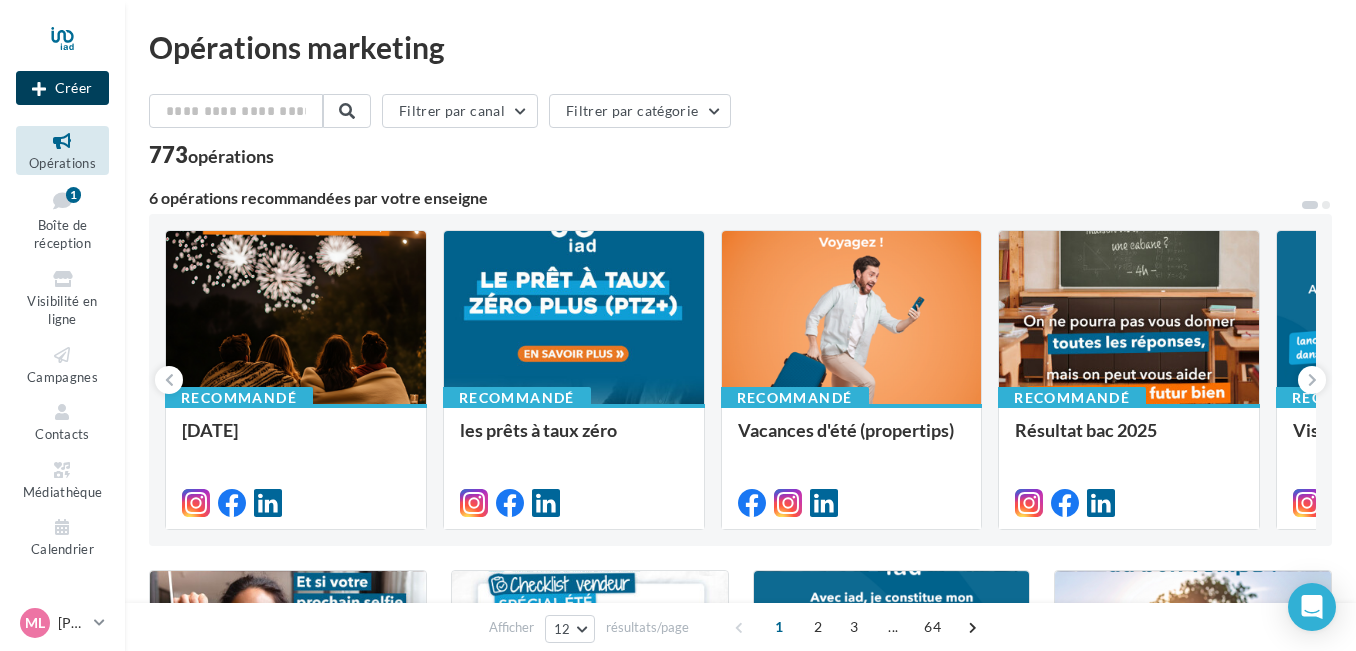 click at bounding box center [39, 89] 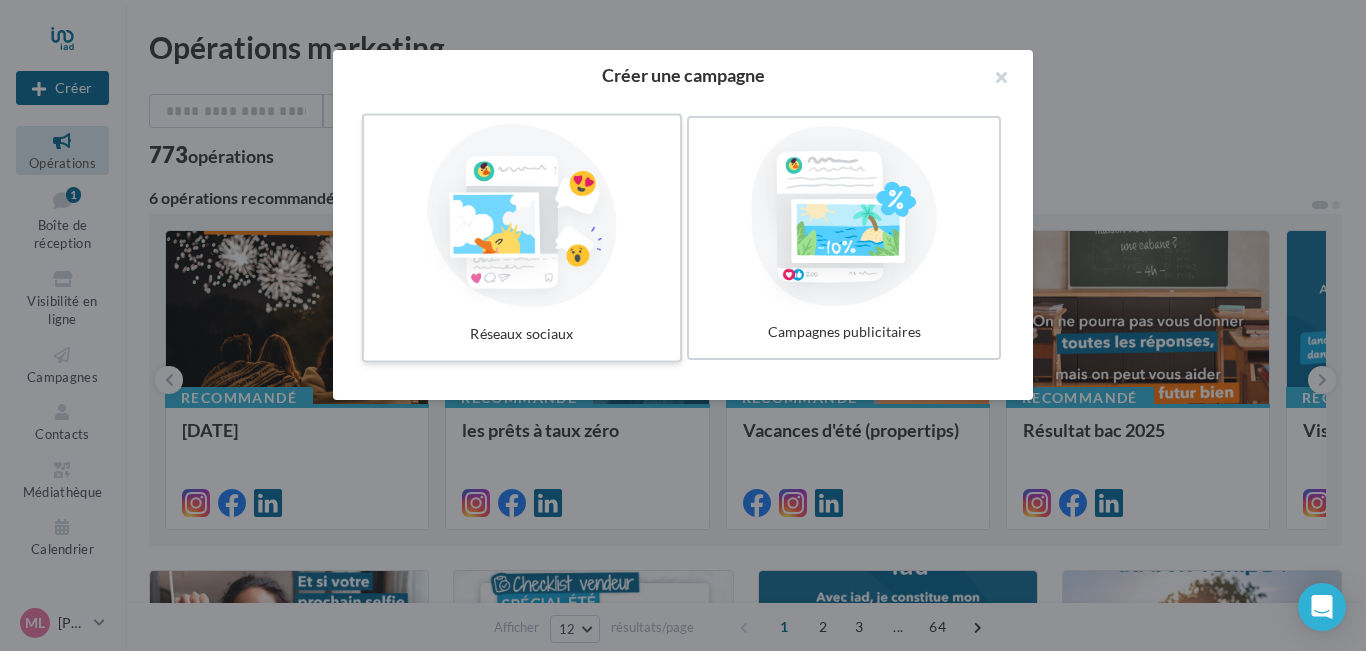 click at bounding box center [522, 216] 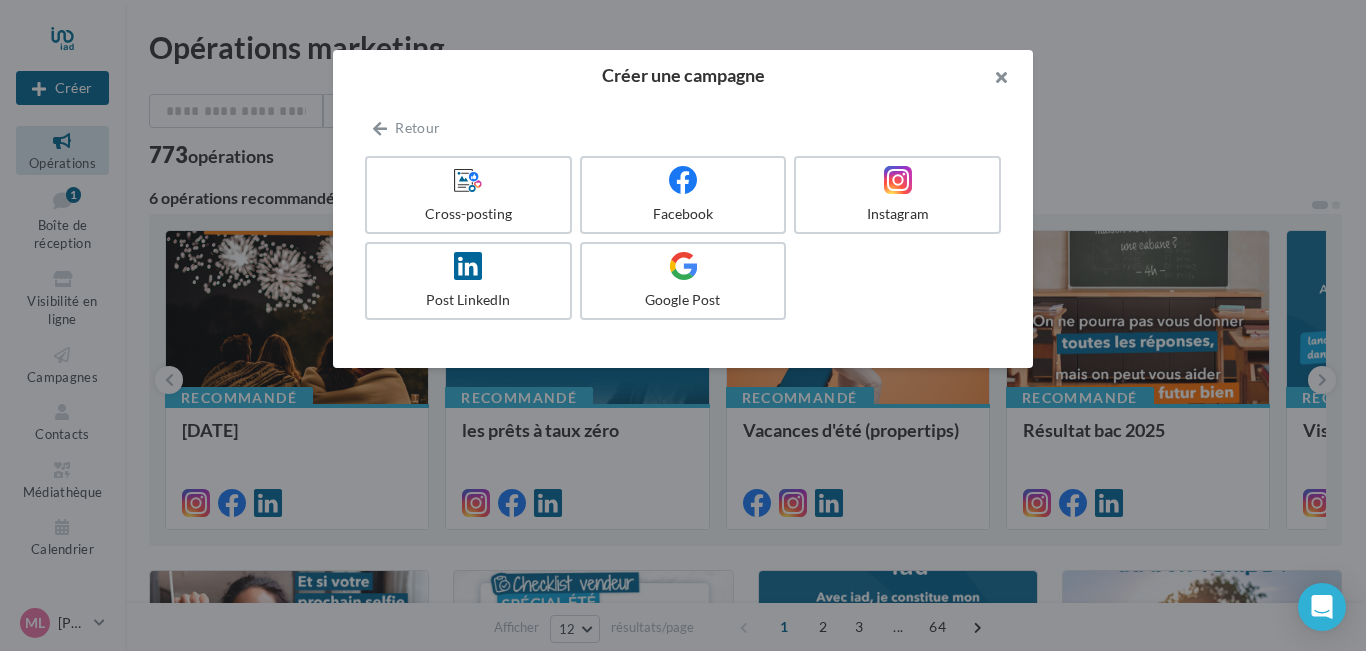 click at bounding box center (993, 80) 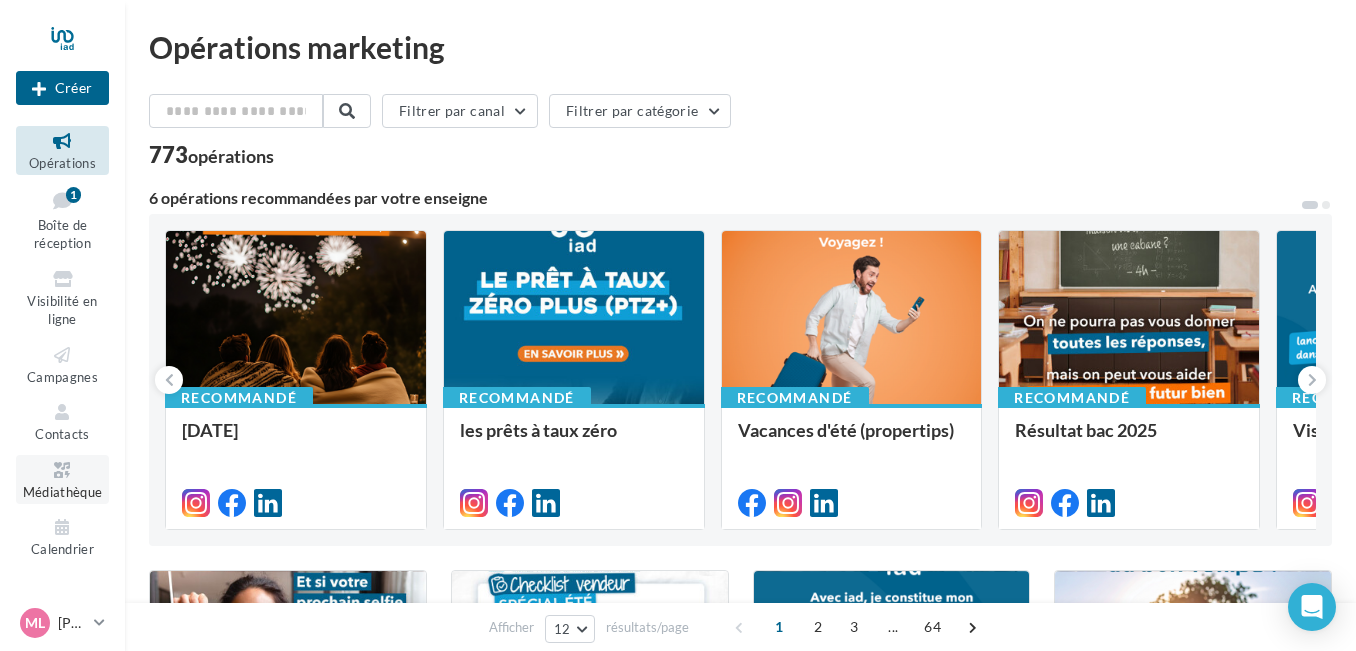 click on "Médiathèque" at bounding box center [63, 492] 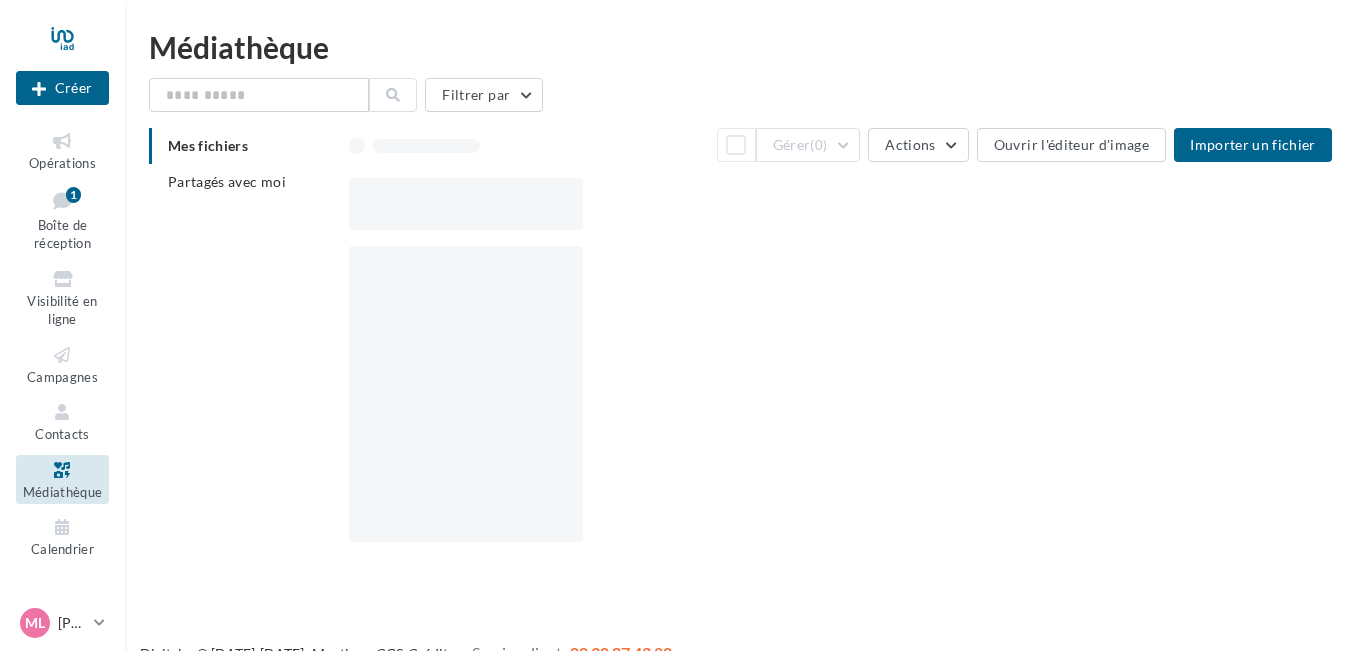 scroll, scrollTop: 0, scrollLeft: 0, axis: both 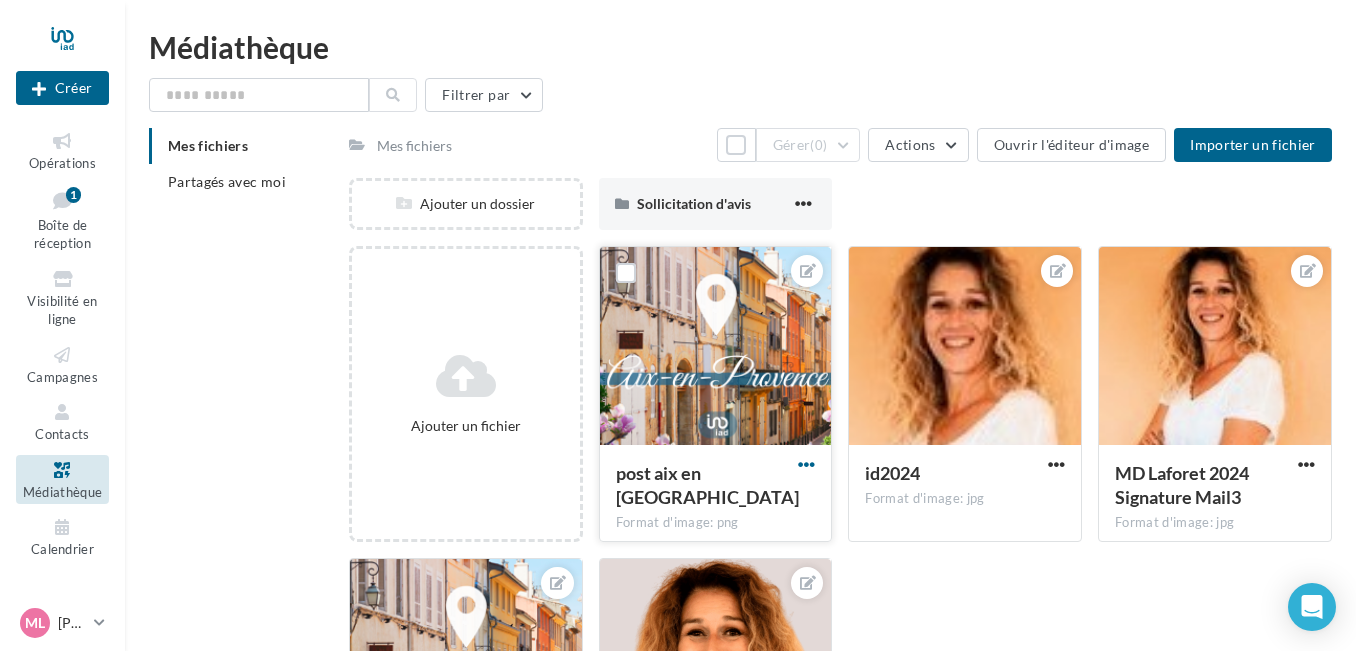 click at bounding box center (806, 464) 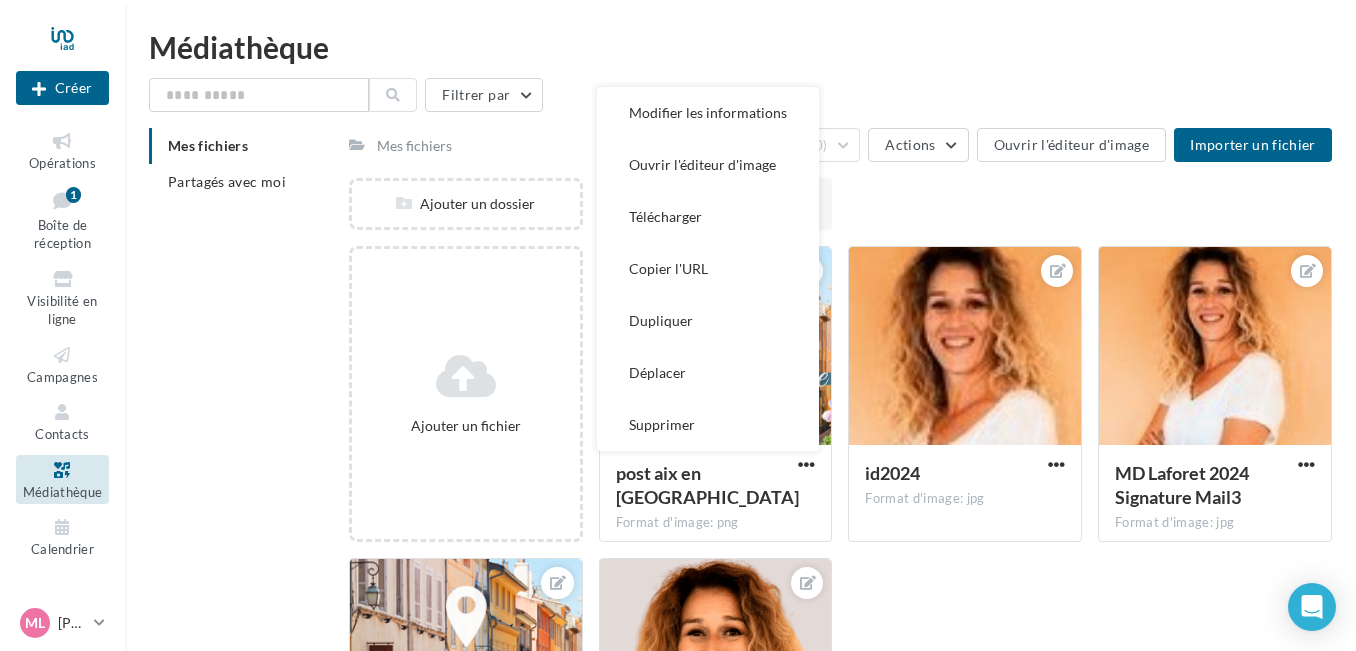 click on "Ajouter un fichier
post aix en provence  Format d'image: png           Modifier les informations       Ouvrir l'éditeur d'image       Télécharger       Copier l'URL       Dupliquer       Déplacer       Supprimer               post aix en provence
id2024  Format d'image: jpg                   id2024
MD Laforet 2024 Signature Mail3  Format d'image: jpg                   MD Laforet 2024 Signature Mail3
post aix en provence  Format d'image: png                   post aix en provence
copie 24-06-2025 - copie 24-06-2025 -…  Format d'image: png                   copie 24-06-2025 - copie 24-06-2025 - Photo (3)" at bounding box center [848, 558] 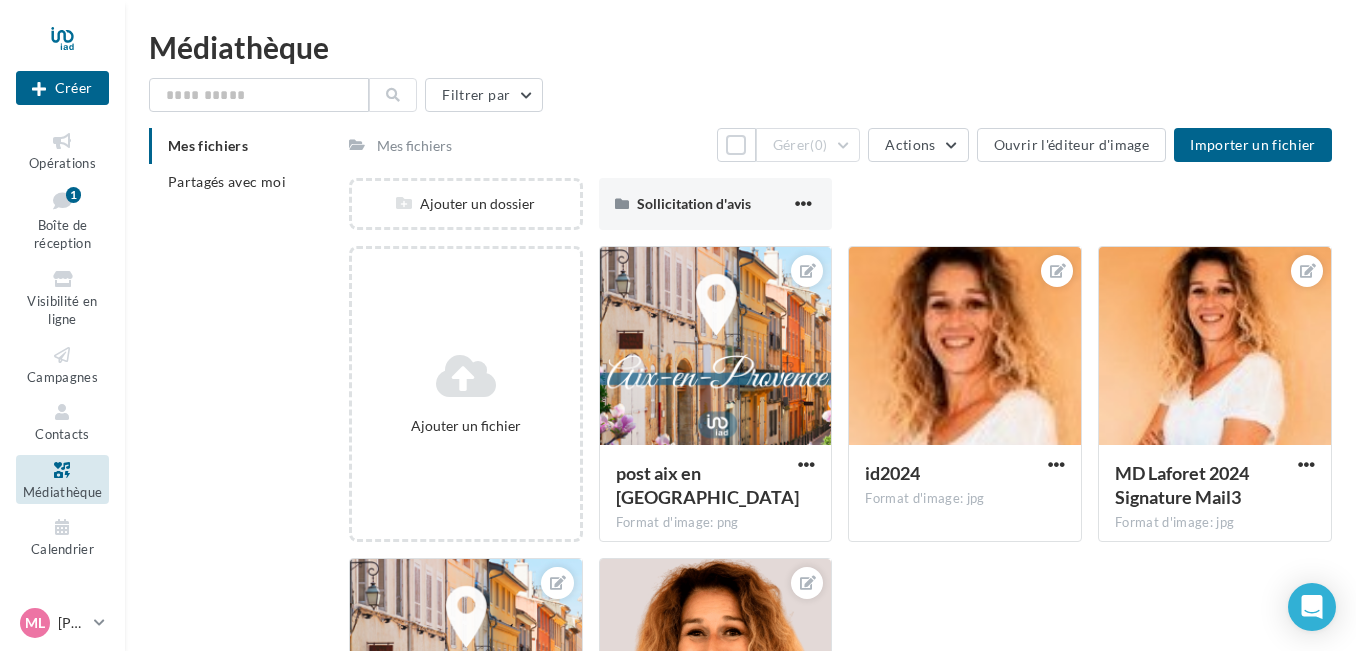 click on "Médiathèque           Filtrer par
Mes fichiers
Partagés avec moi
Mes fichiers
Tout sélectionner
Gérer   (0)              Actions               Ouvrir l'éditeur d'image       Importer un fichier     Ajouter un dossier
Sollicitation d'avis                Sollicitation d'avis       Ajouter un fichier
post aix en provence  Format d'image: png                   post aix en provence
id2024  Format d'image: jpg                   id2024
MD Laforet 2024 Signature Mail3  Format d'image: jpg                   MD Laforet 2024 Signature Mail3                              post aix en provence" at bounding box center (740, 451) 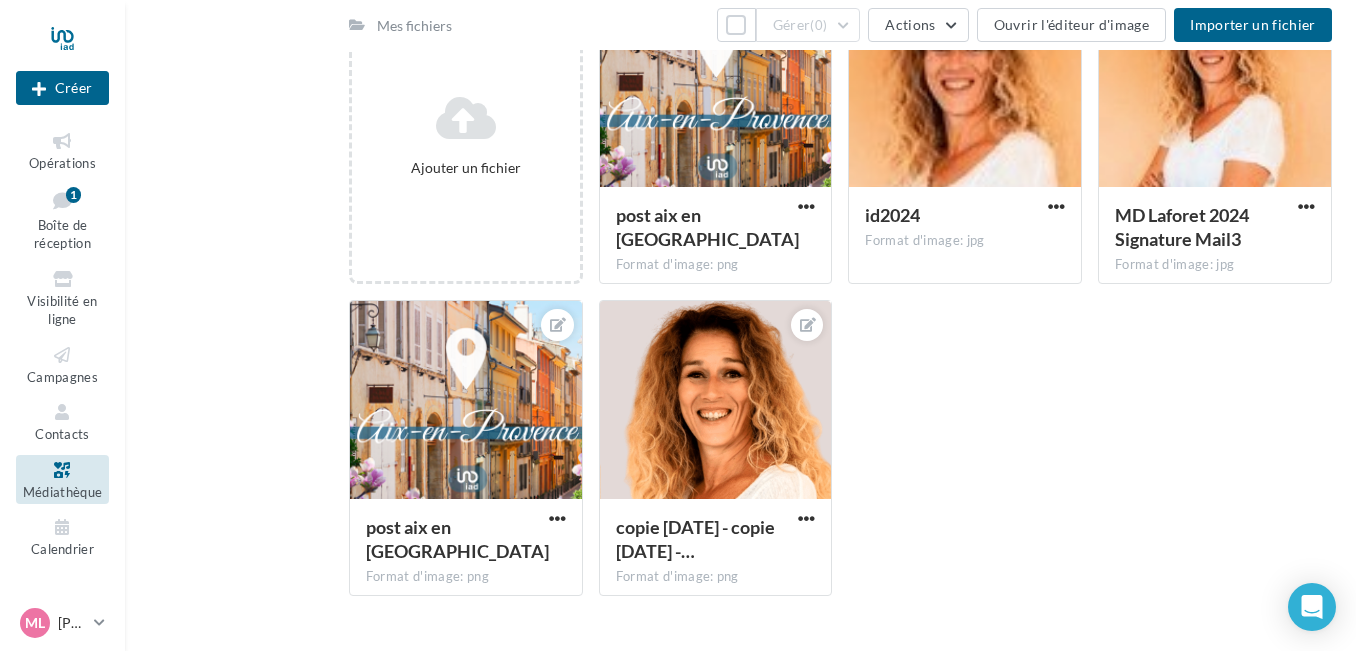 scroll, scrollTop: 287, scrollLeft: 0, axis: vertical 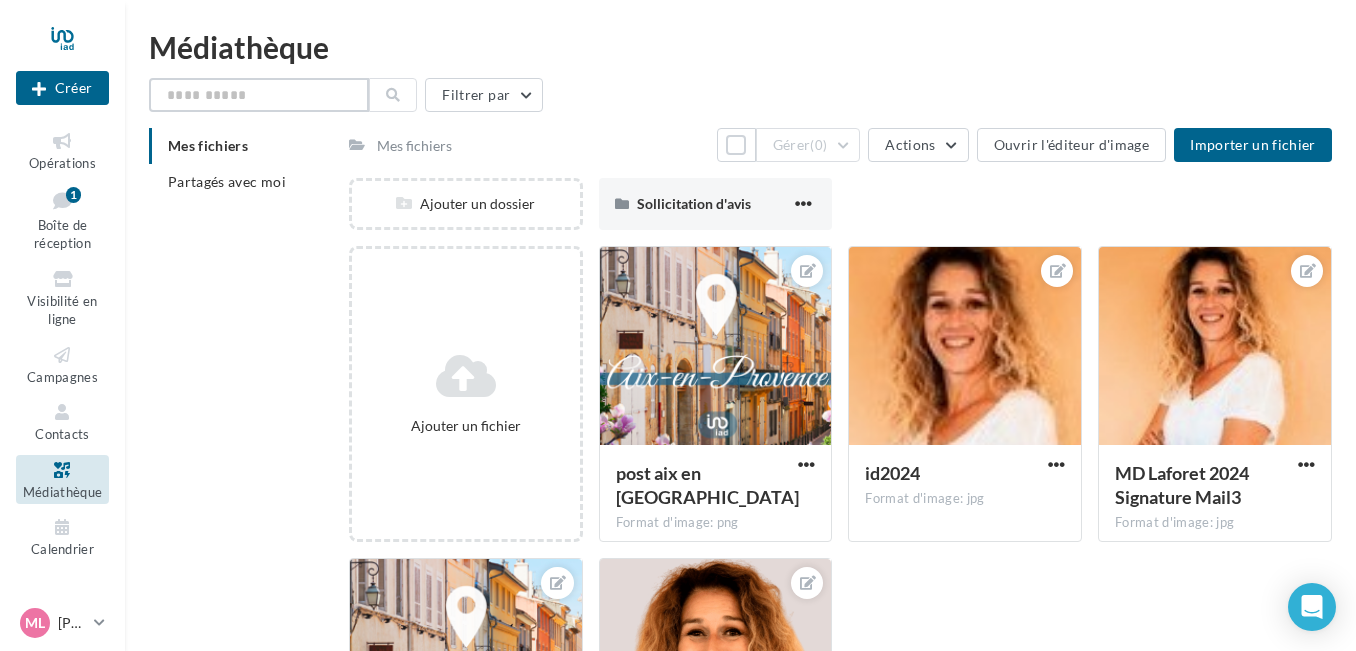 click at bounding box center (259, 95) 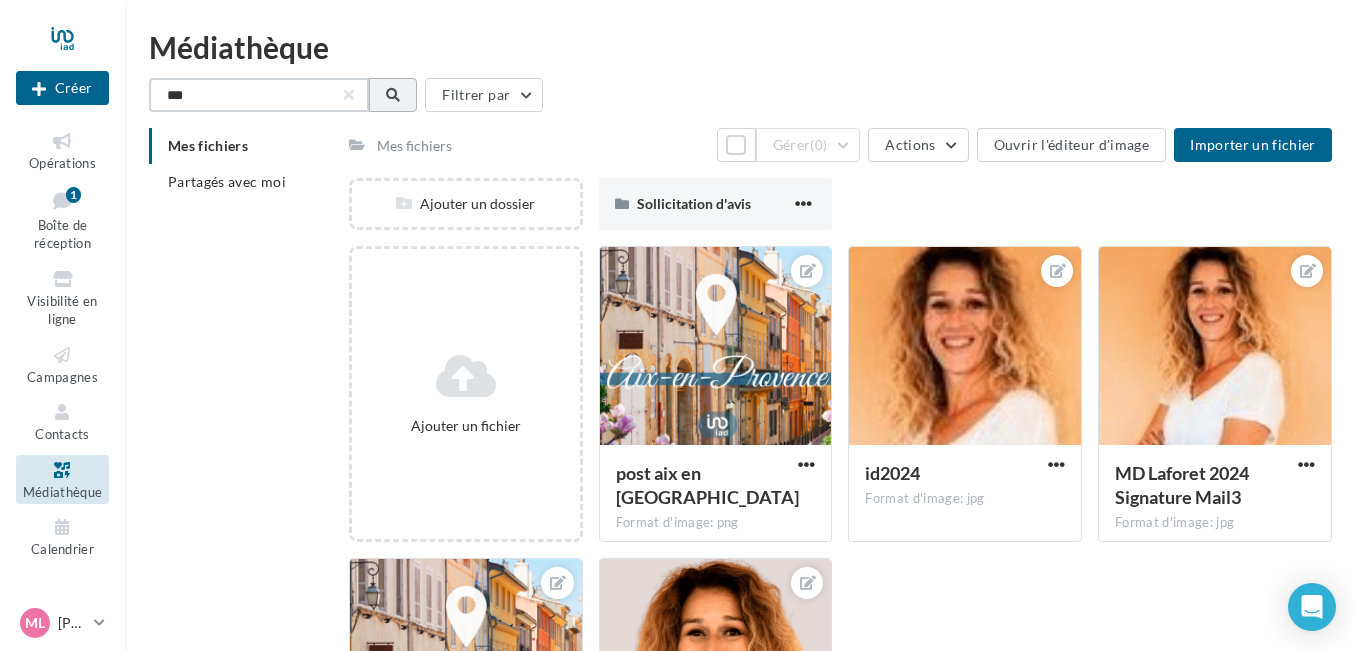 type on "***" 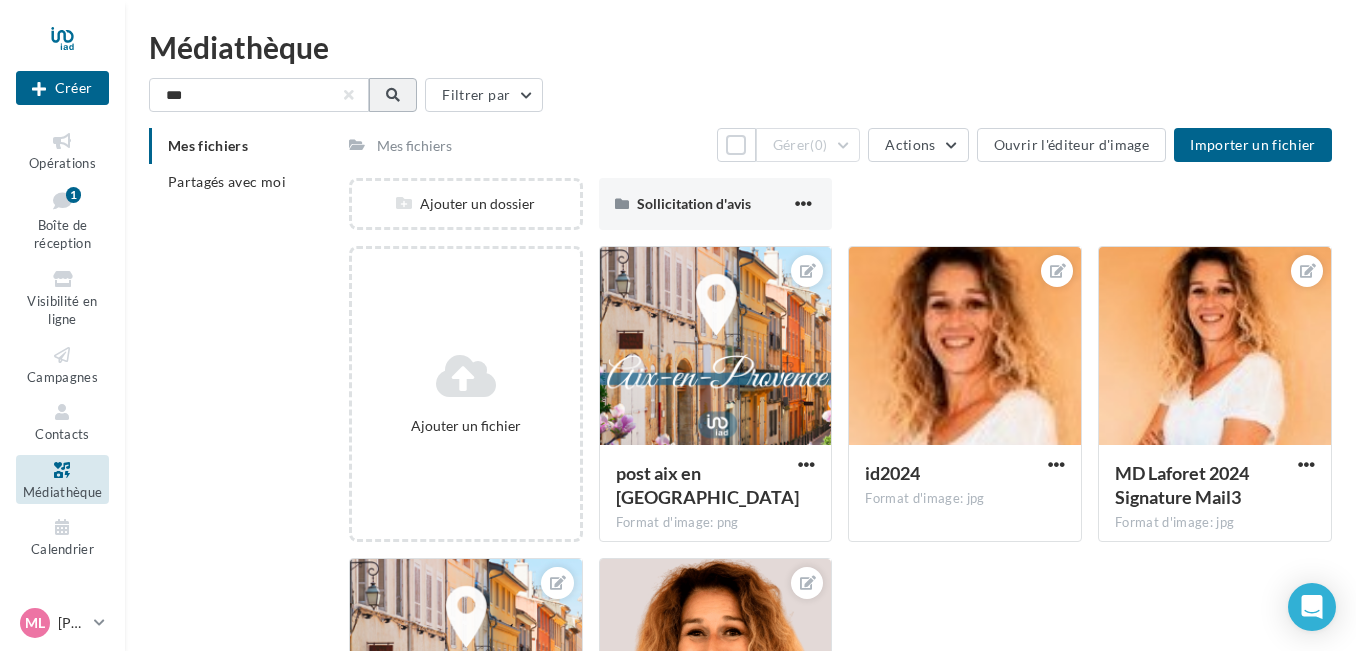 click at bounding box center (393, 95) 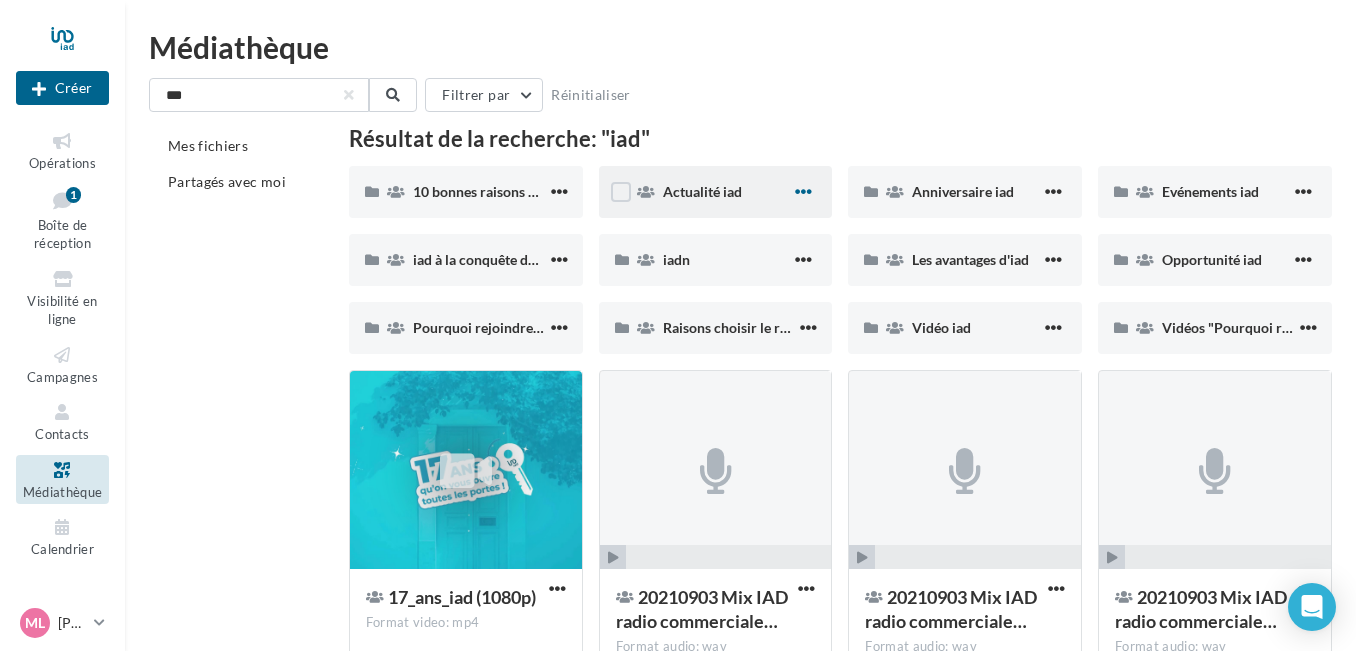 click at bounding box center (803, 191) 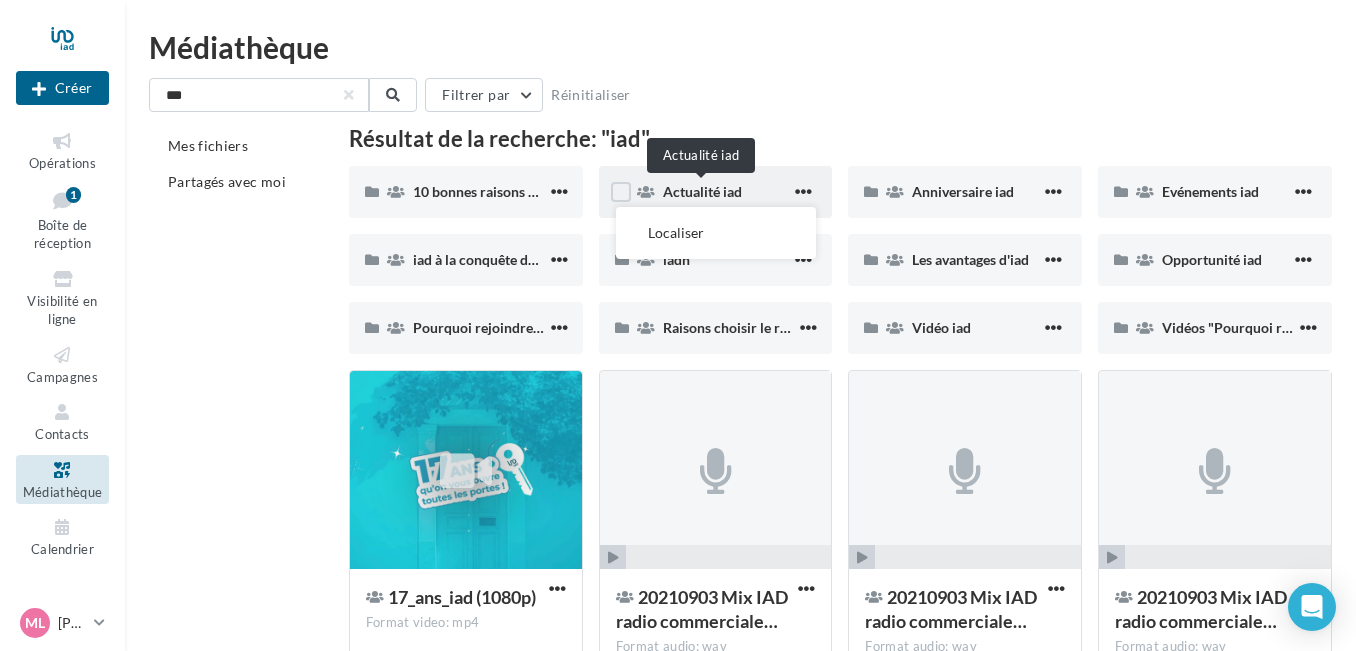 click on "Actualité iad" at bounding box center (702, 191) 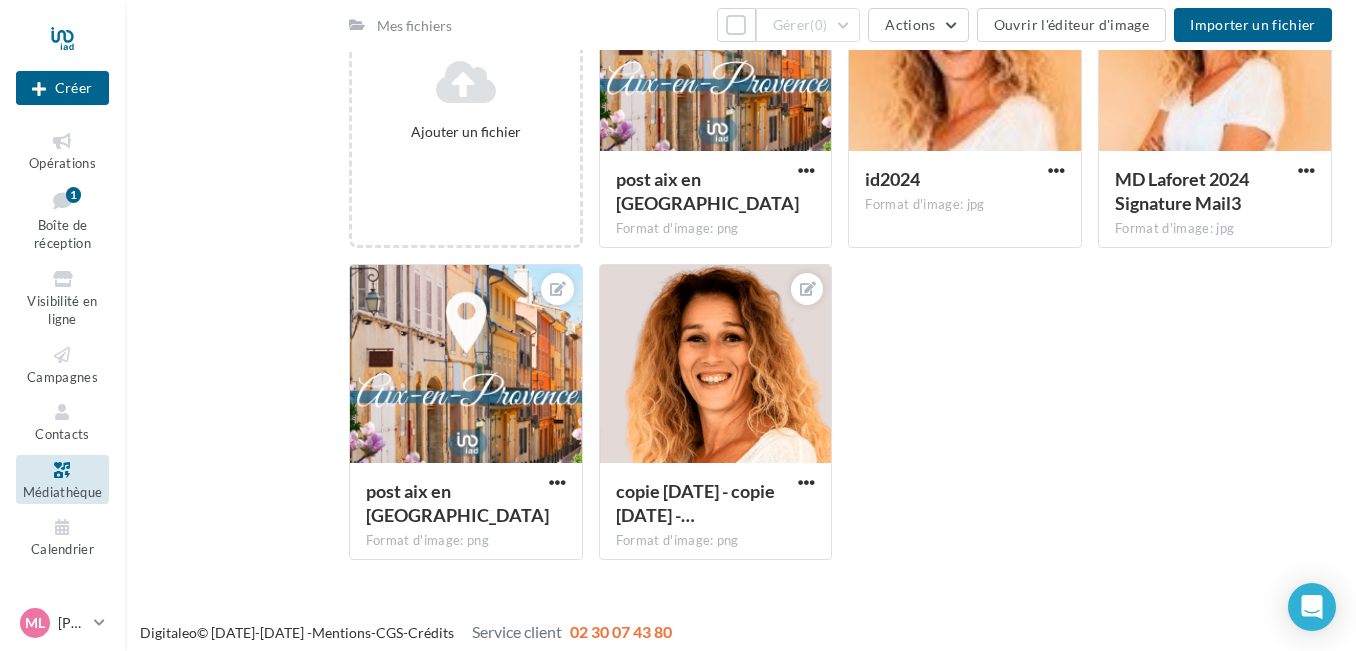 scroll, scrollTop: 0, scrollLeft: 0, axis: both 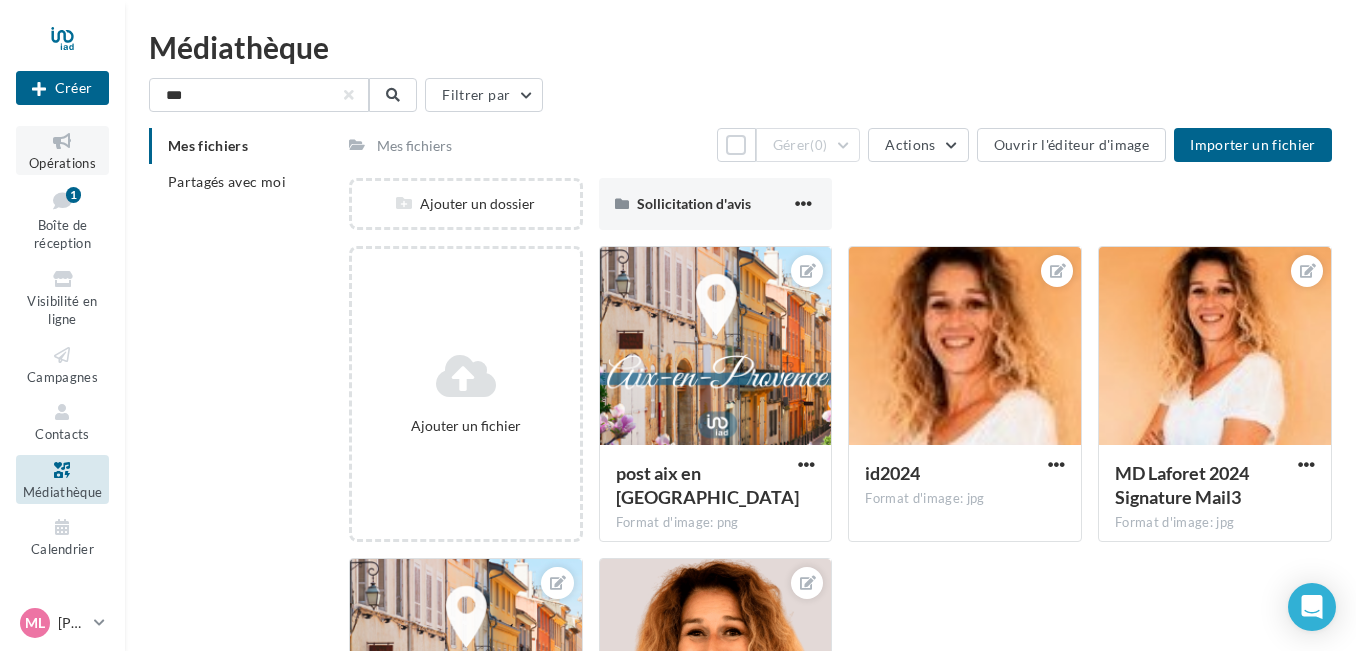 click on "Opérations" at bounding box center (62, 150) 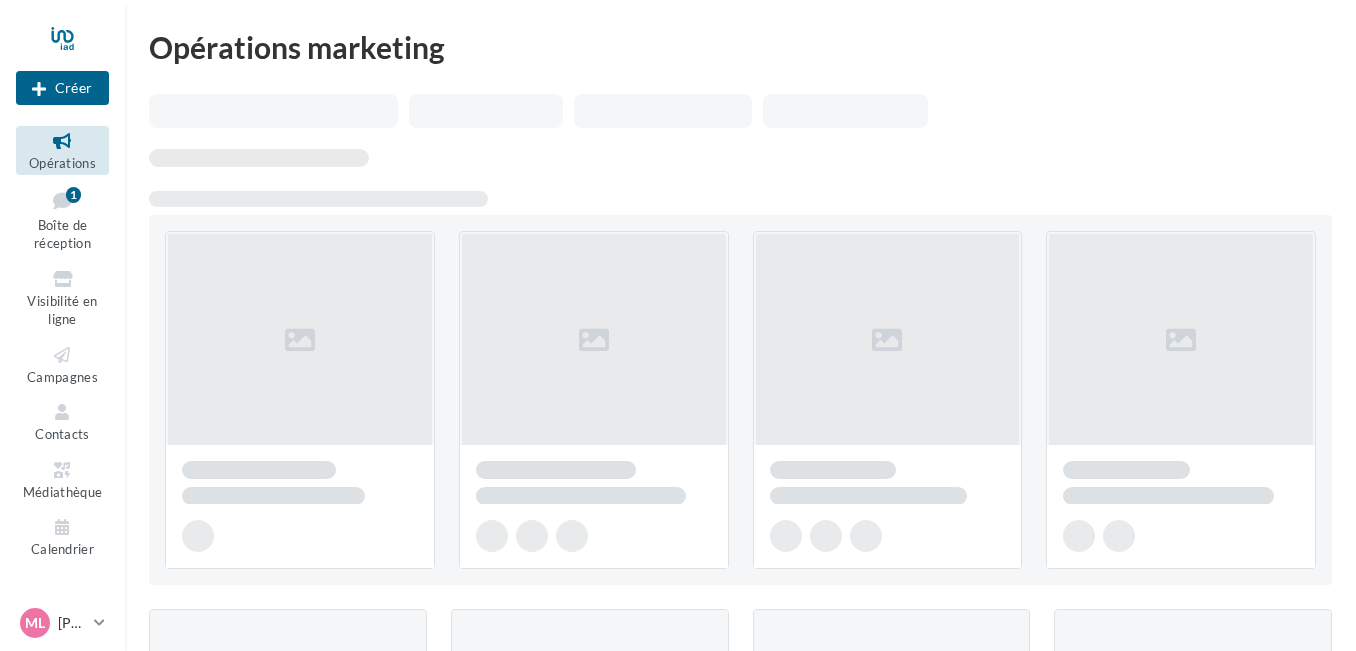 scroll, scrollTop: 0, scrollLeft: 0, axis: both 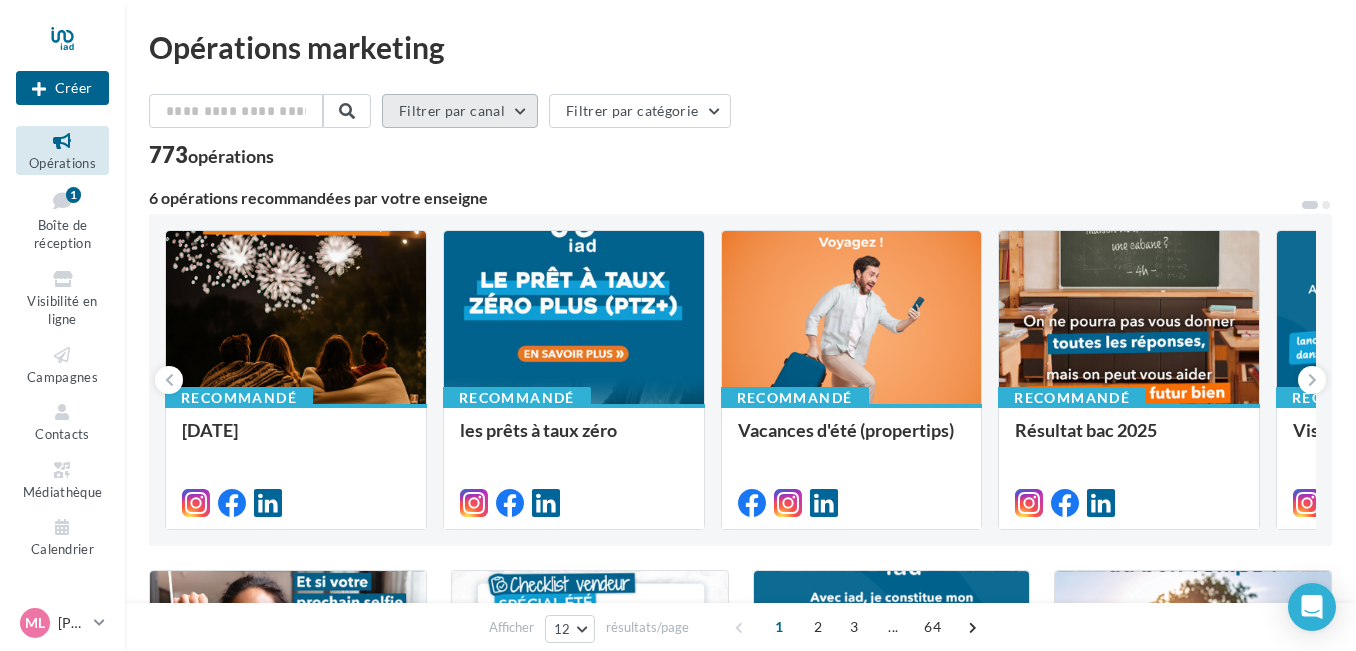 click on "Filtrer par canal" at bounding box center [460, 111] 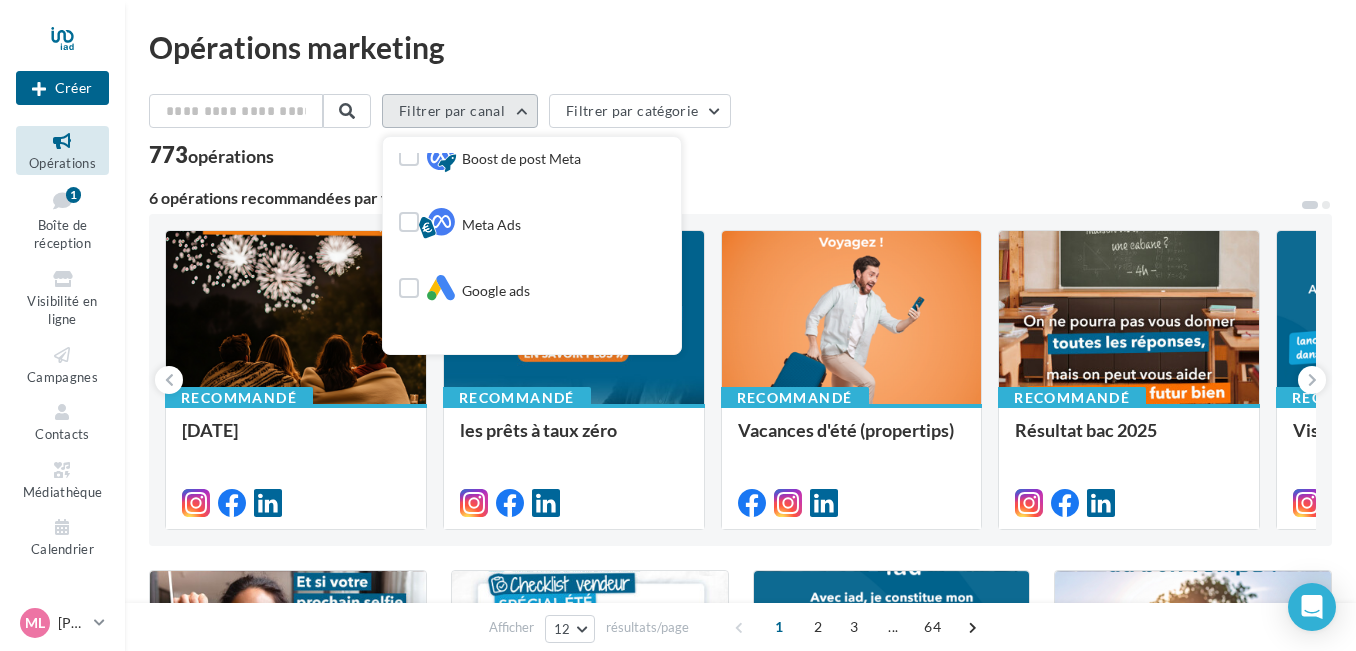 scroll, scrollTop: 437, scrollLeft: 0, axis: vertical 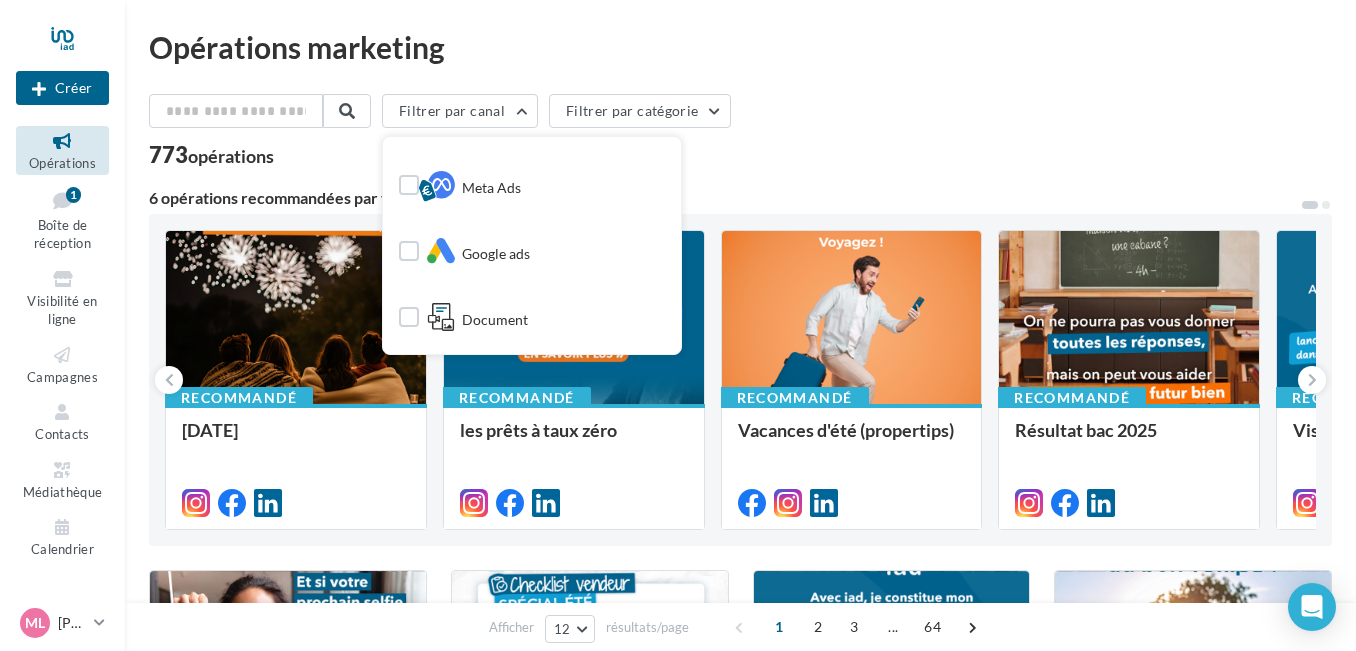 click on "Google ads" at bounding box center [532, 247] 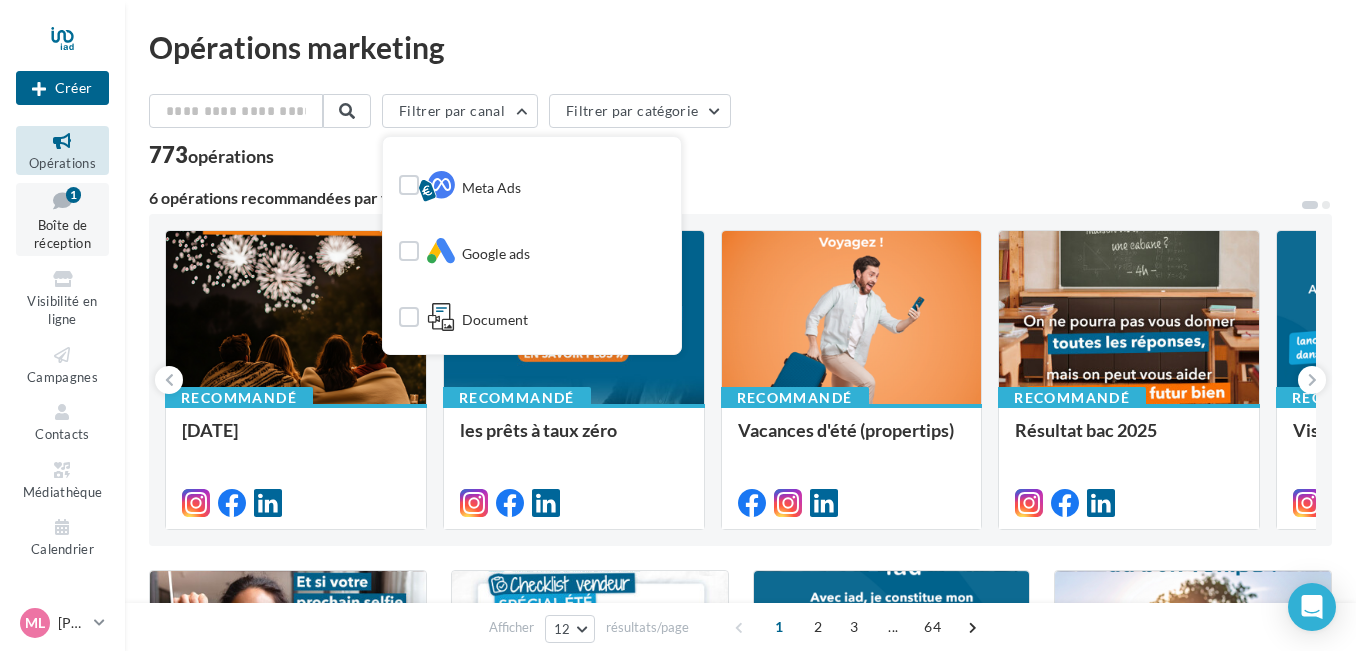 click on "Boîte de réception" at bounding box center [62, 234] 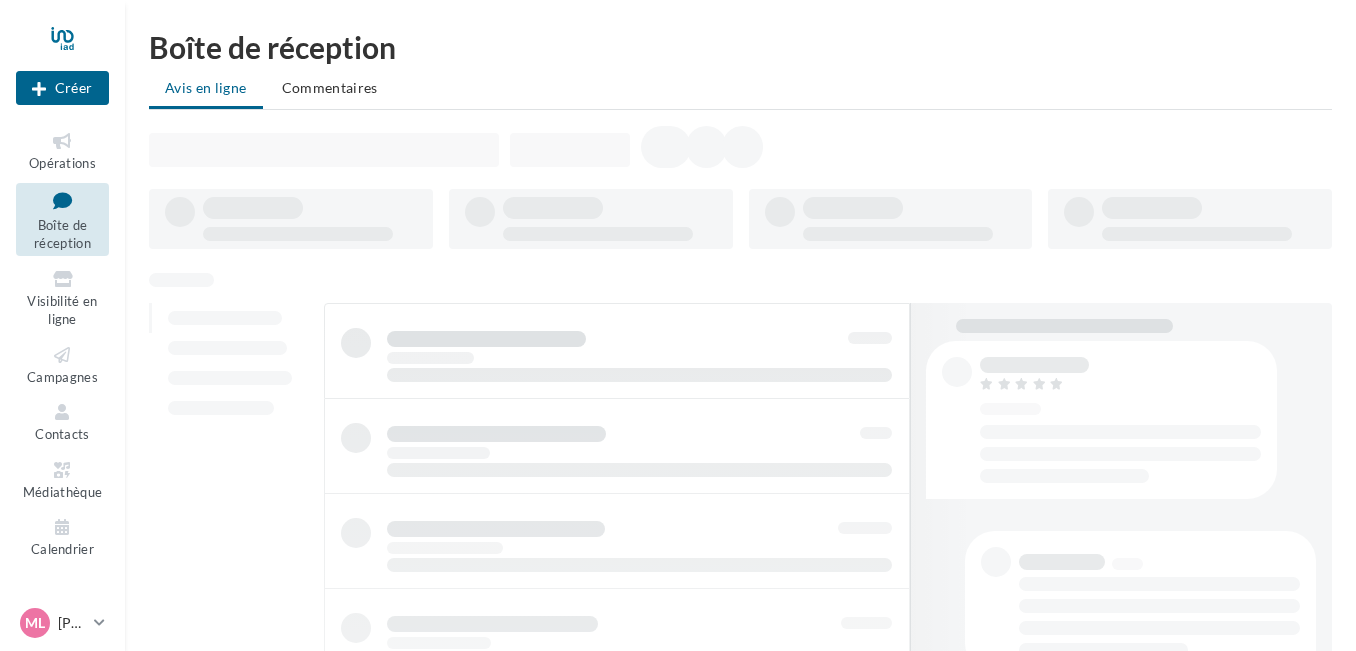 scroll, scrollTop: 0, scrollLeft: 0, axis: both 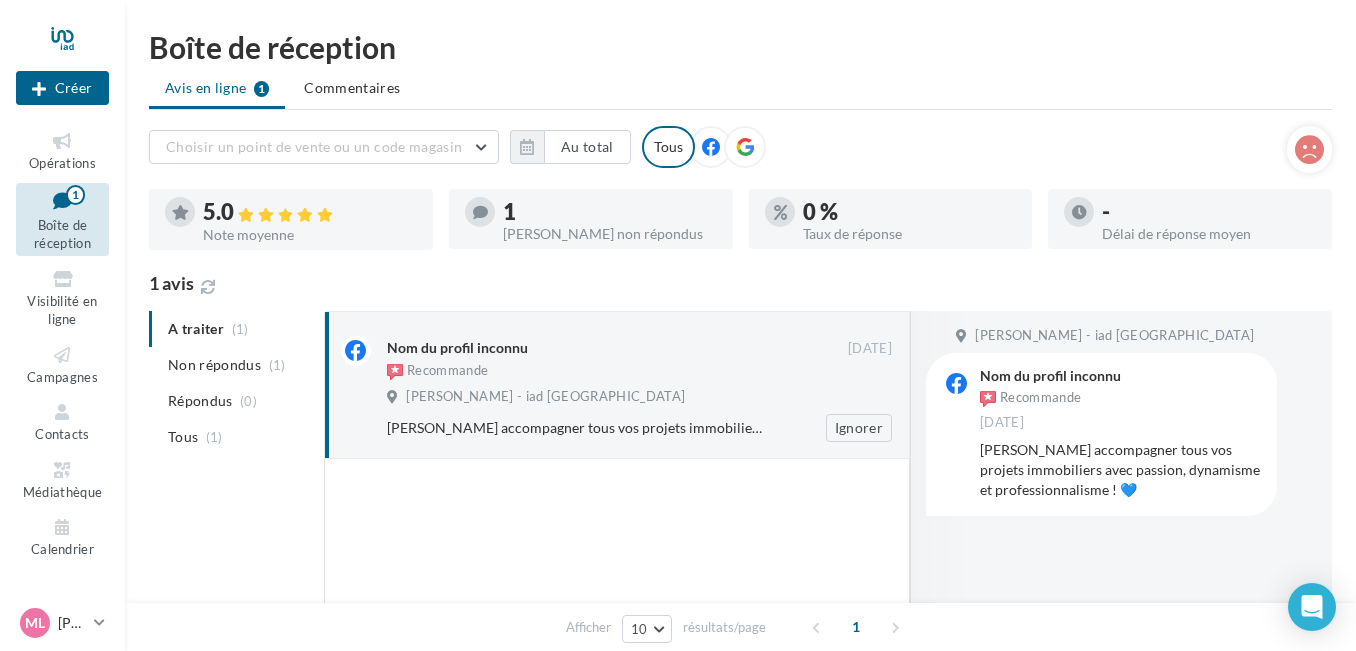 click on "Recommande" at bounding box center [617, 373] 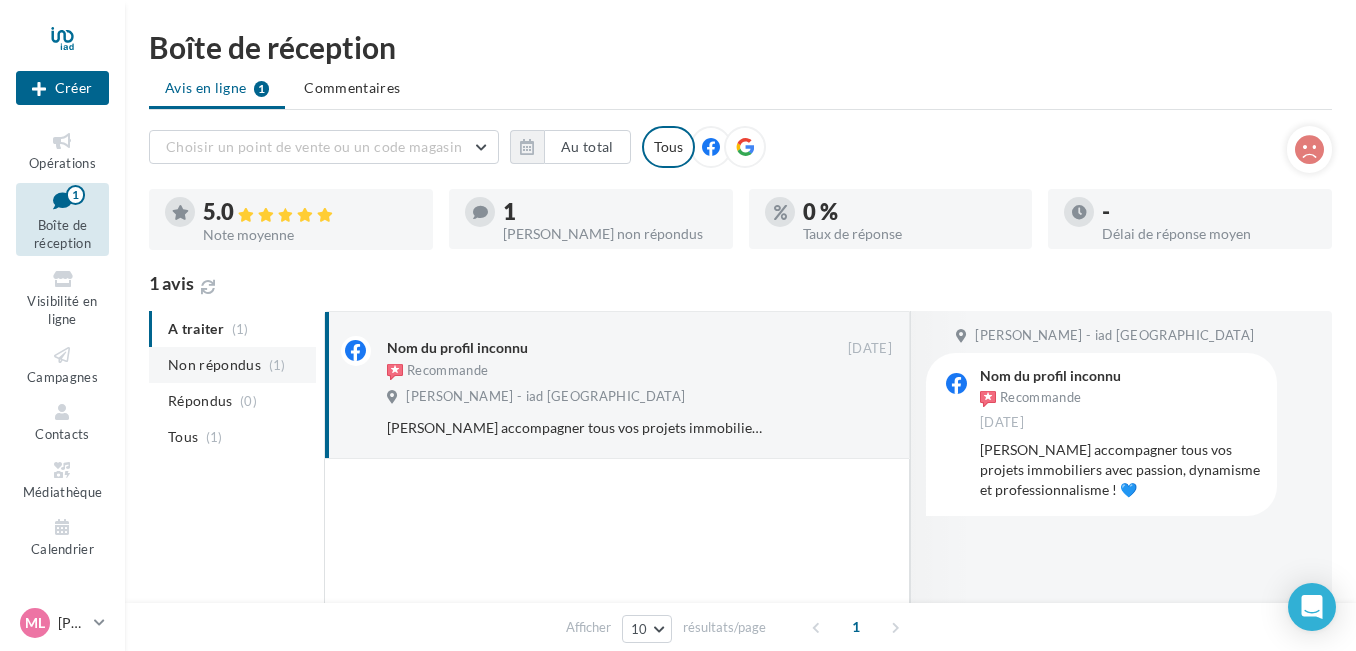 click on "Non répondus" at bounding box center (214, 365) 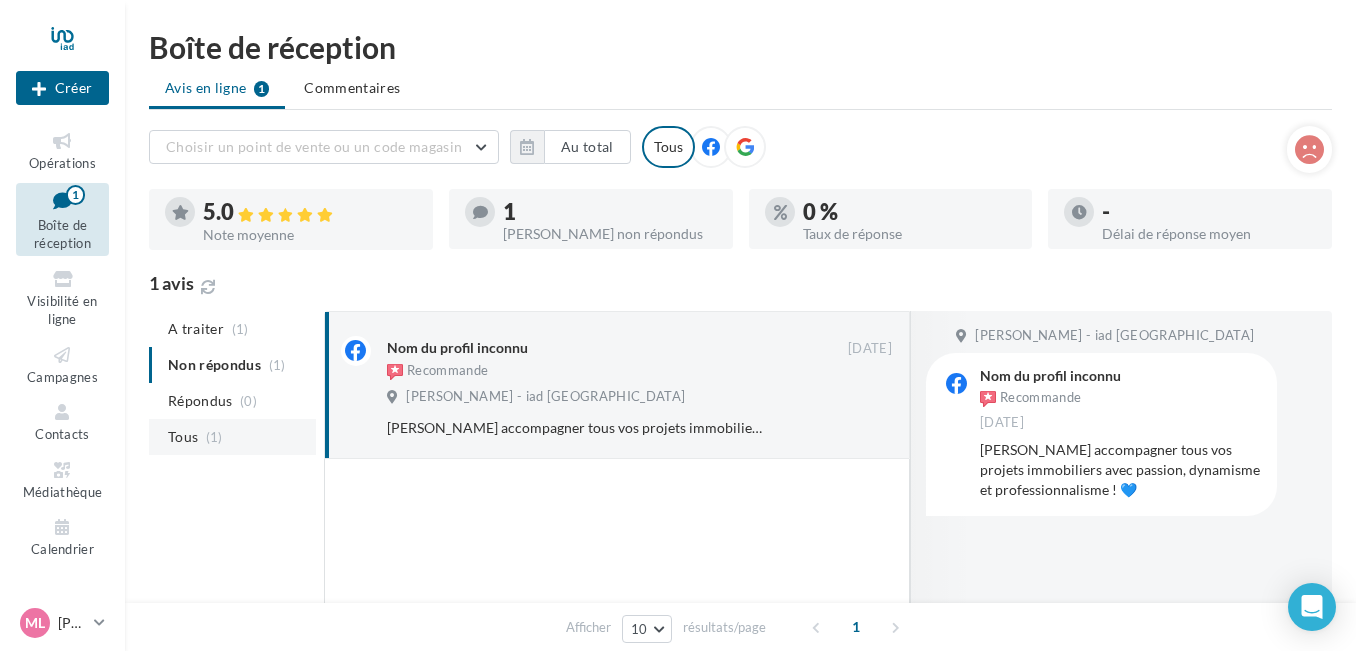 click on "Tous
(1)" at bounding box center (232, 437) 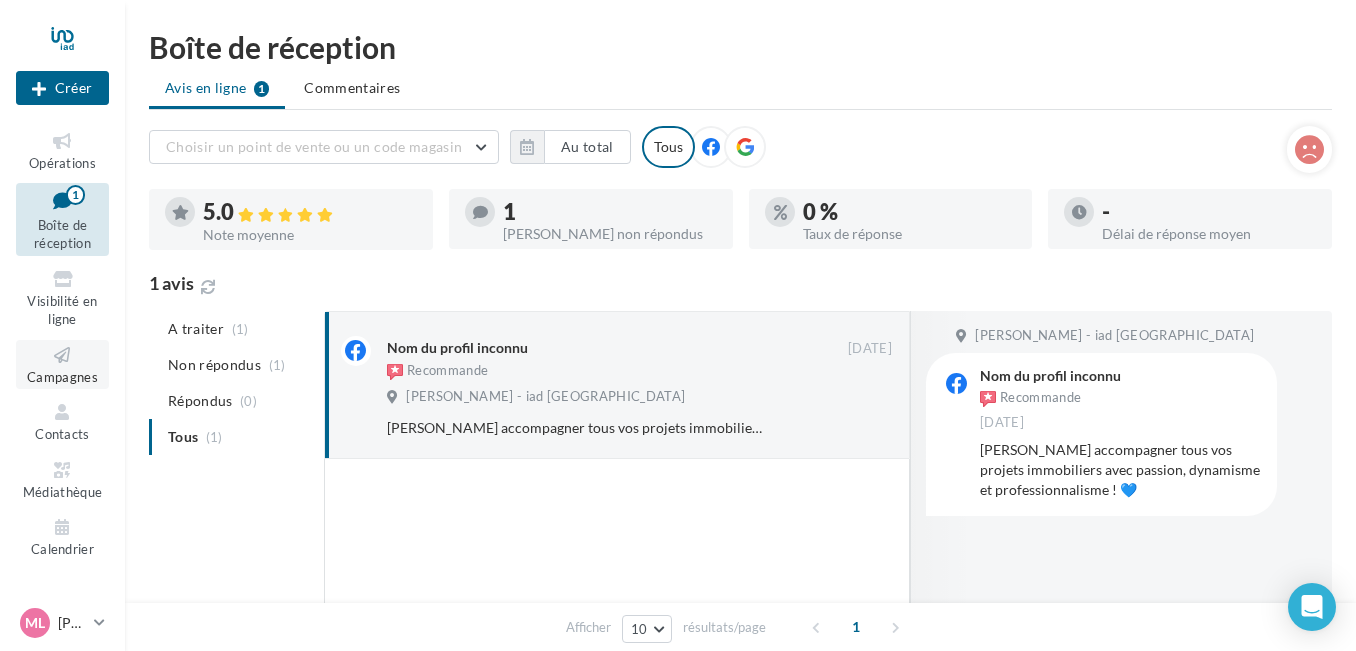 click on "Campagnes" at bounding box center (62, 377) 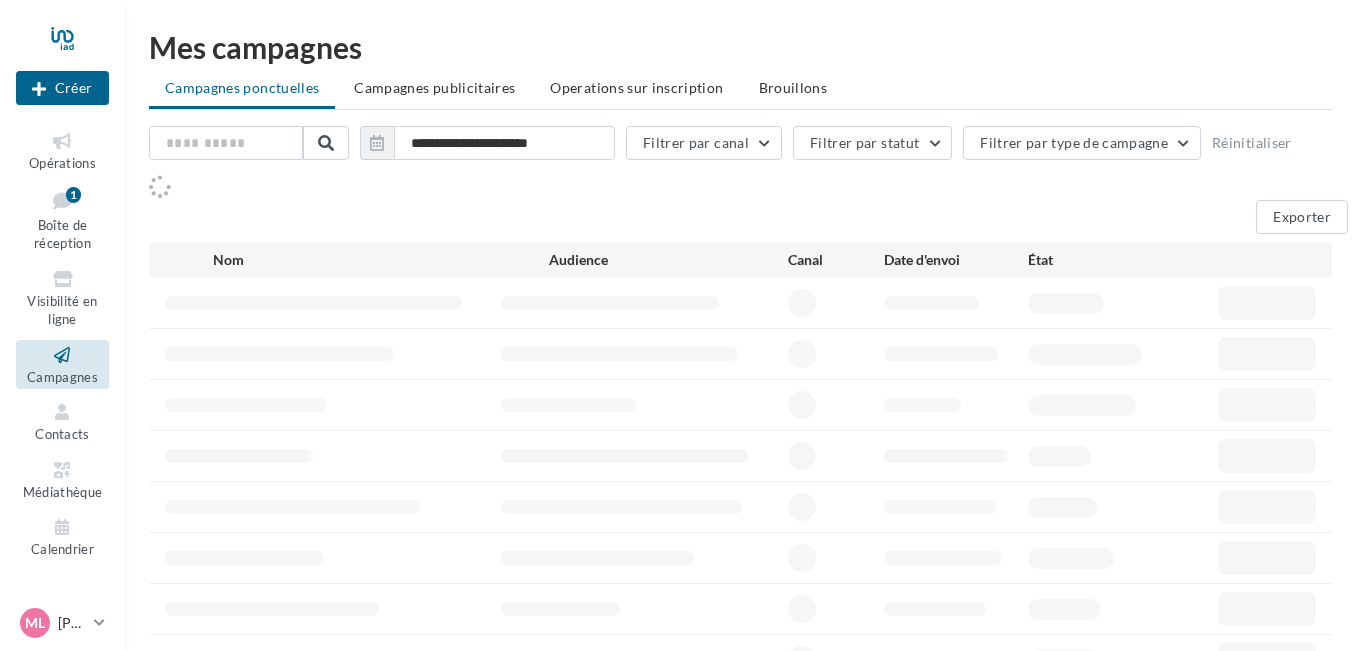 scroll, scrollTop: 0, scrollLeft: 0, axis: both 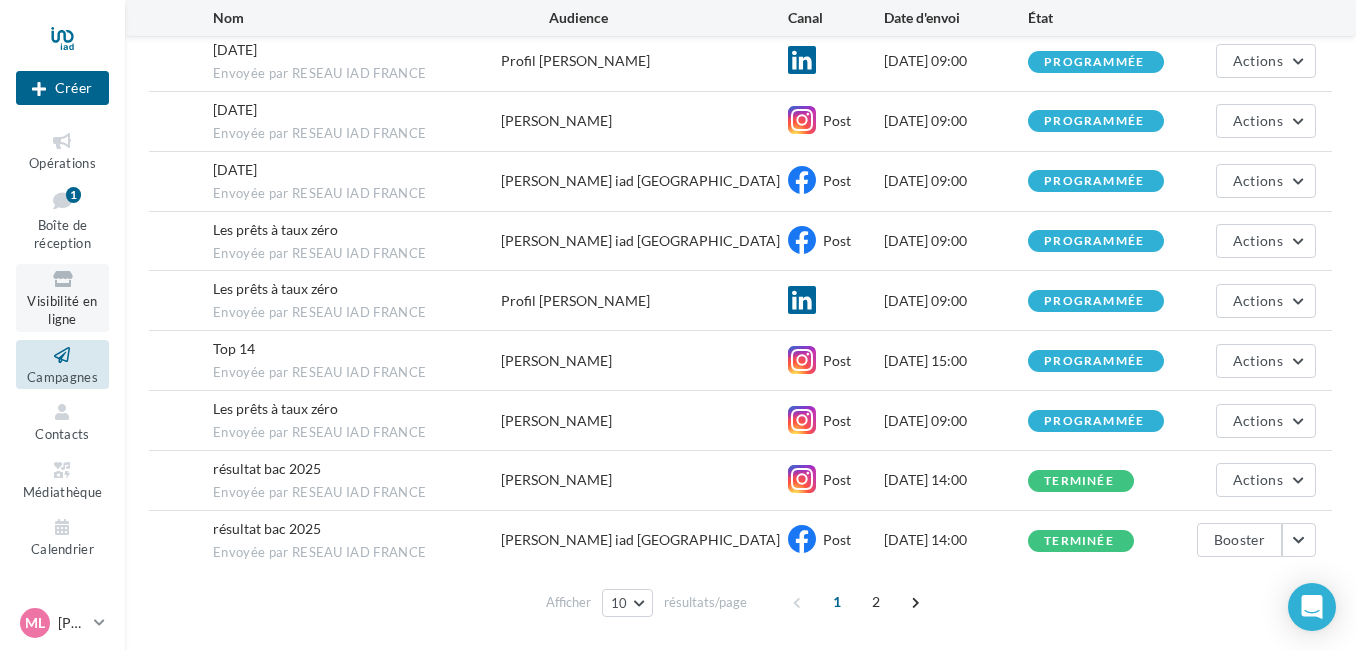 click on "Visibilité en ligne" at bounding box center [62, 310] 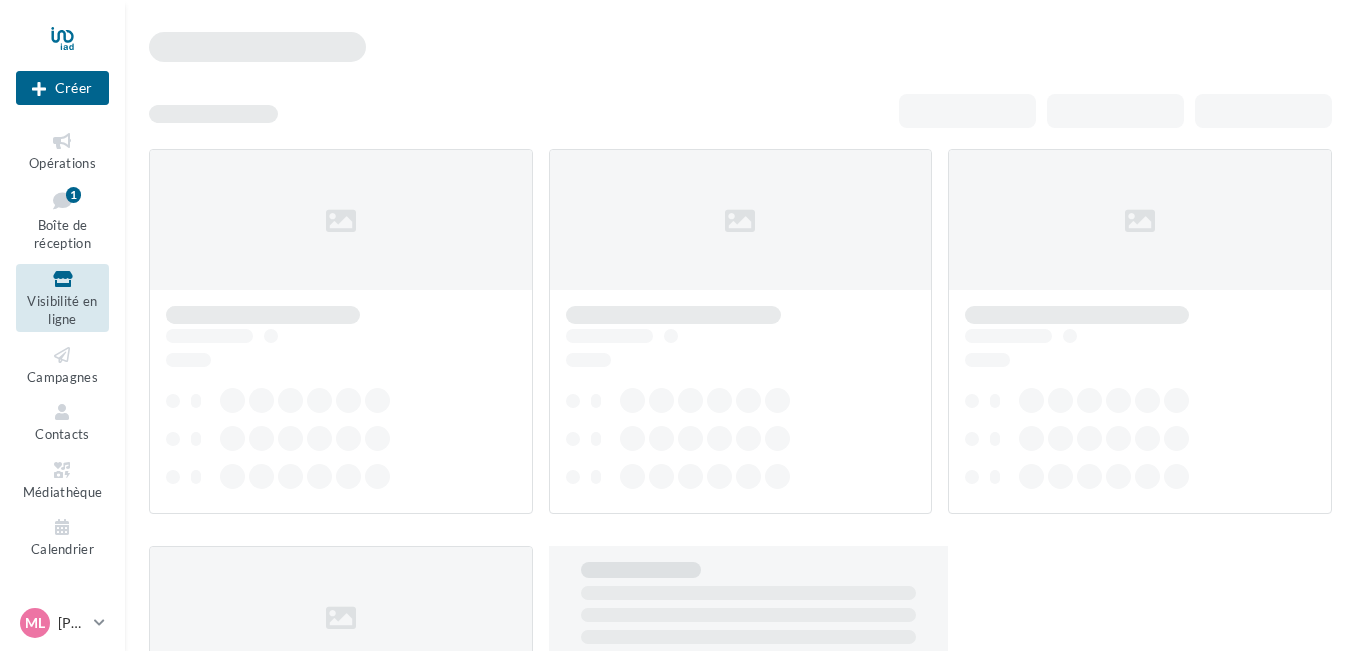 scroll, scrollTop: 0, scrollLeft: 0, axis: both 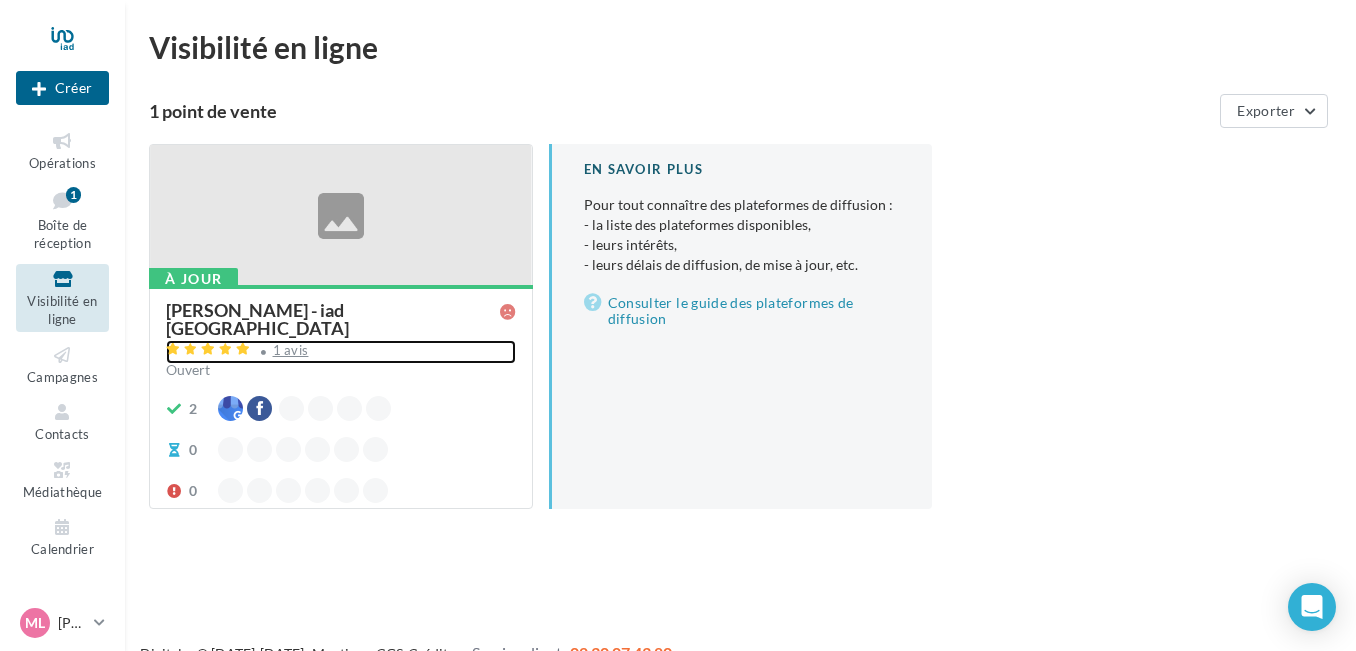 click on "1 avis" at bounding box center [291, 350] 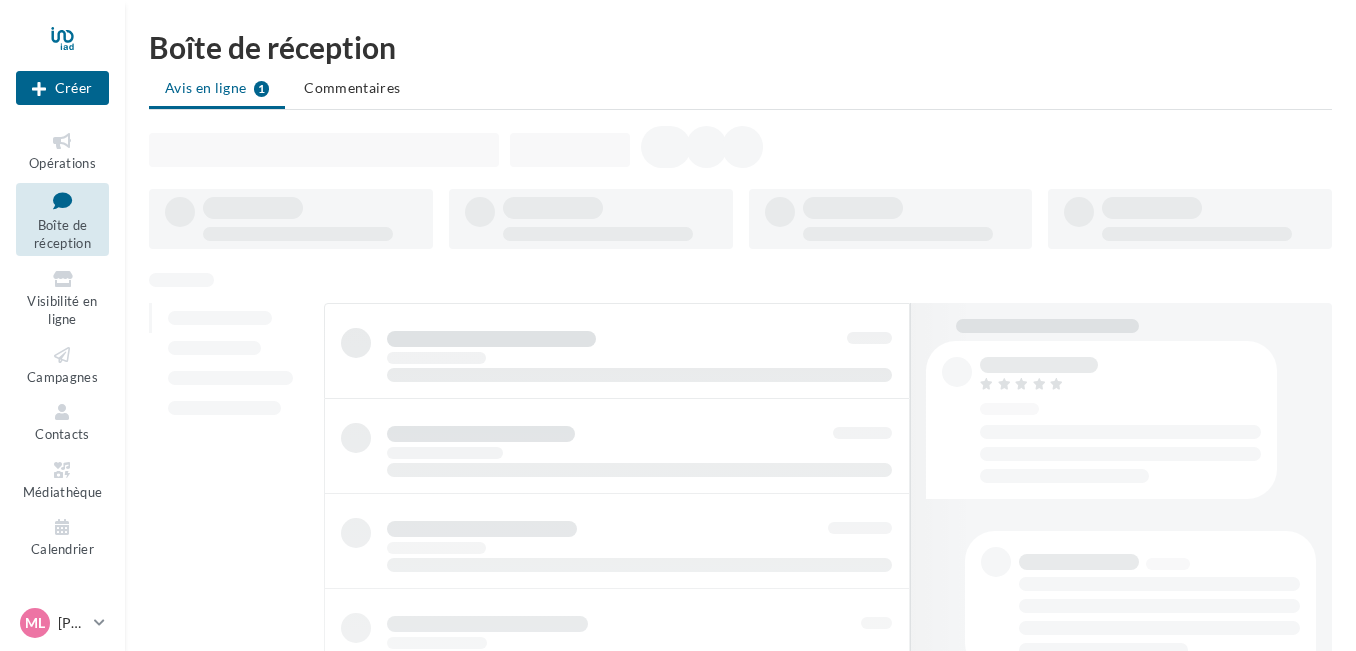 scroll, scrollTop: 0, scrollLeft: 0, axis: both 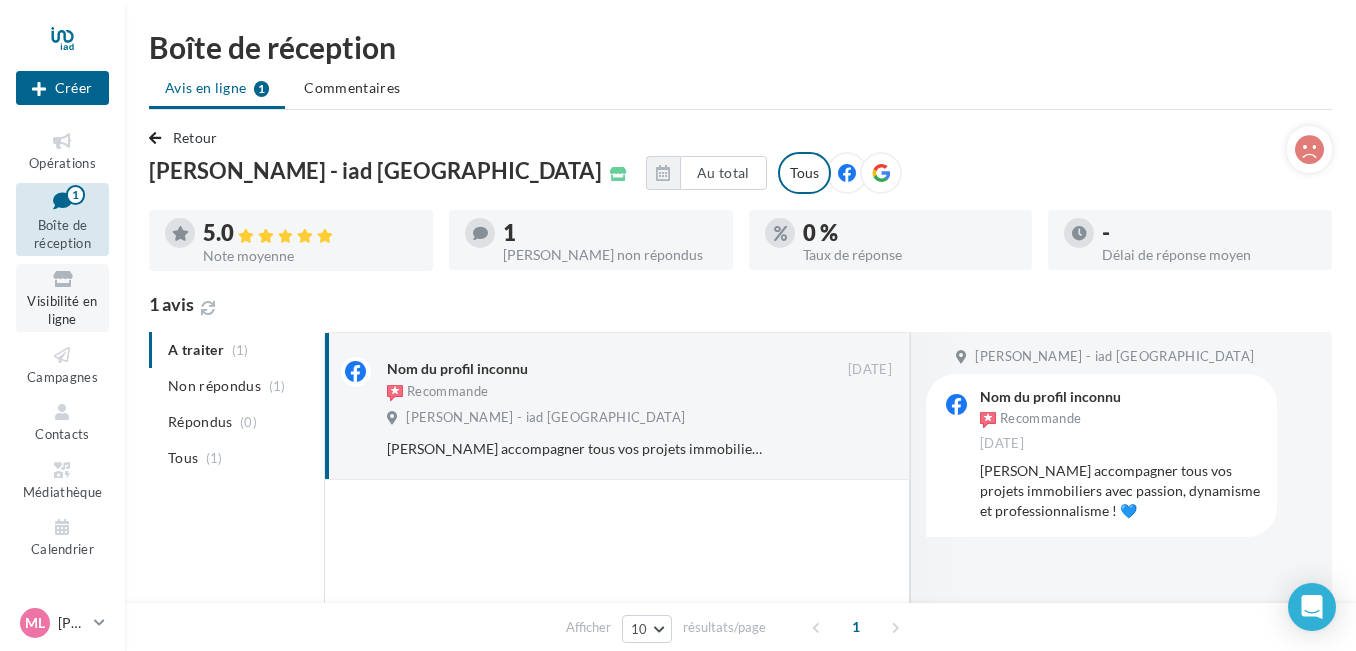 click on "Visibilité en ligne" at bounding box center [62, 310] 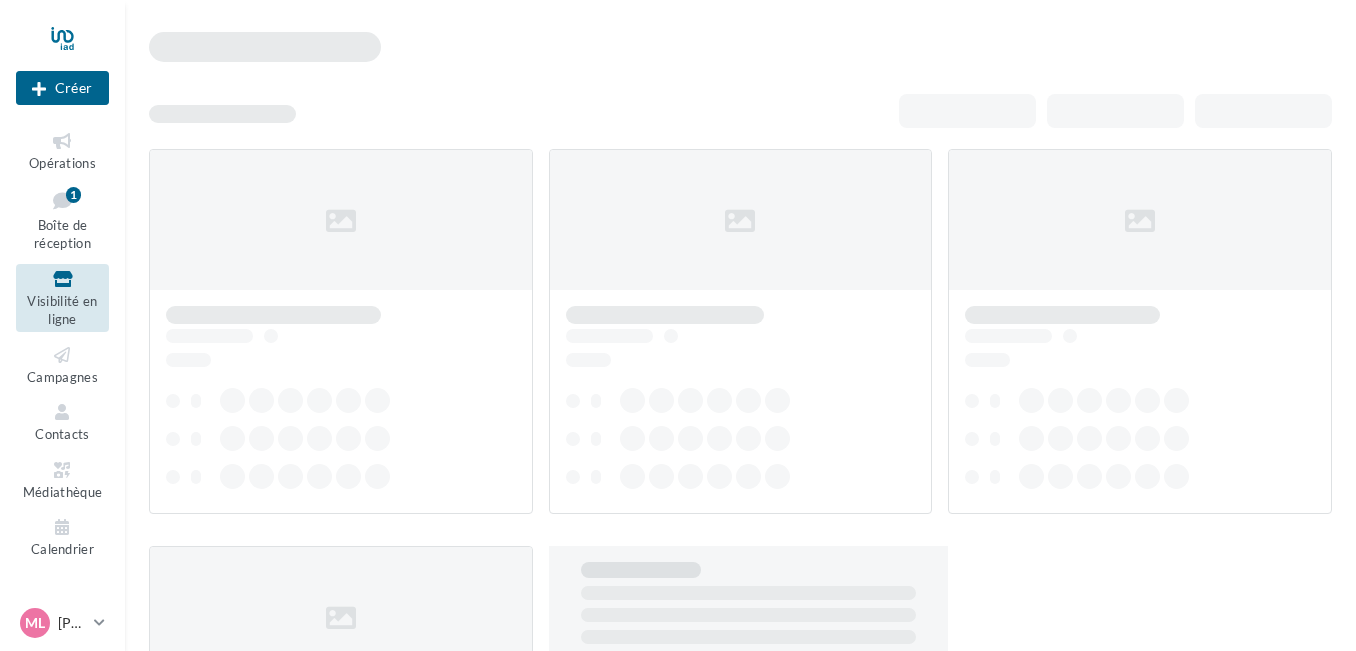 scroll, scrollTop: 0, scrollLeft: 0, axis: both 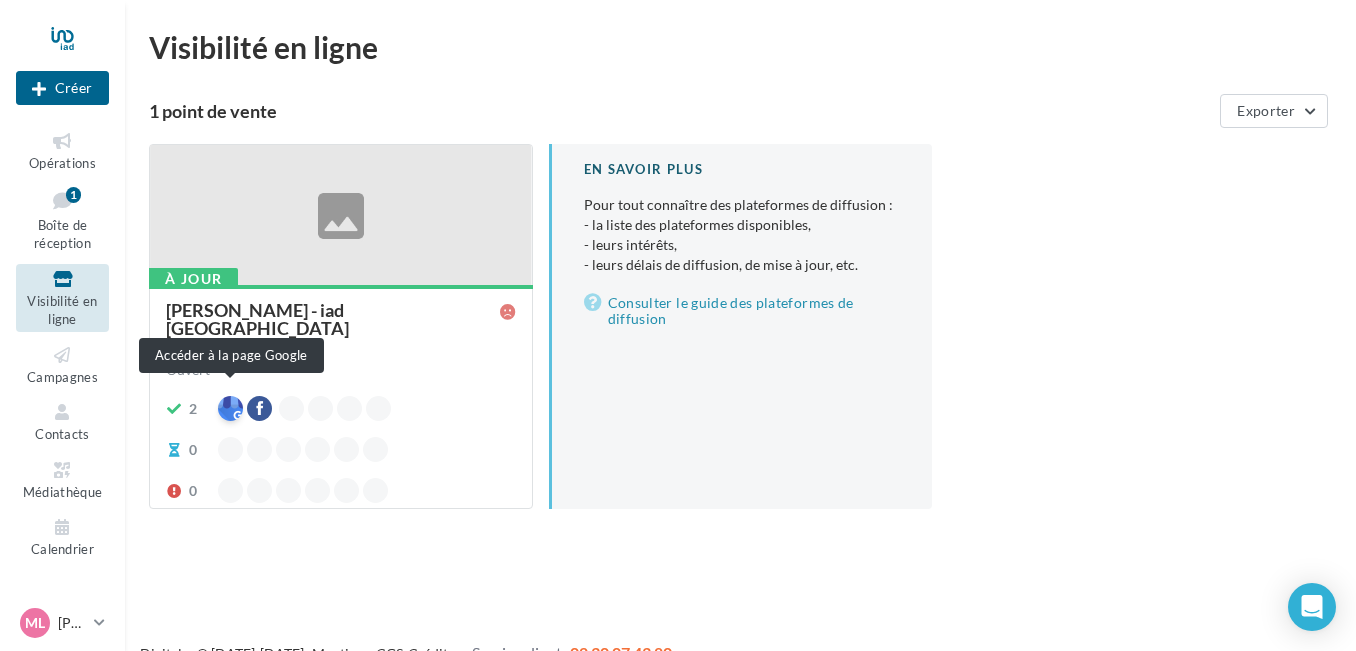 click at bounding box center (230, 408) 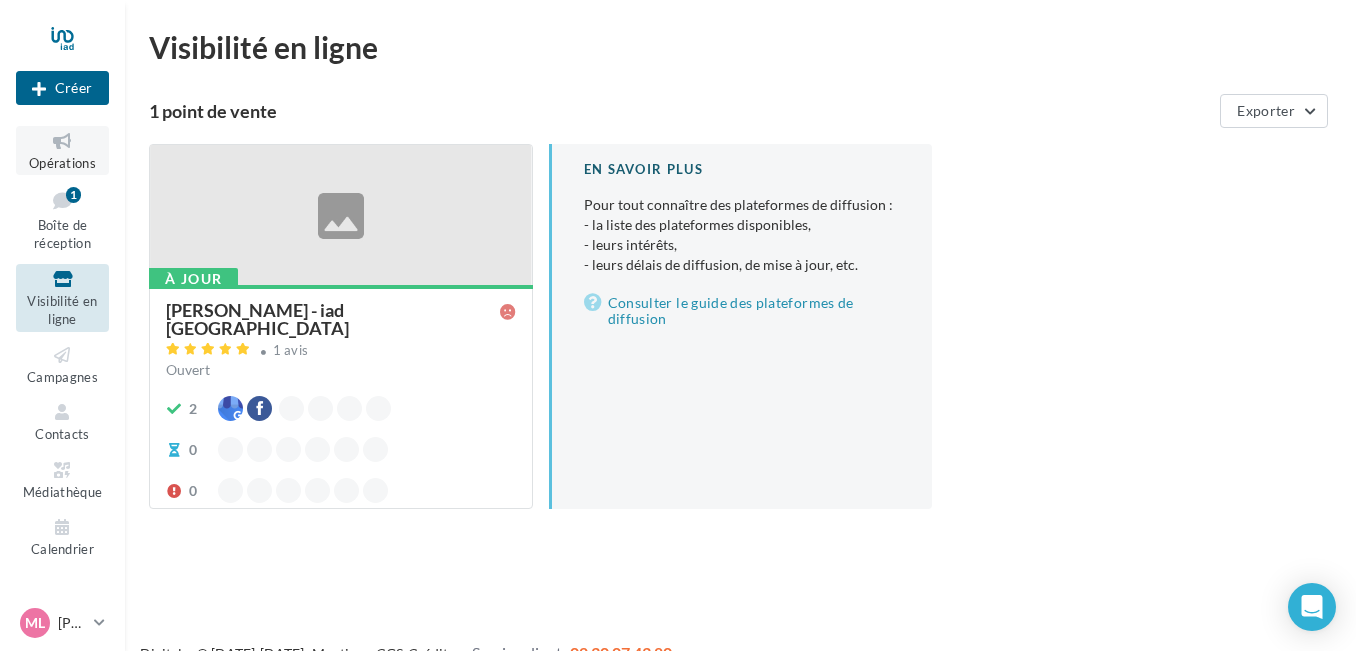 click at bounding box center (62, 141) 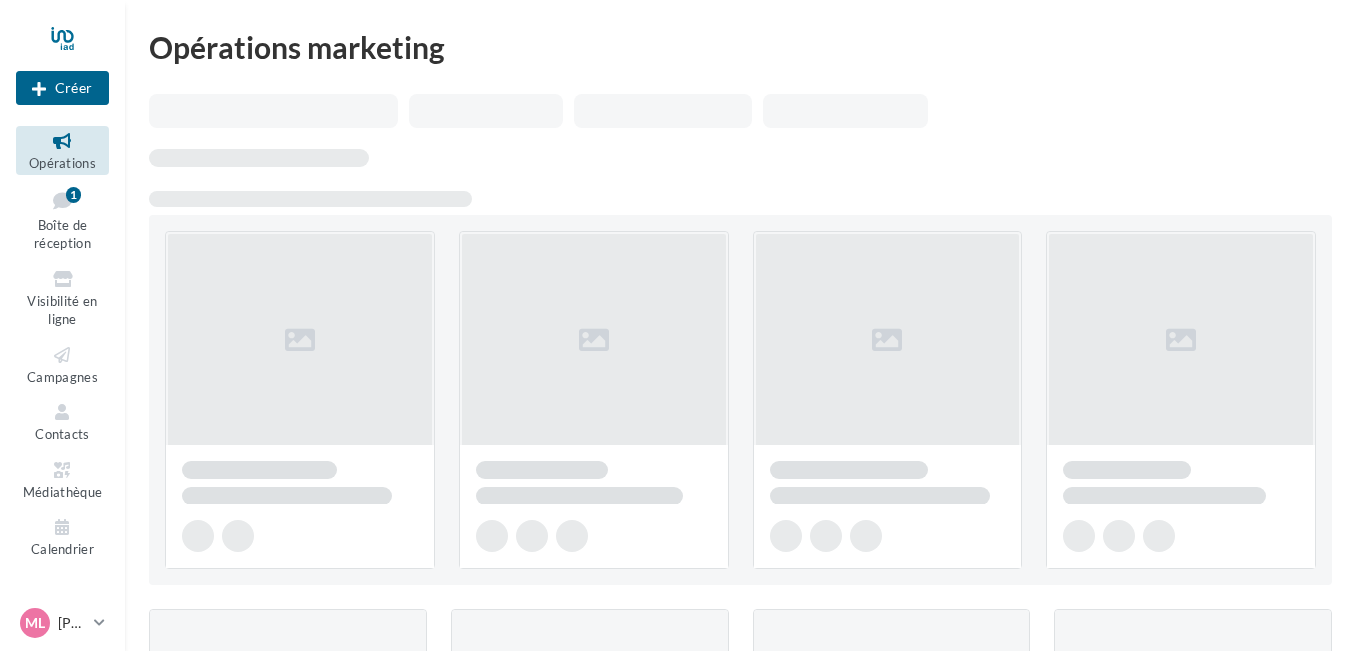 scroll, scrollTop: 0, scrollLeft: 0, axis: both 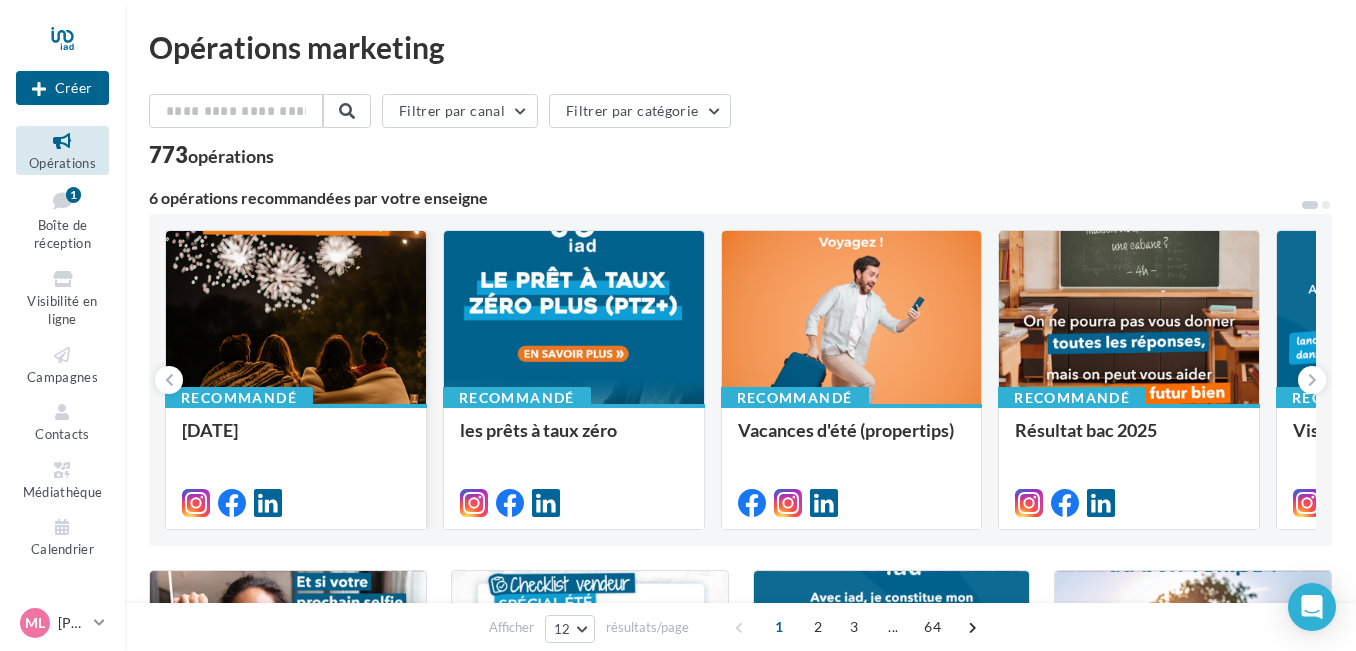 click at bounding box center (296, 318) 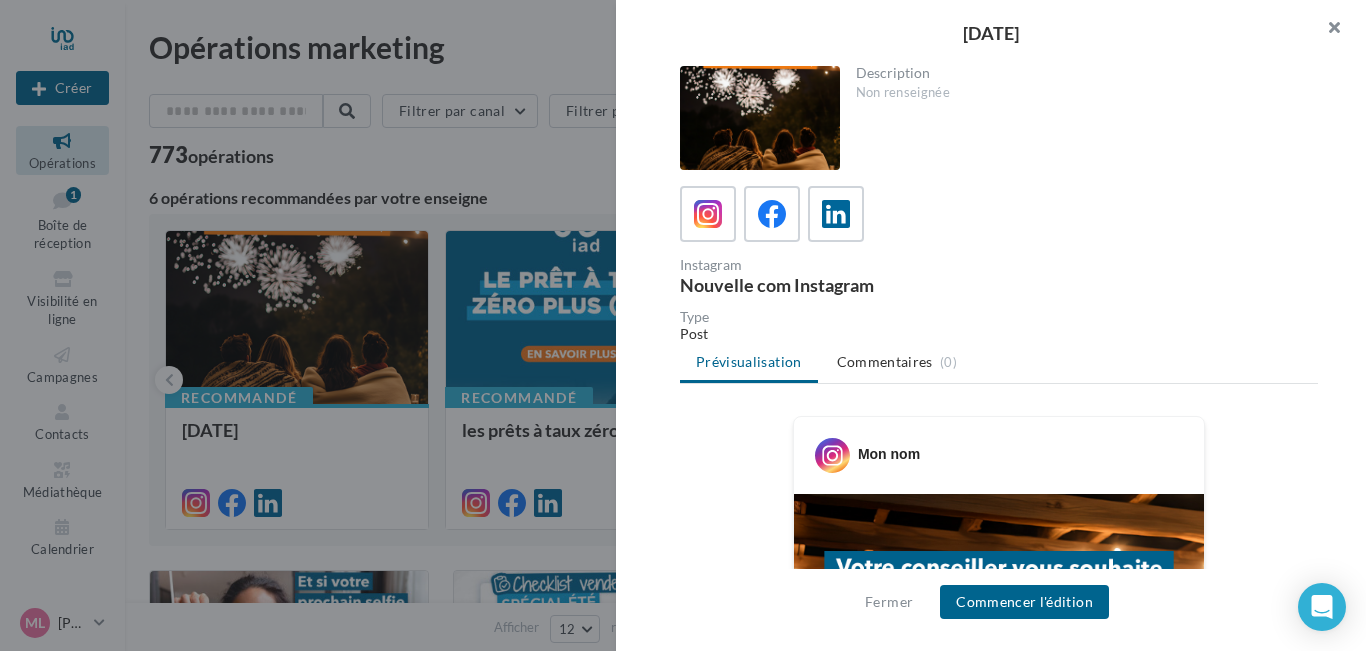 click at bounding box center [1326, 30] 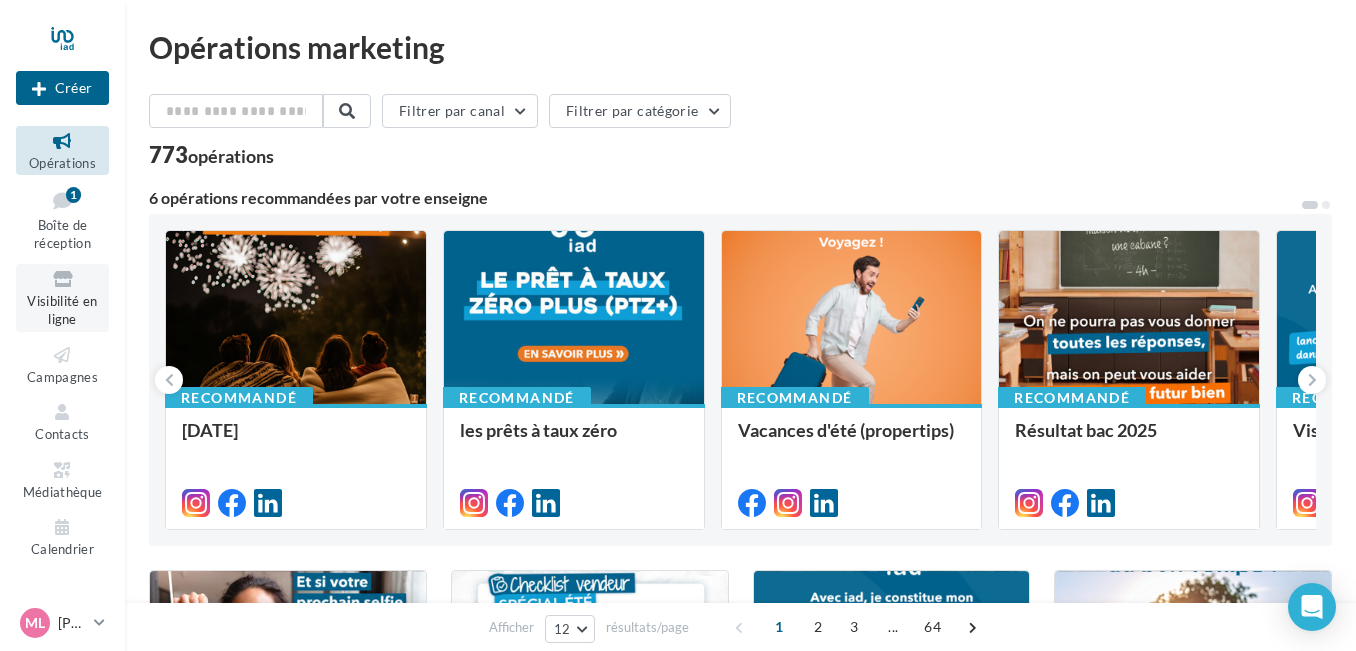click on "Visibilité en ligne" at bounding box center (62, 310) 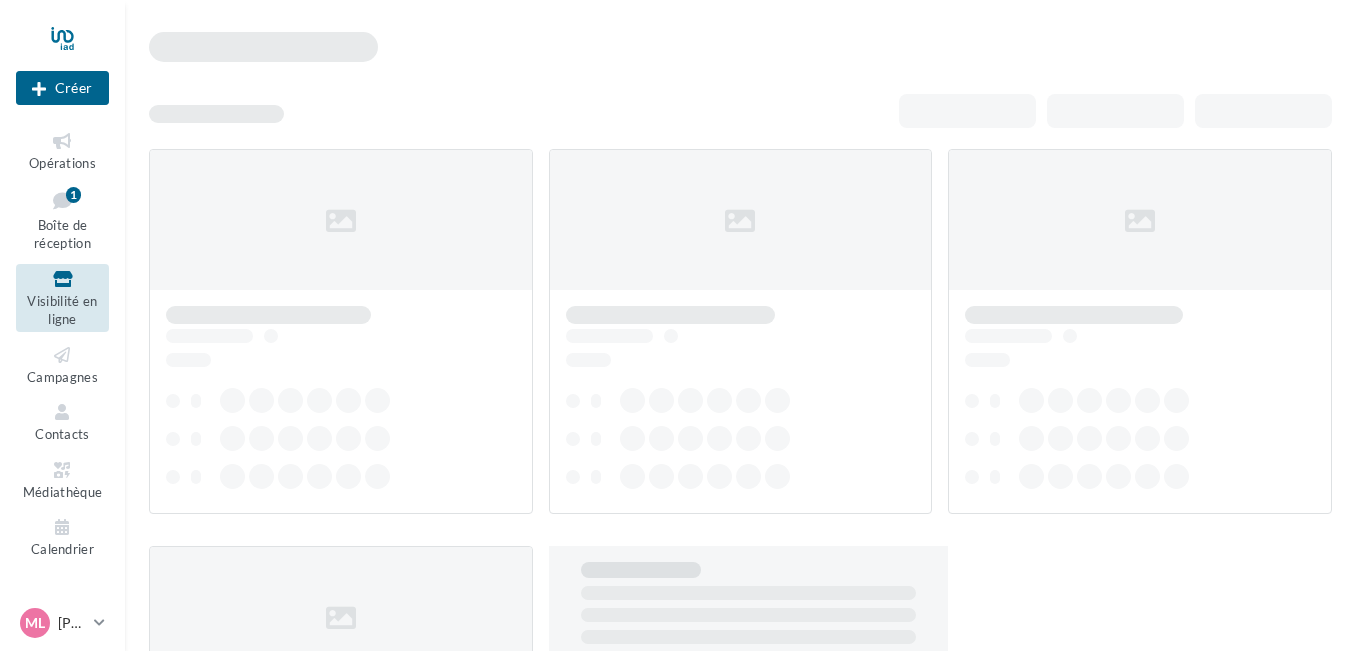 scroll, scrollTop: 0, scrollLeft: 0, axis: both 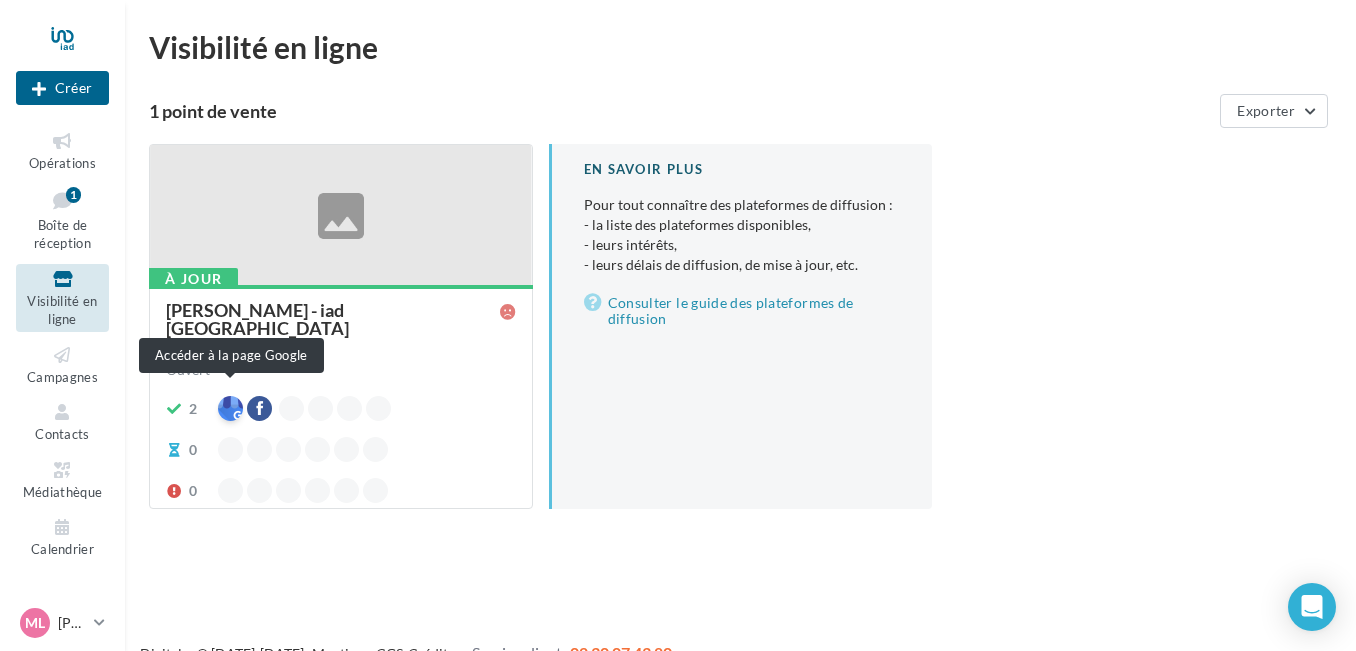 click at bounding box center (230, 408) 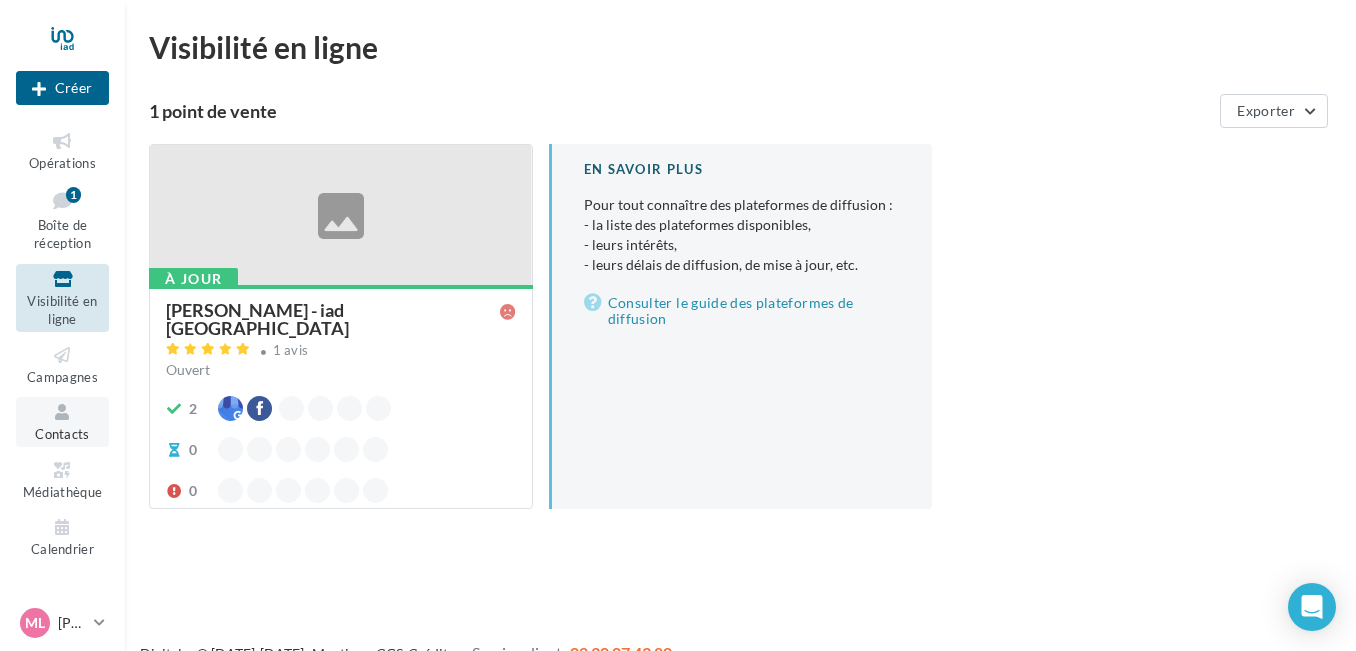 click on "Contacts" at bounding box center (62, 421) 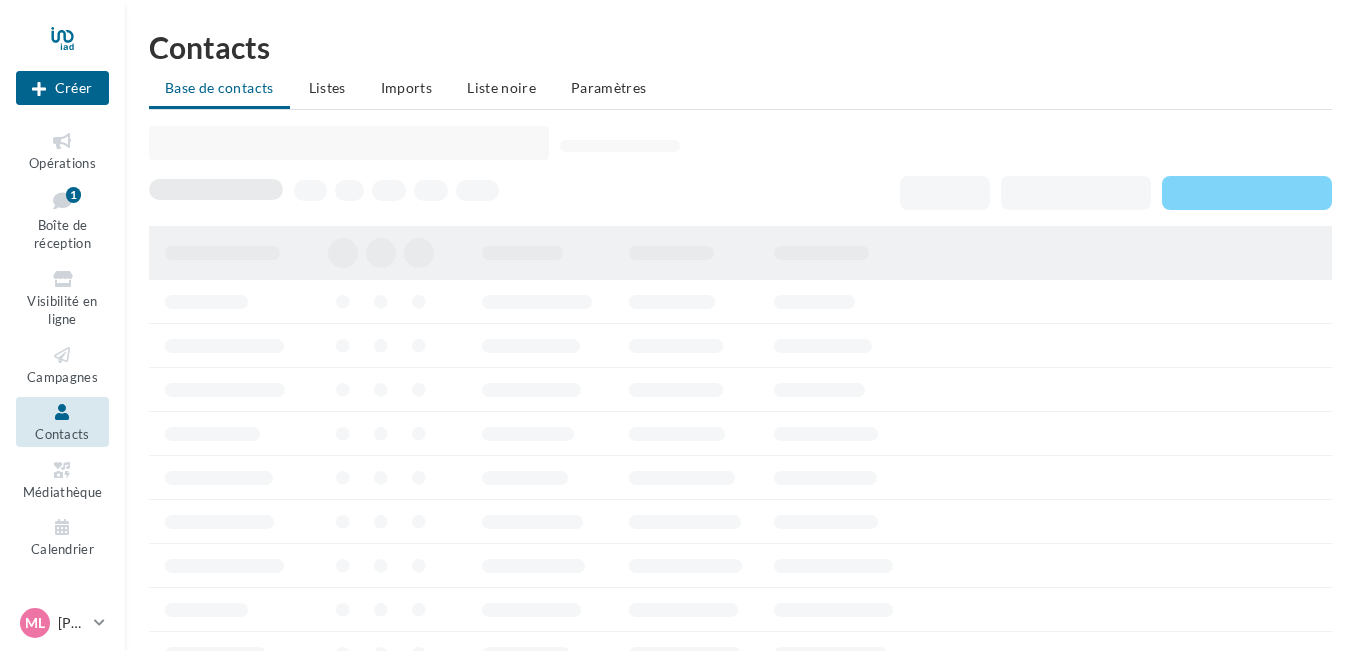 scroll, scrollTop: 0, scrollLeft: 0, axis: both 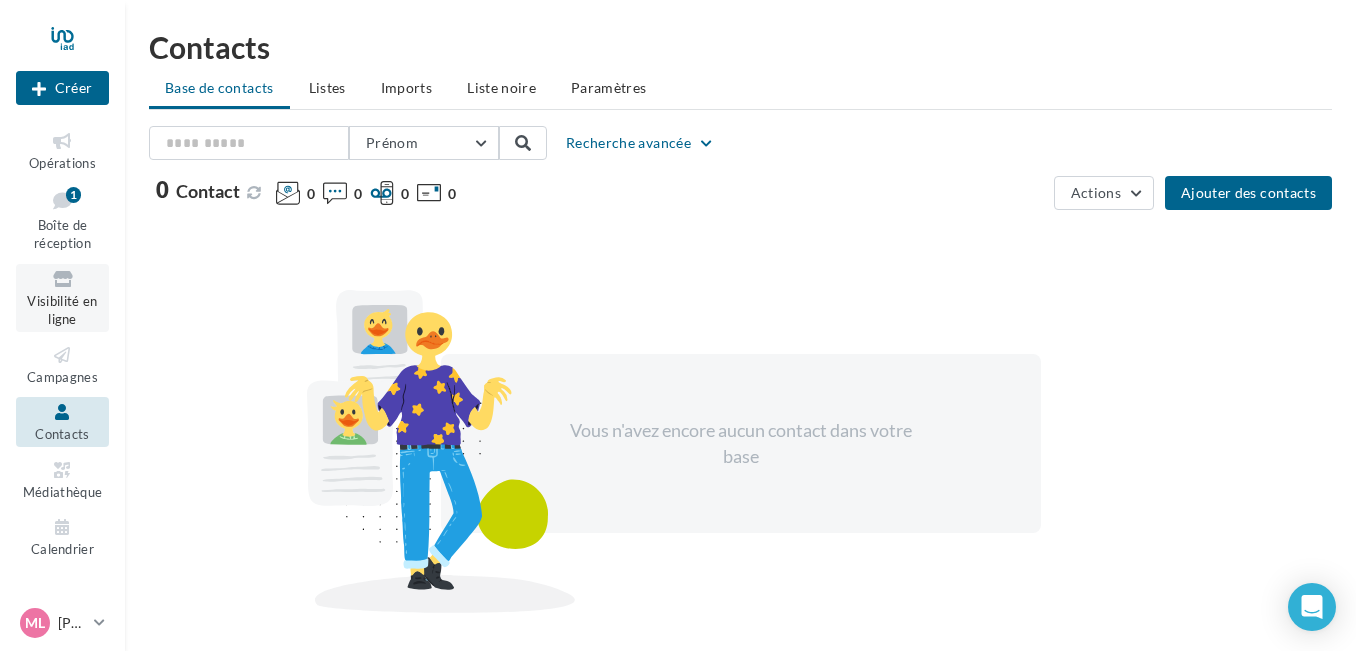 click on "Visibilité en ligne" at bounding box center [62, 310] 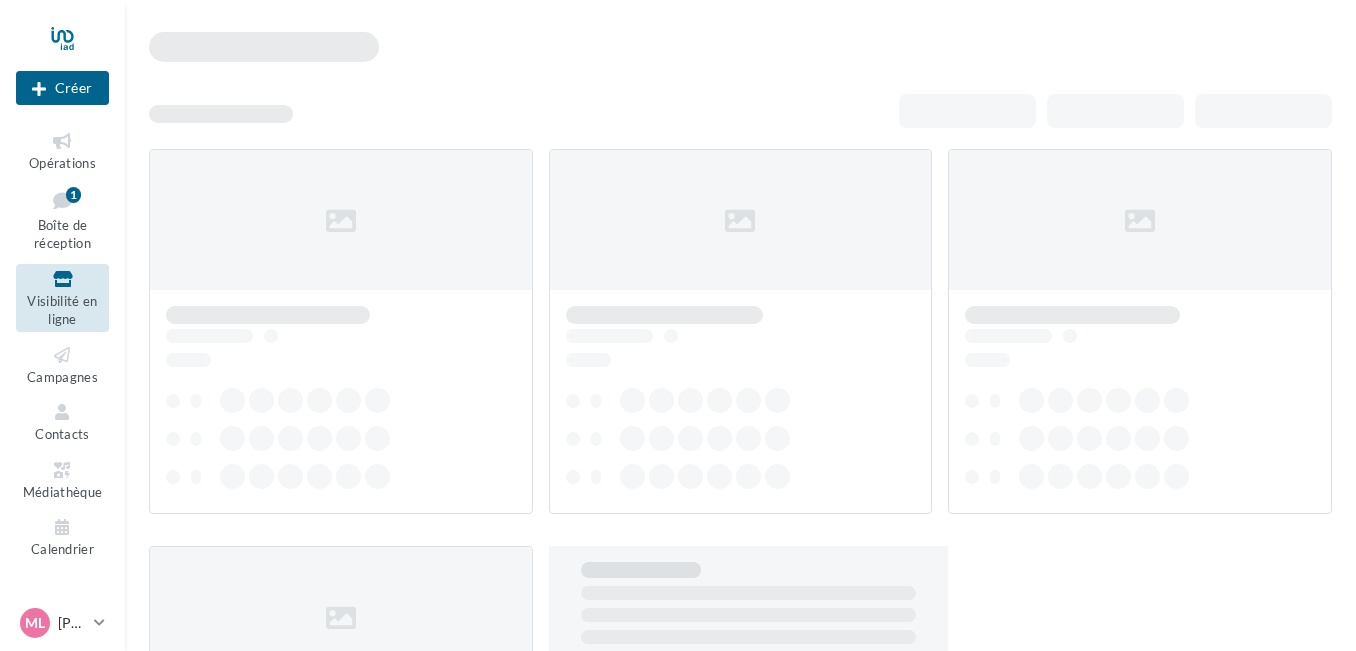 scroll, scrollTop: 0, scrollLeft: 0, axis: both 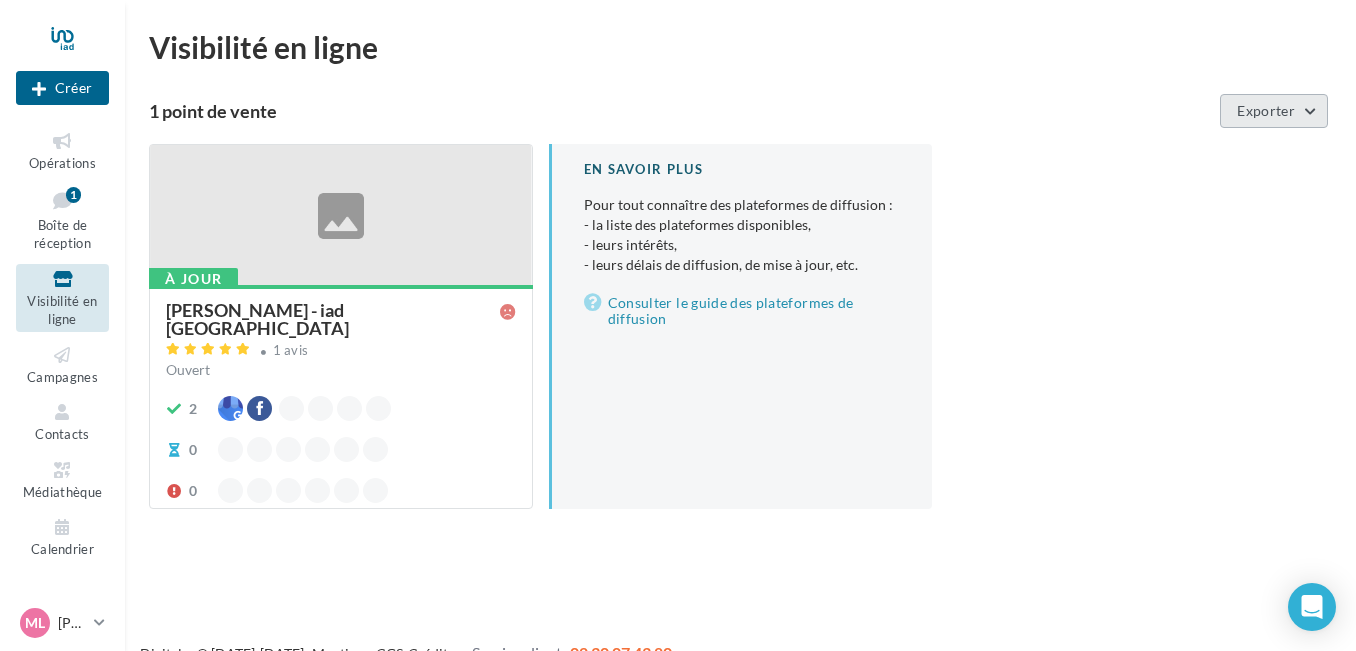 click on "Exporter" at bounding box center [1274, 111] 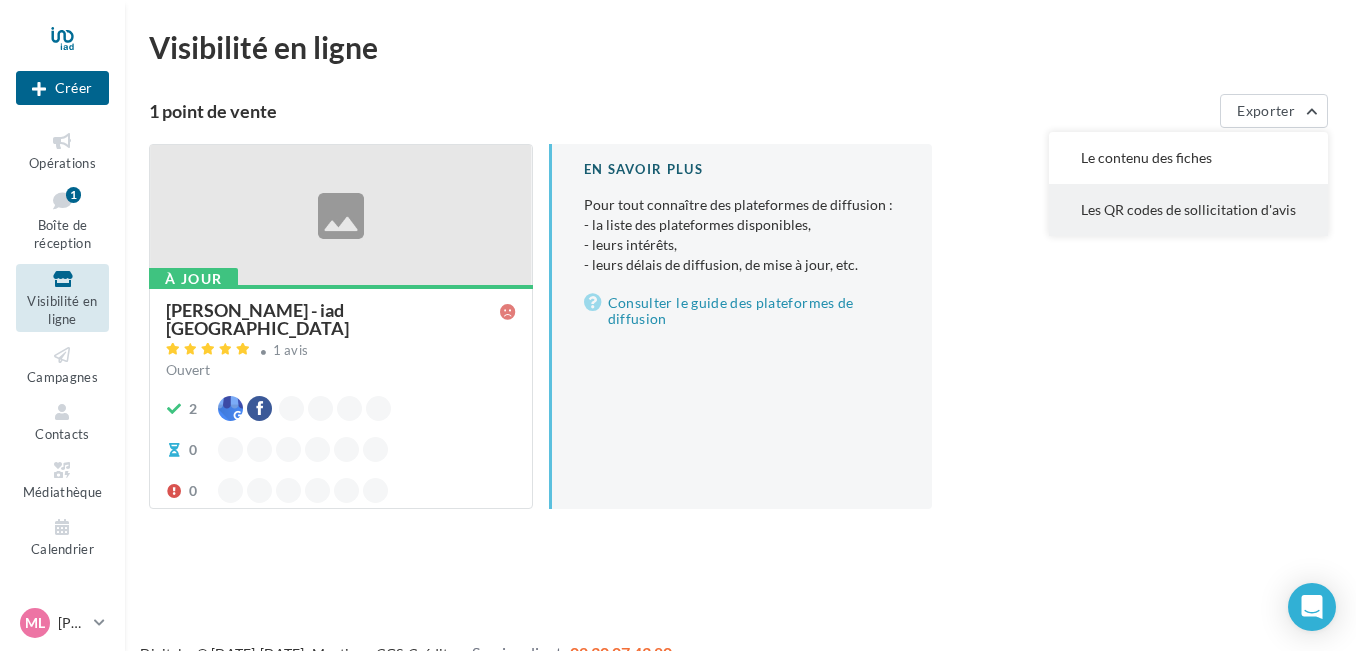 click on "Les QR codes de sollicitation d'avis" at bounding box center (1188, 210) 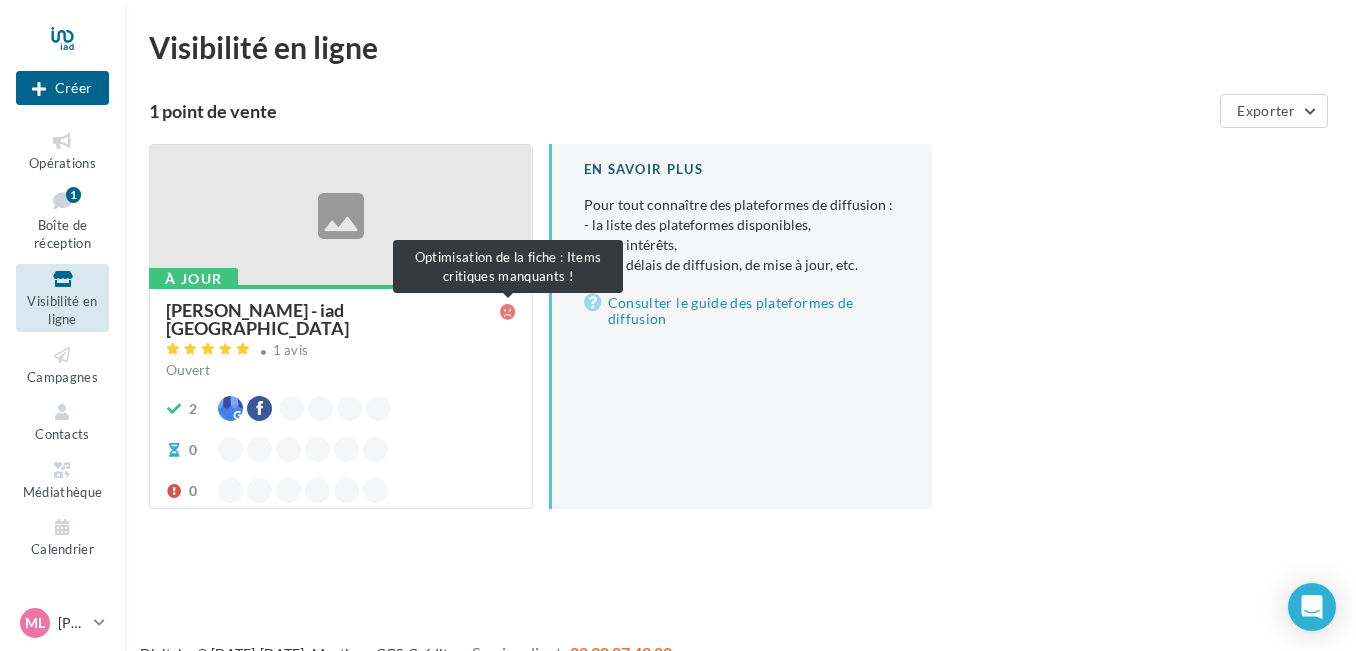 click at bounding box center (508, 312) 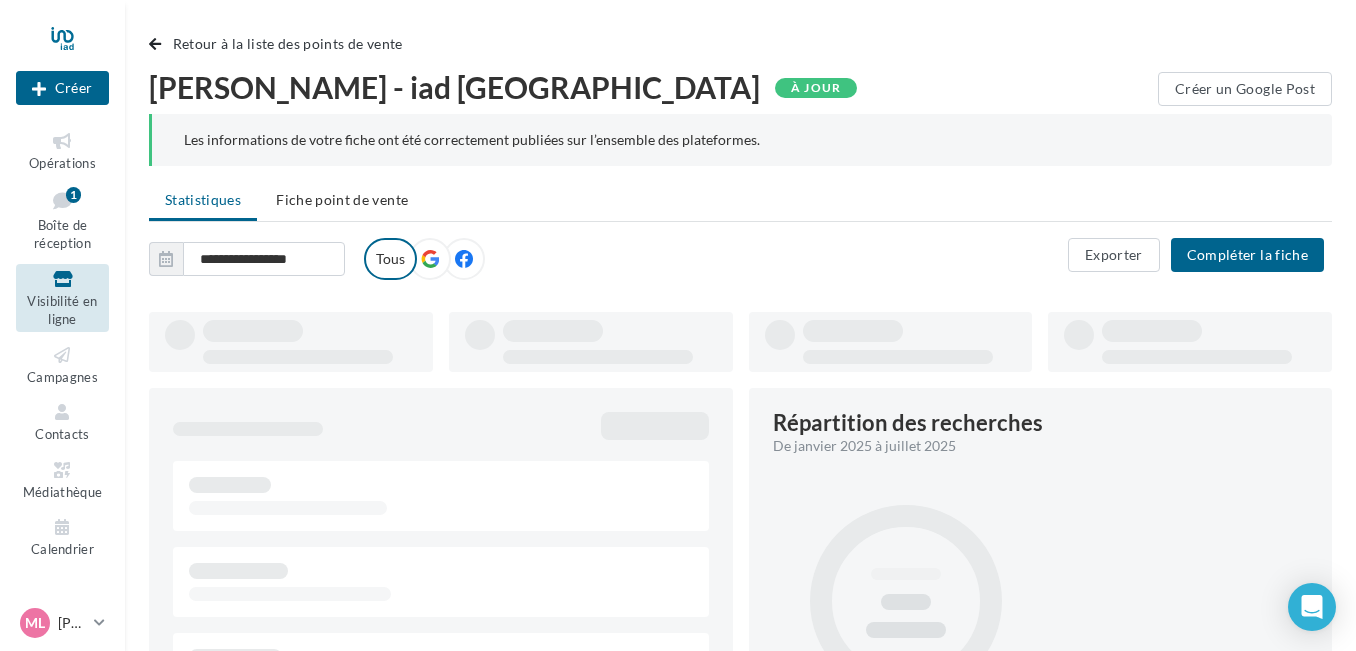 type on "**********" 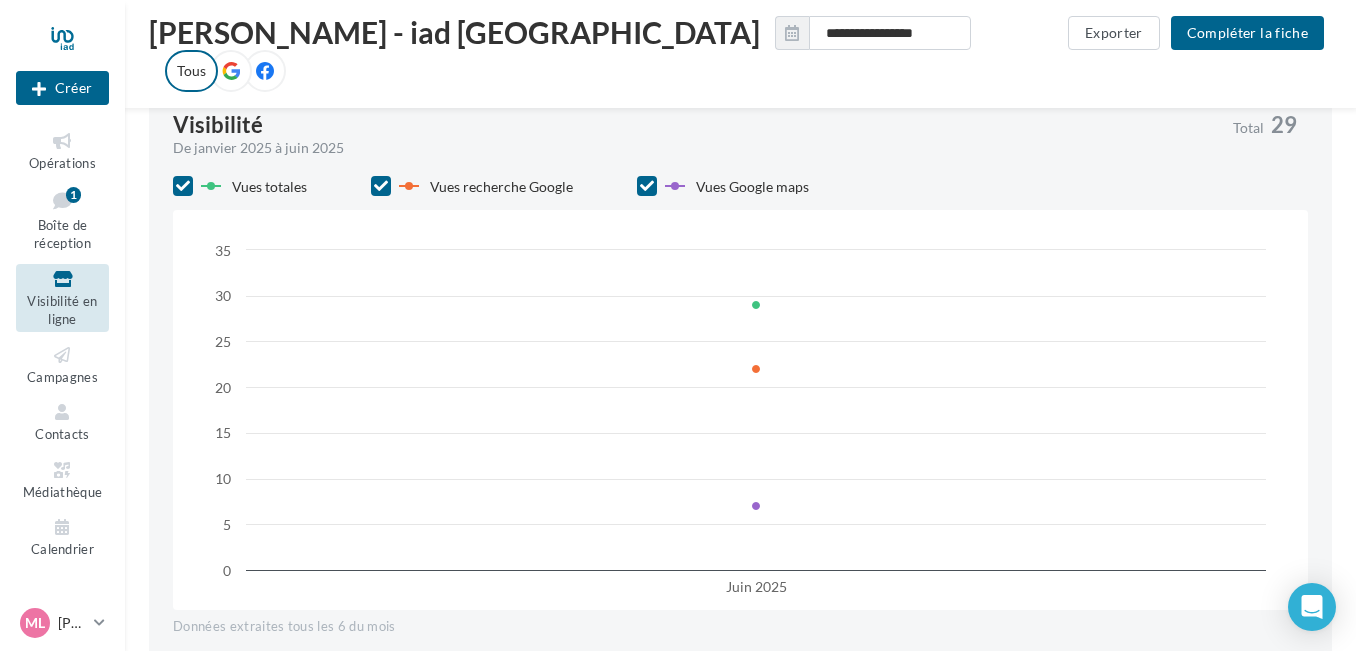 scroll, scrollTop: 725, scrollLeft: 0, axis: vertical 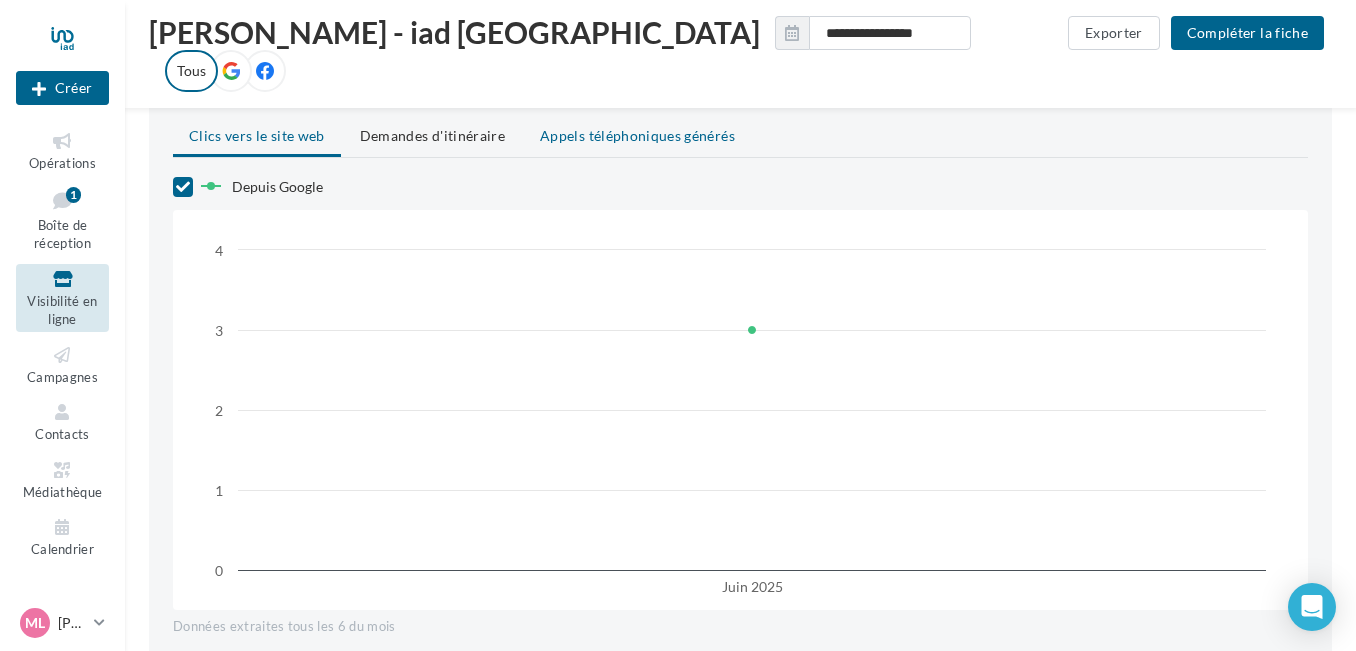 click on "Appels téléphoniques générés" at bounding box center [637, 135] 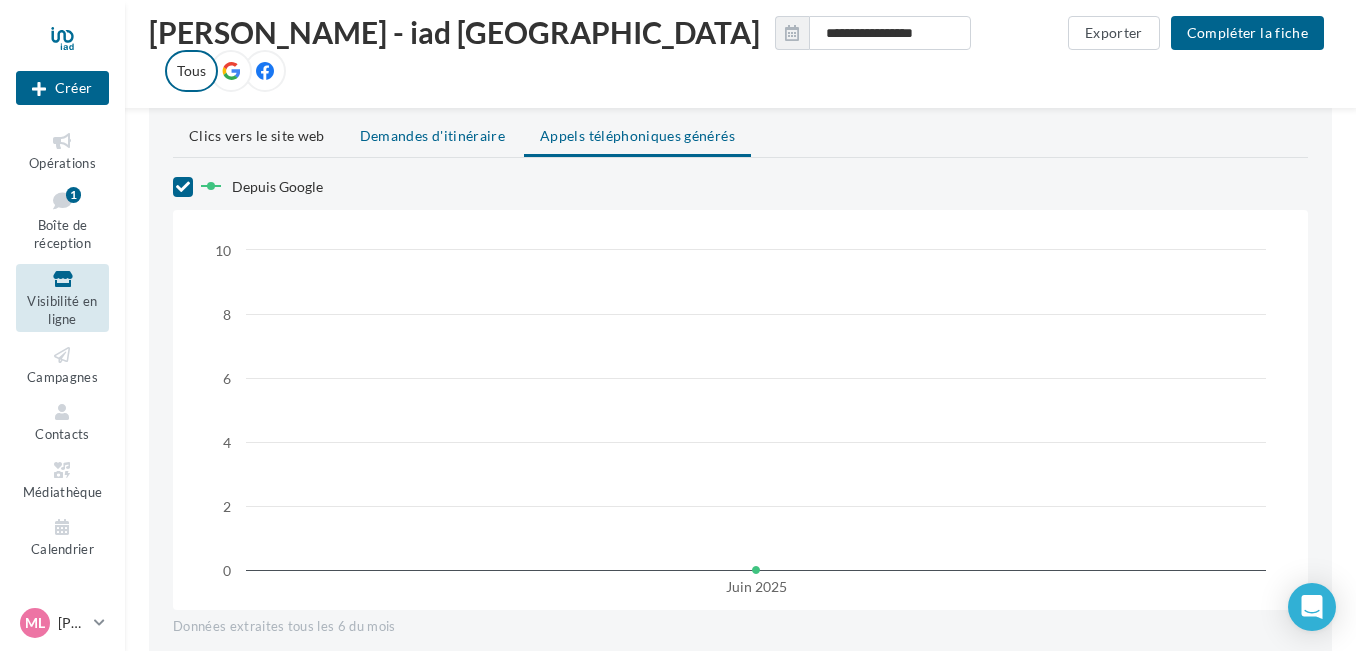click on "Demandes d'itinéraire" at bounding box center [432, 135] 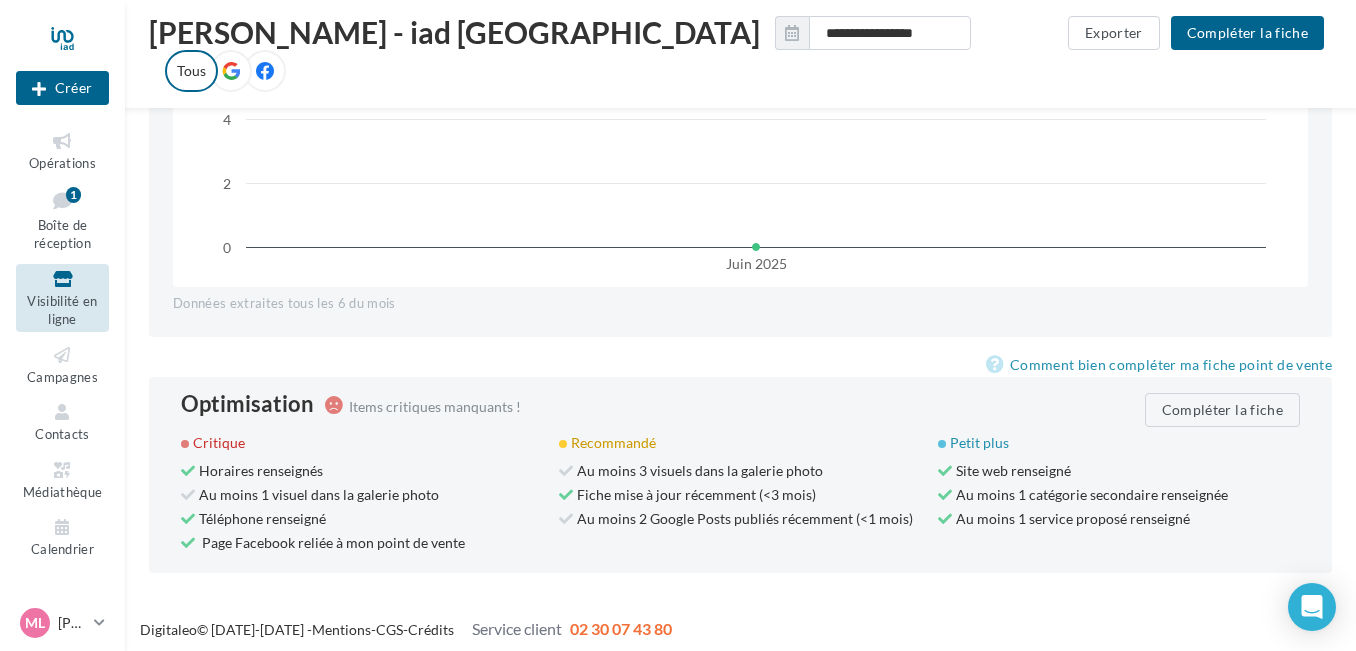 scroll, scrollTop: 1706, scrollLeft: 0, axis: vertical 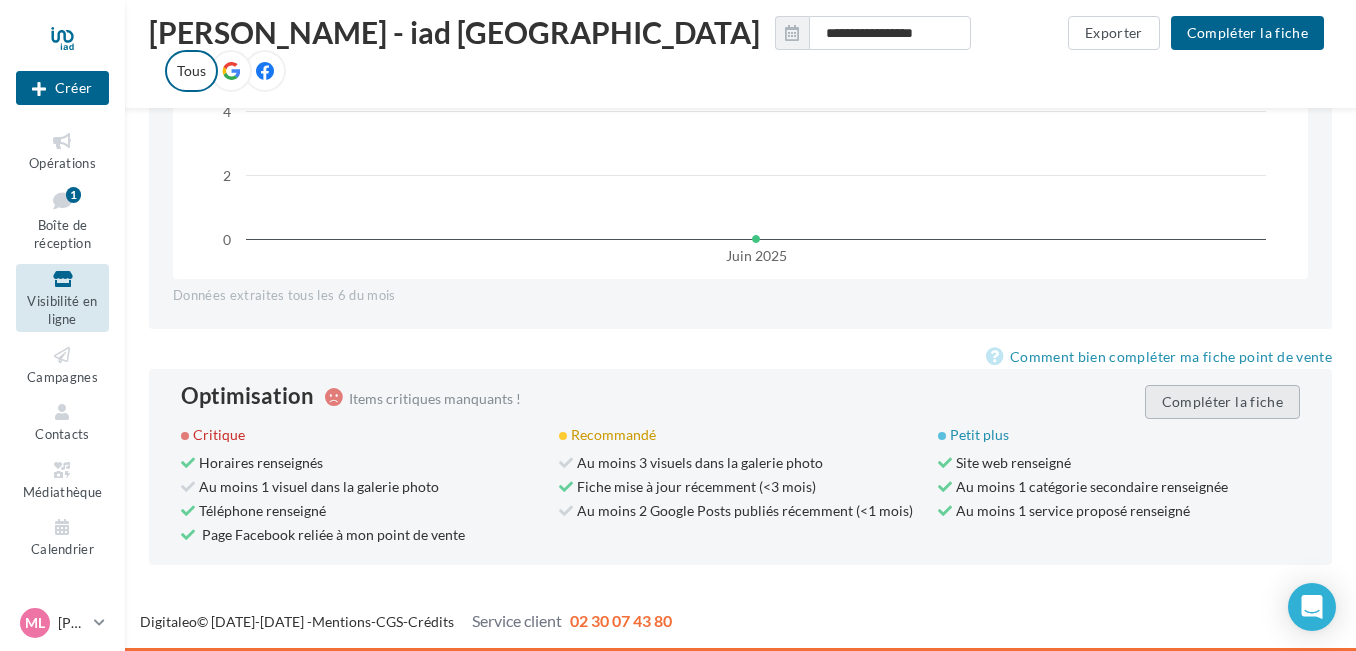 click on "Compléter la fiche" at bounding box center [1222, 402] 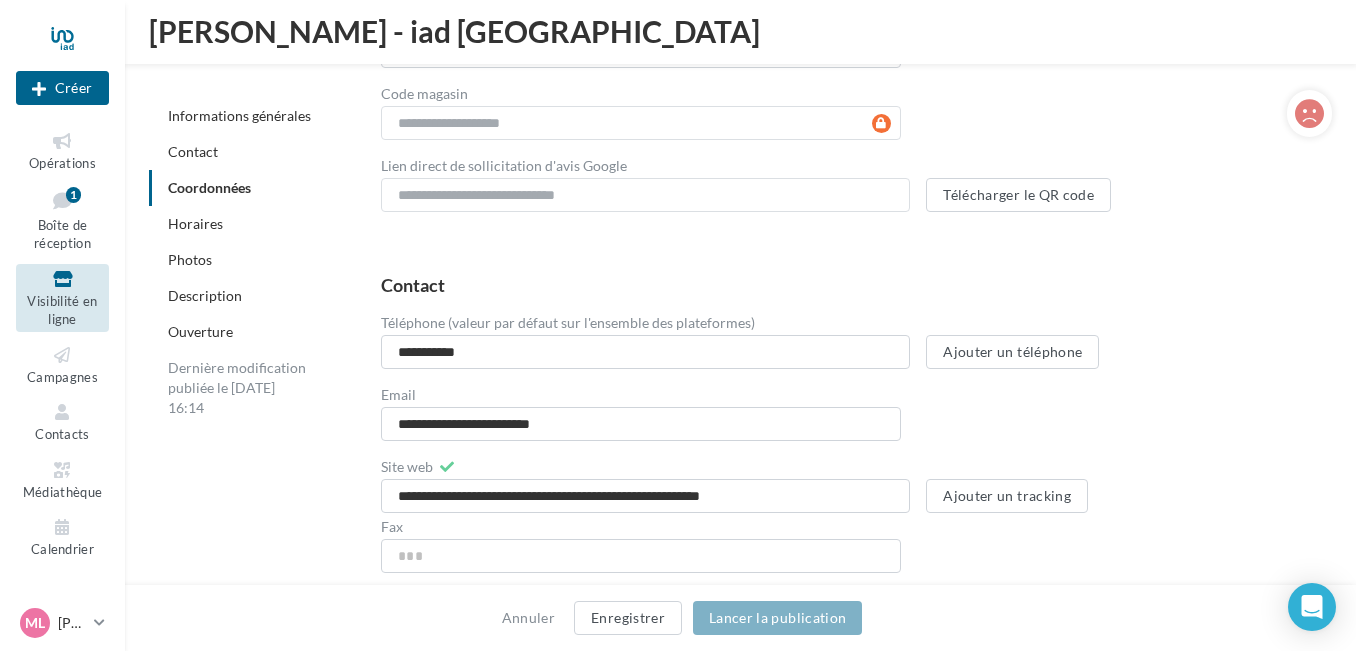 scroll, scrollTop: 1706, scrollLeft: 0, axis: vertical 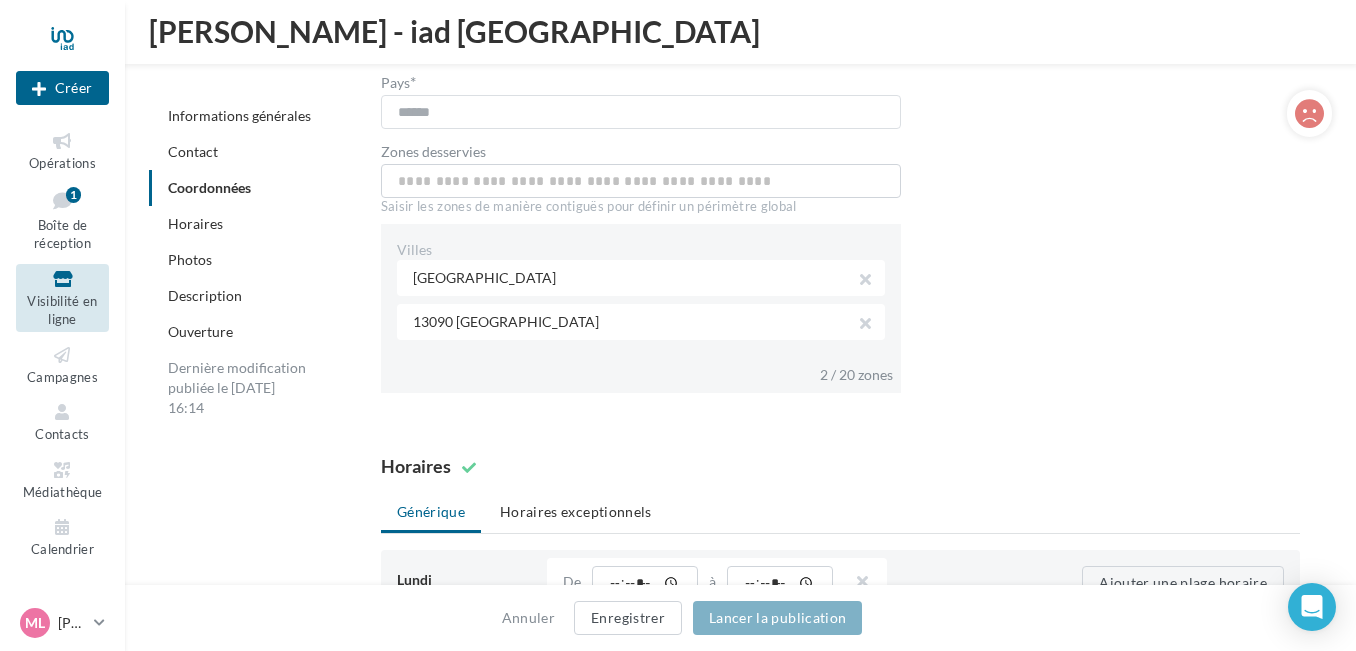 click on "Photos" at bounding box center (190, 259) 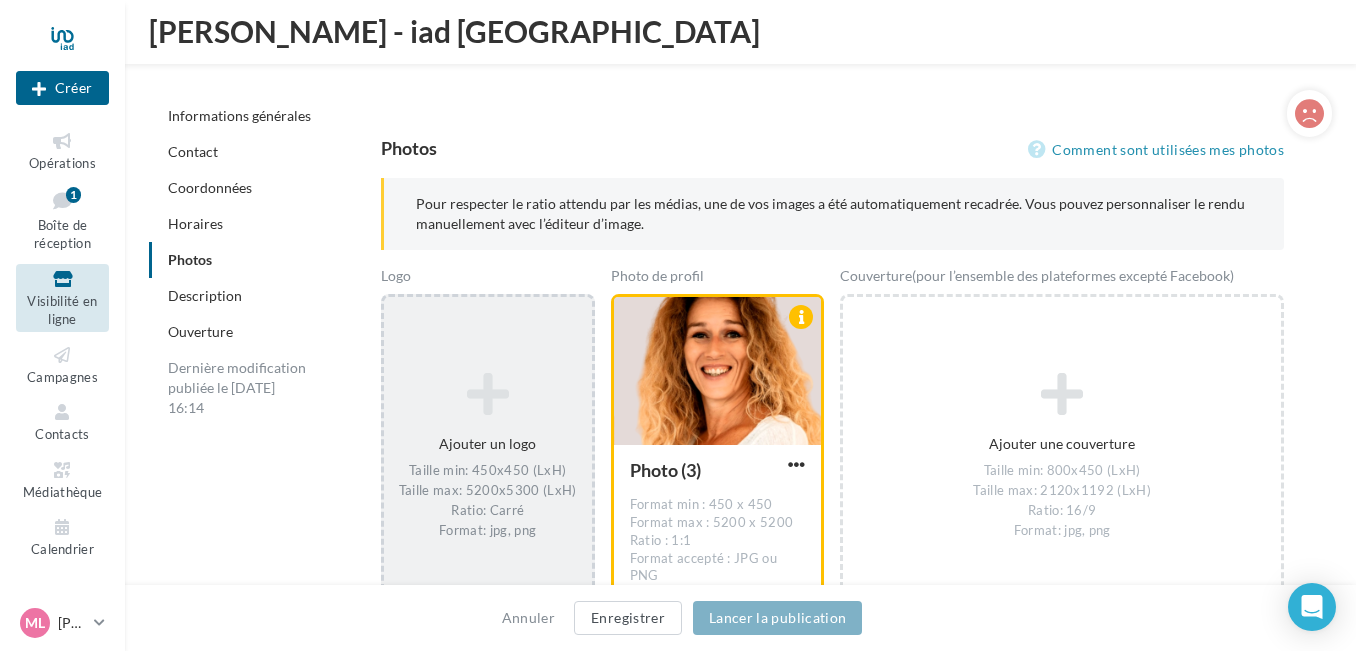 click at bounding box center [488, 395] 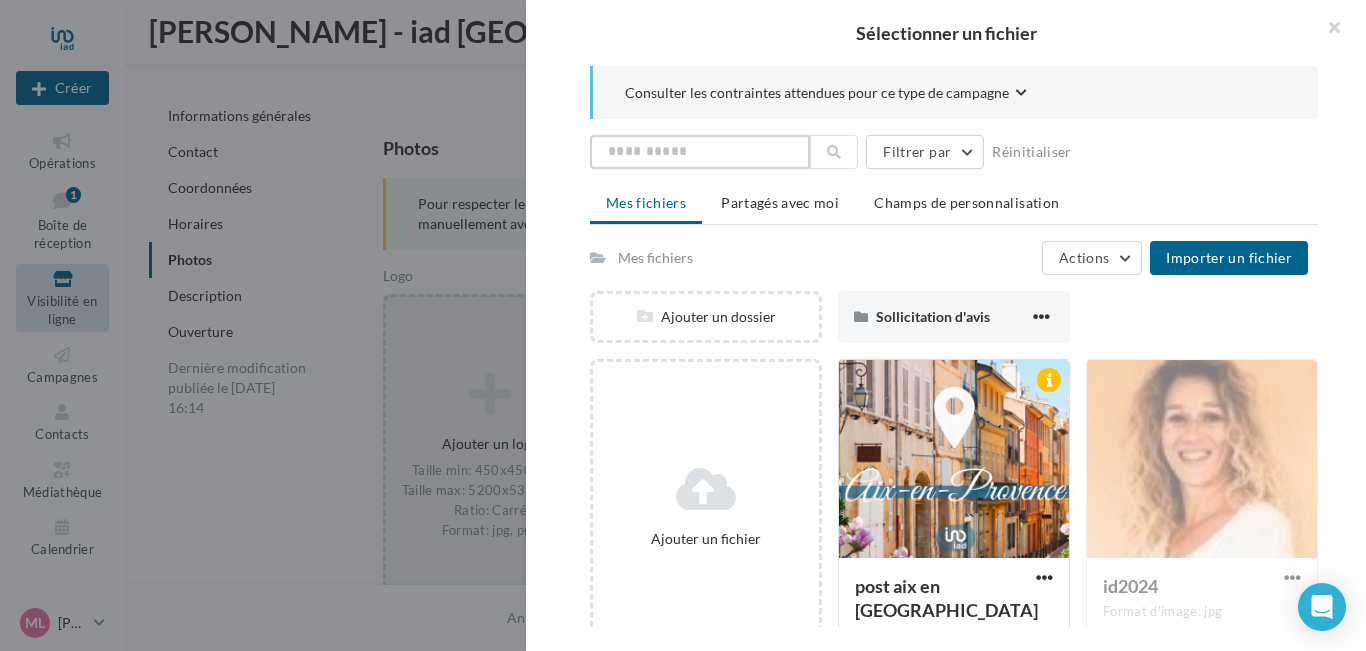click at bounding box center (700, 152) 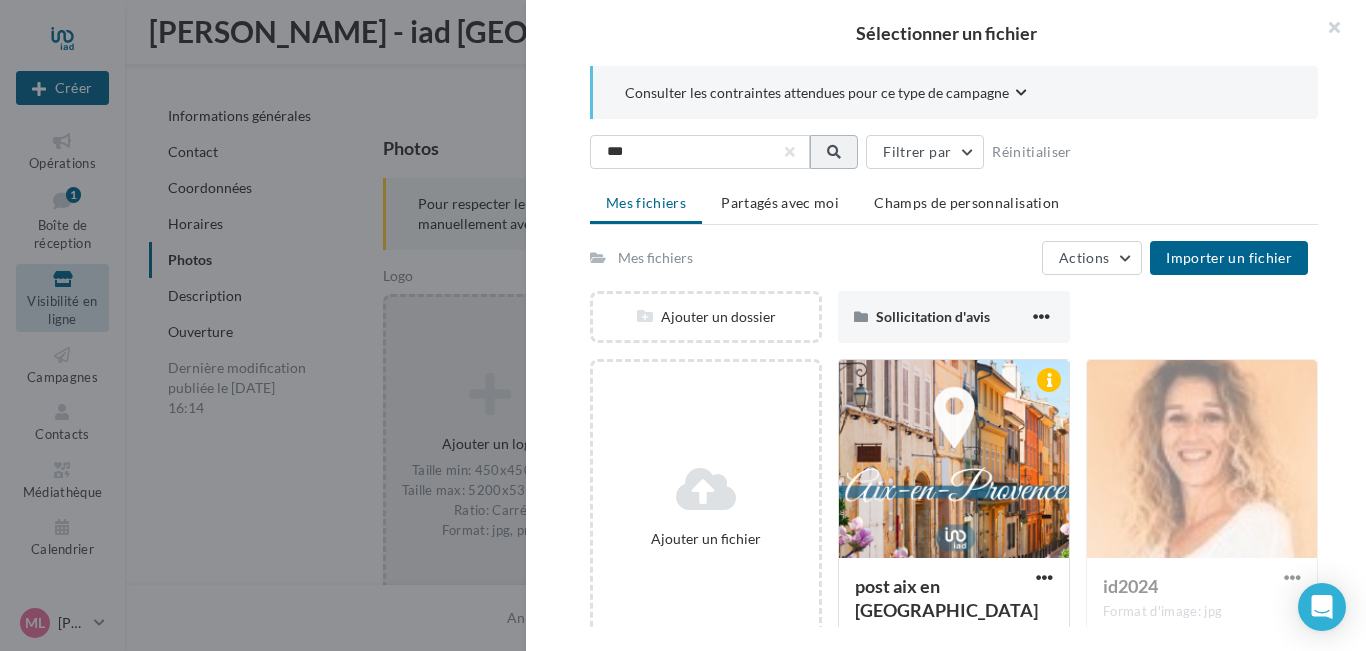 click at bounding box center [834, 152] 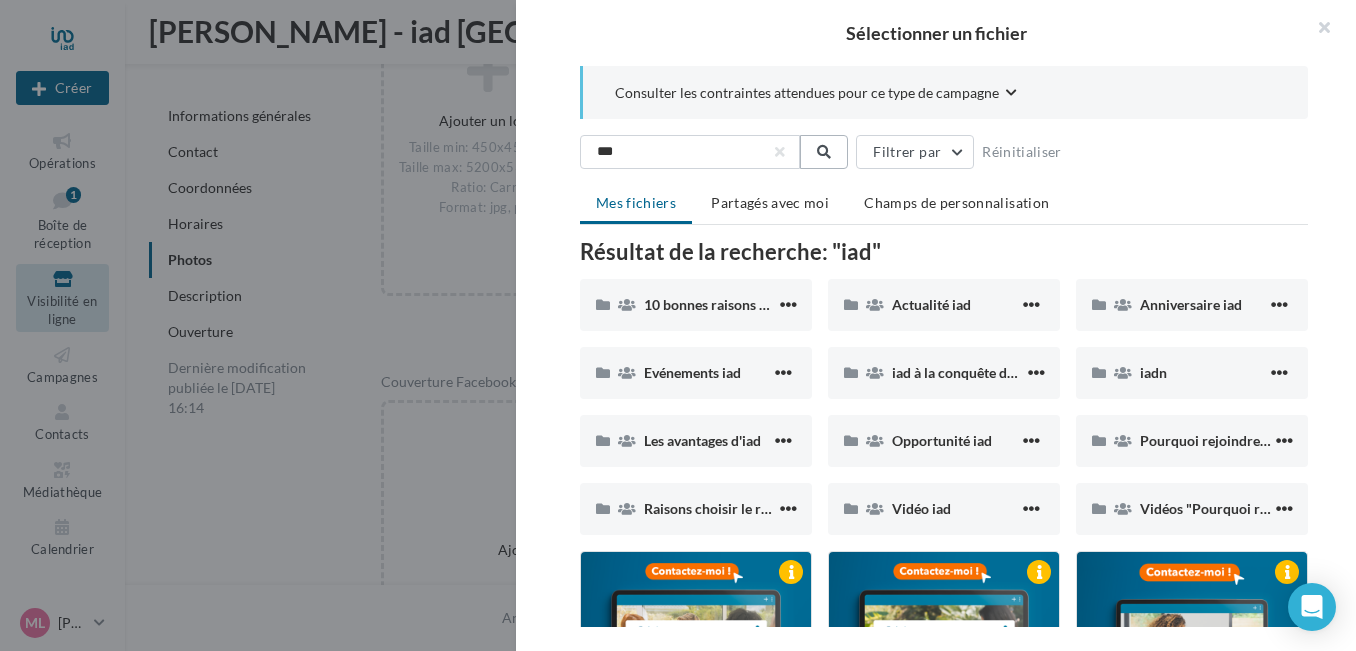 scroll, scrollTop: 2354, scrollLeft: 0, axis: vertical 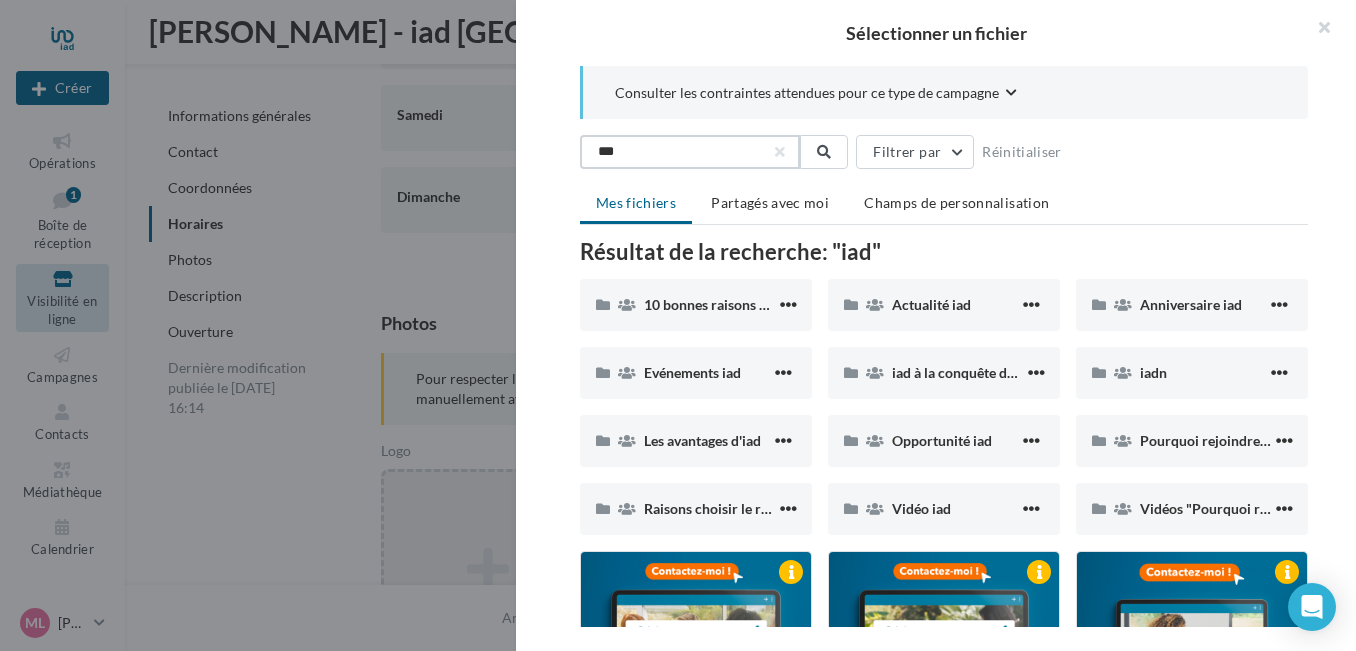 click on "***" at bounding box center (690, 152) 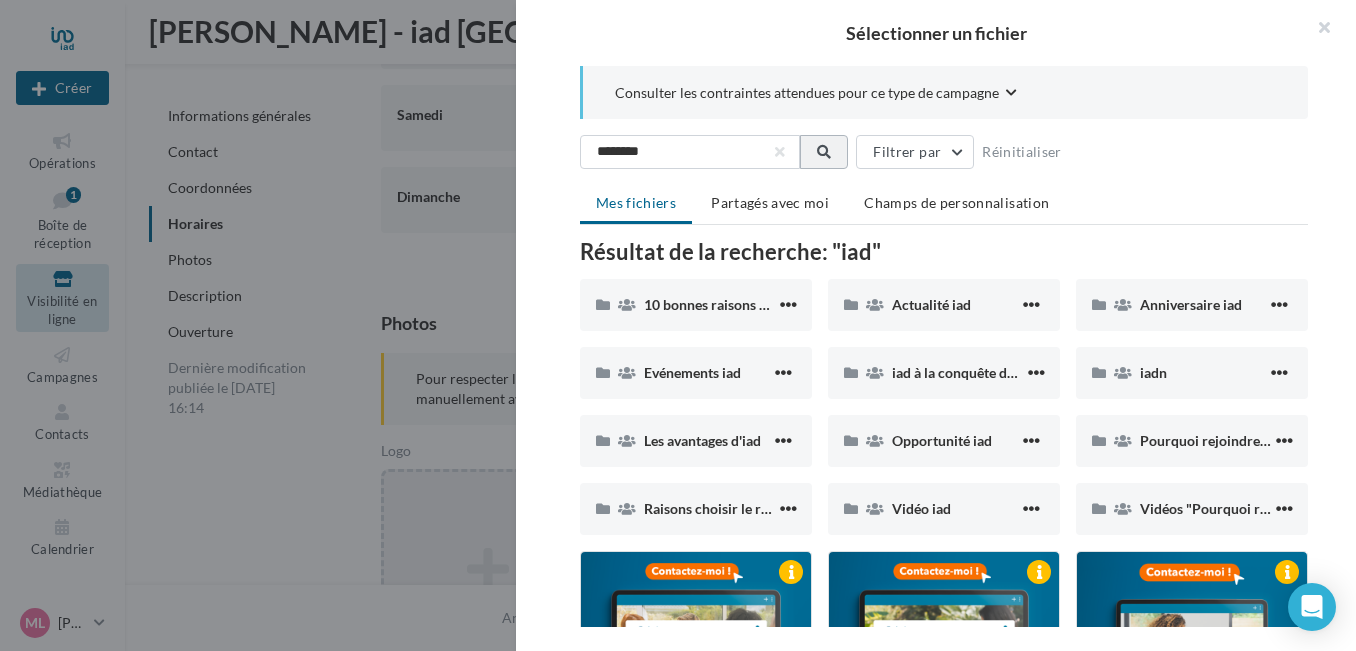 click at bounding box center [824, 152] 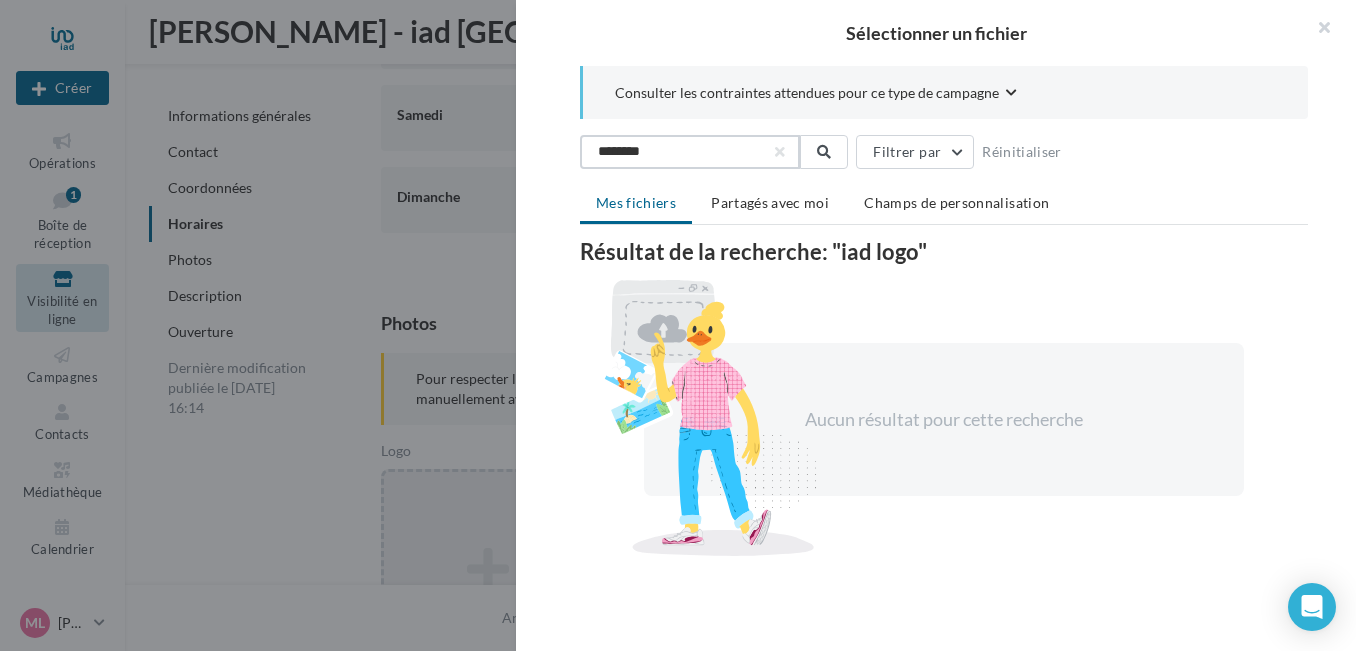 click on "********" at bounding box center [690, 152] 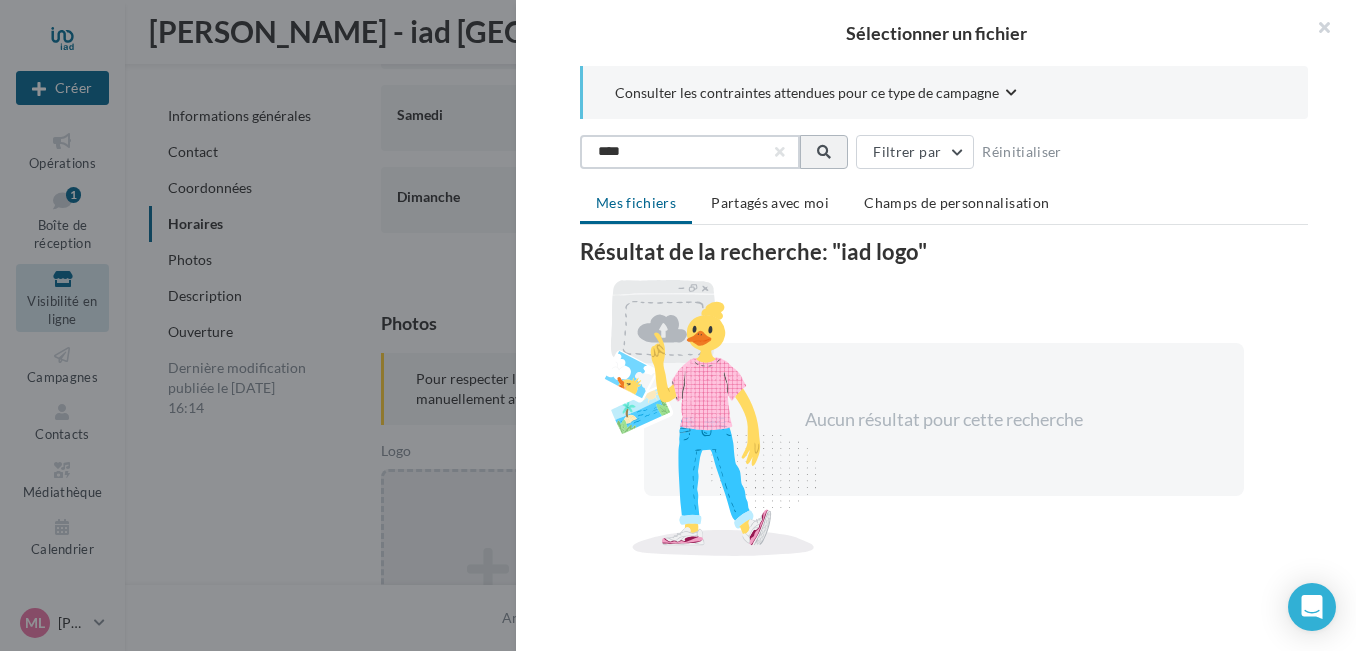 type on "***" 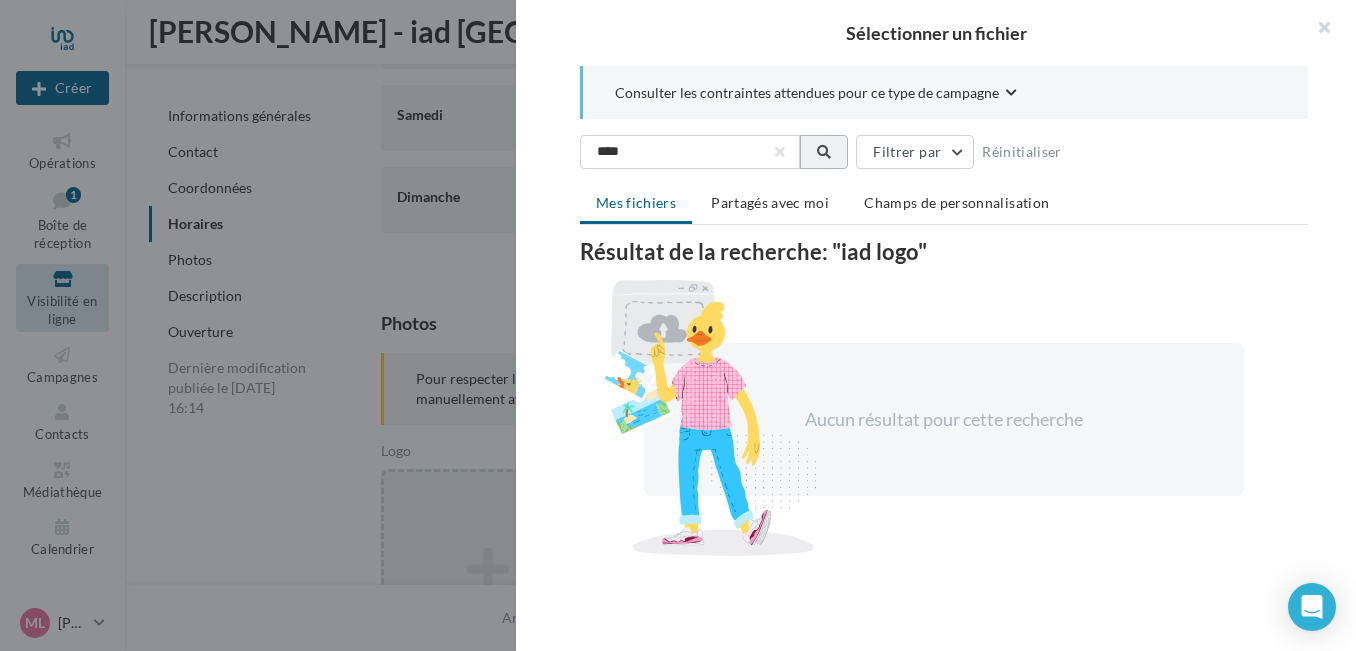 click at bounding box center [824, 152] 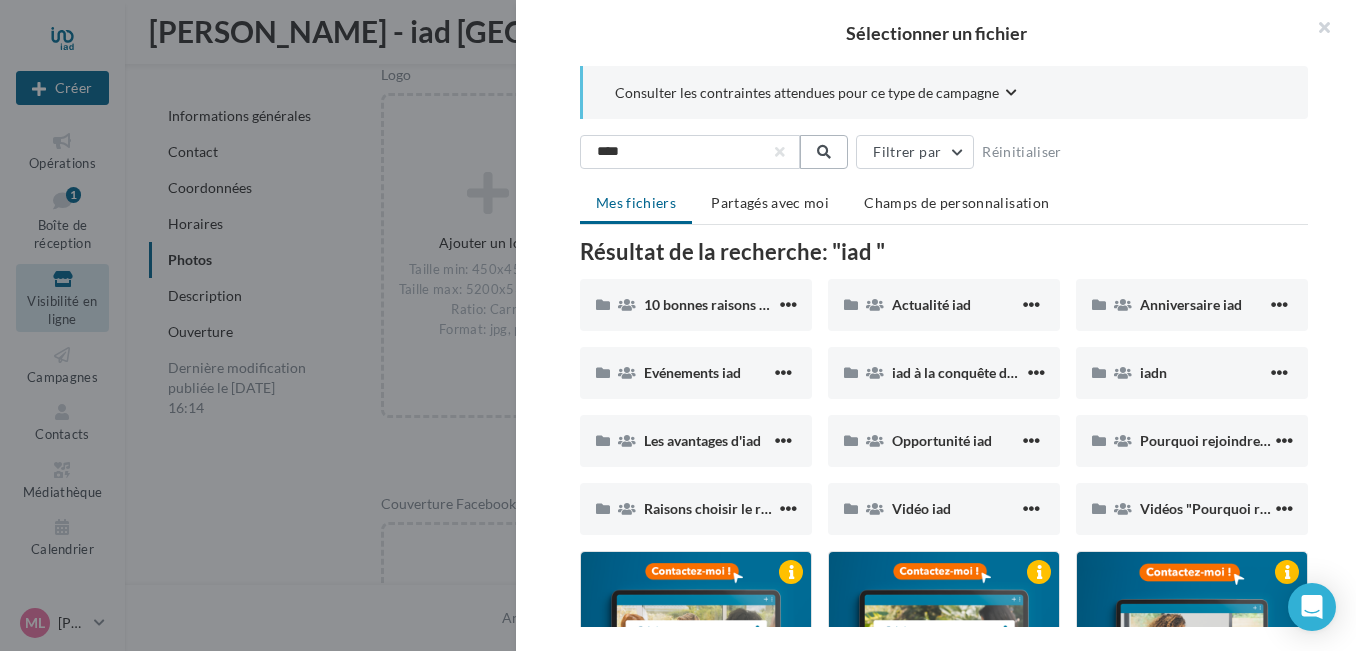 scroll, scrollTop: 2267, scrollLeft: 0, axis: vertical 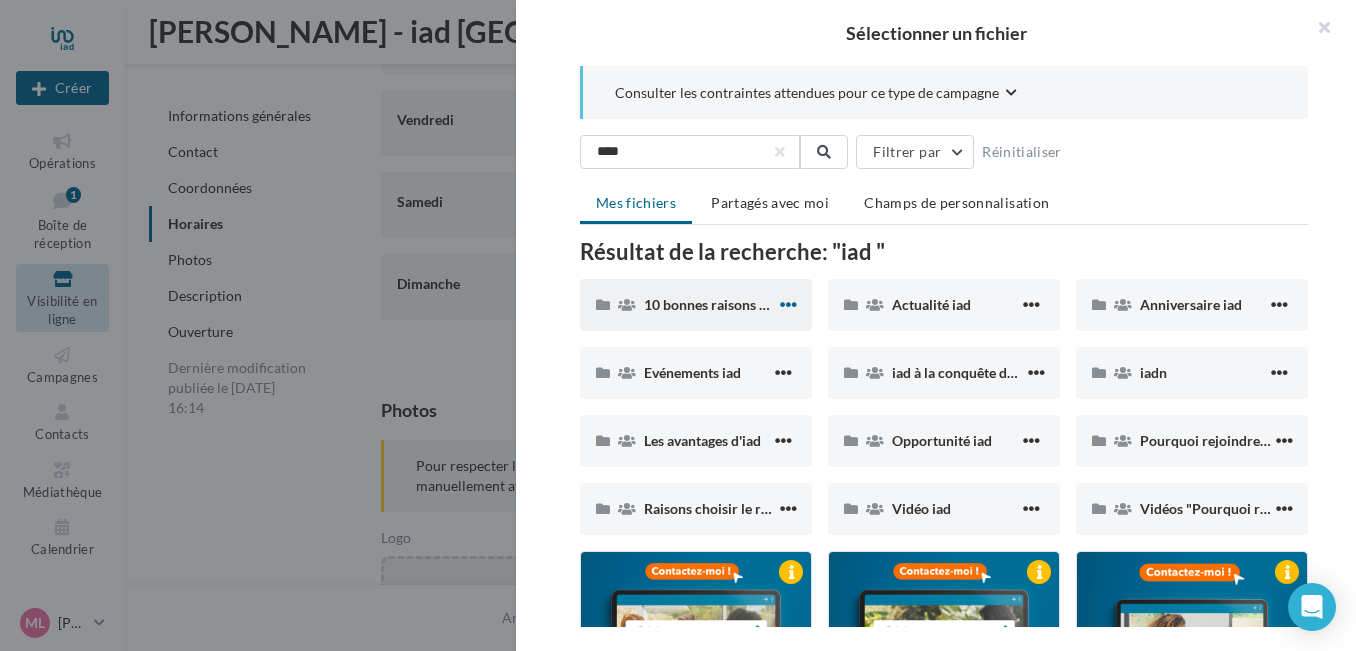 click at bounding box center [788, 304] 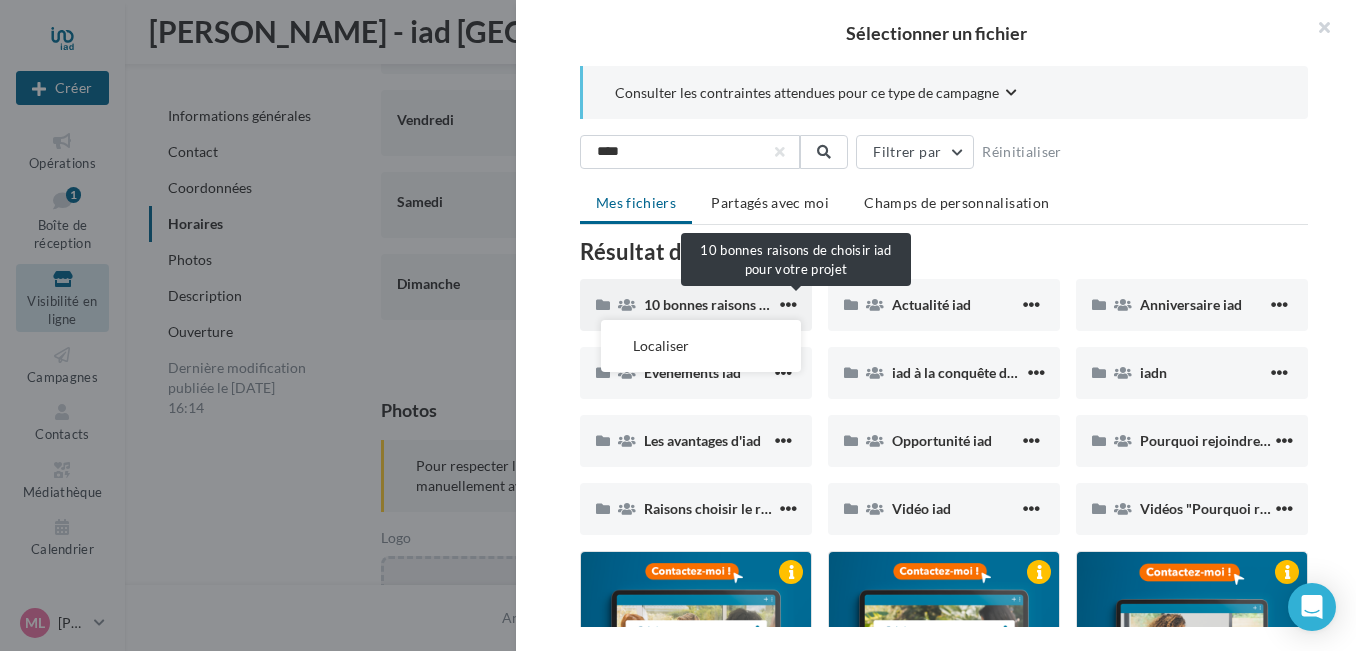 click on "10 bonnes raisons de choisir iad pour votre projet" at bounding box center [798, 304] 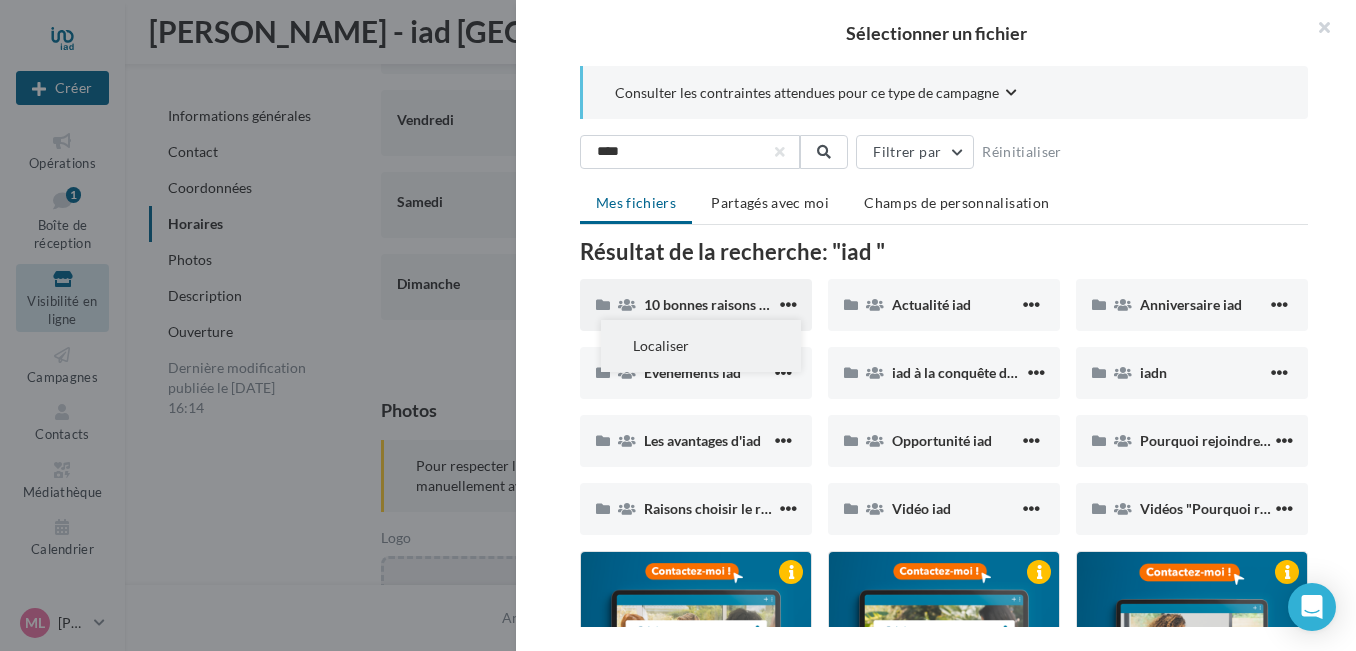 click on "Localiser" at bounding box center [701, 346] 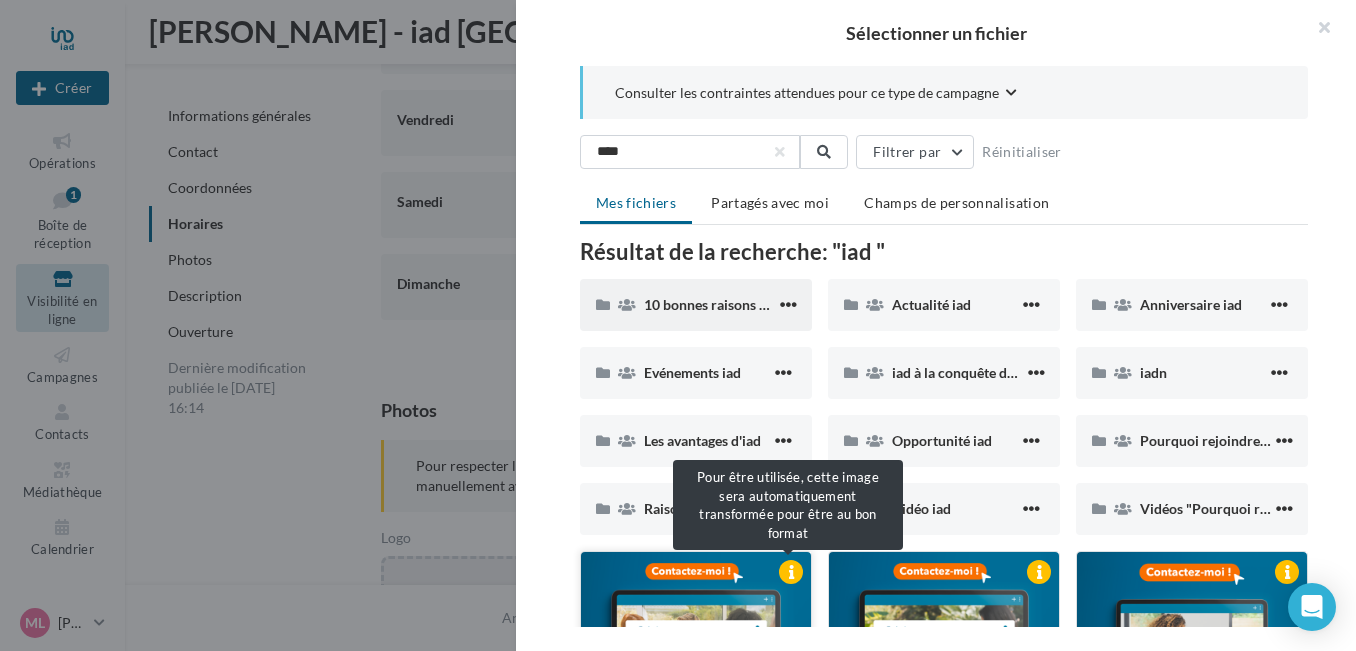 click at bounding box center (791, 572) 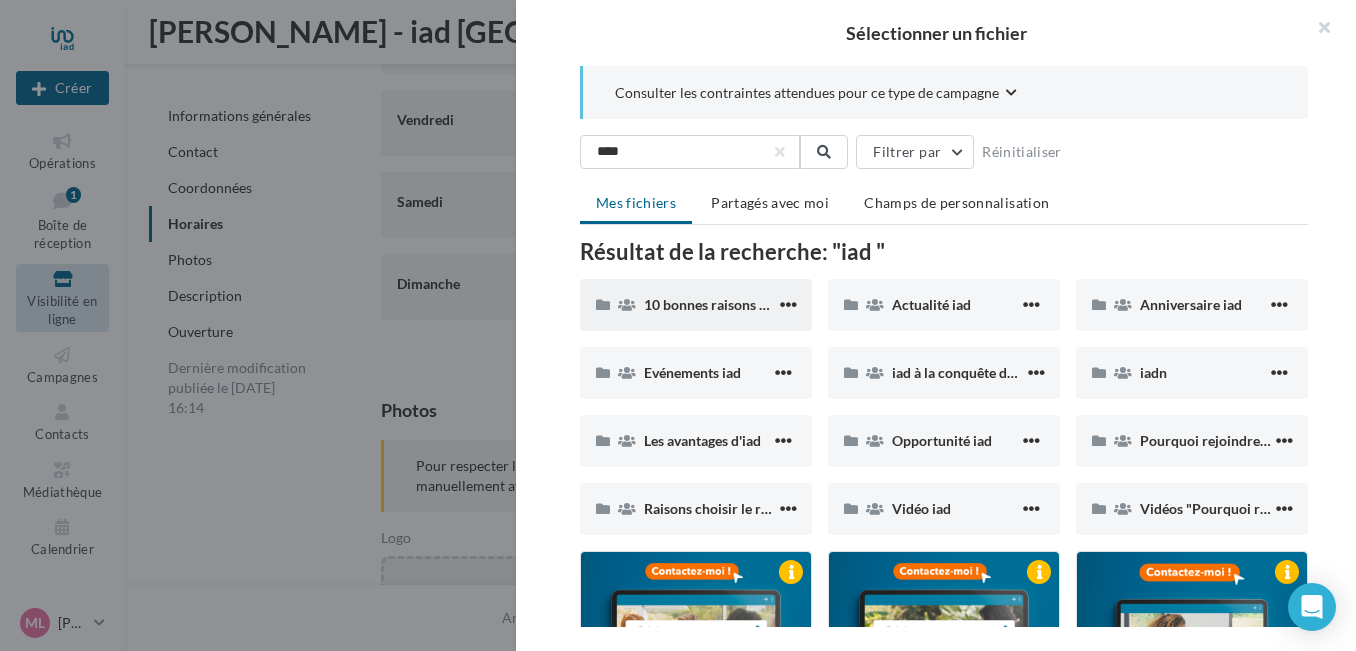 click on "Consulter les contraintes attendues pour ce type de campagne" at bounding box center [807, 93] 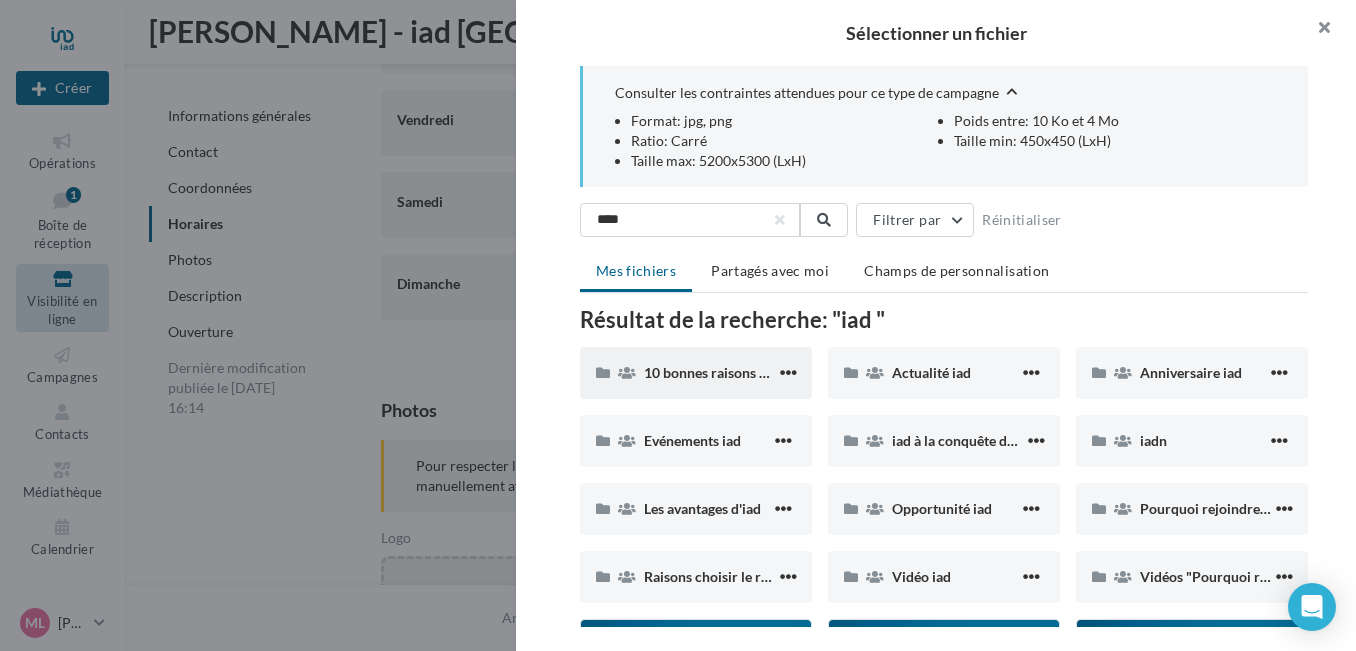 click at bounding box center [1316, 30] 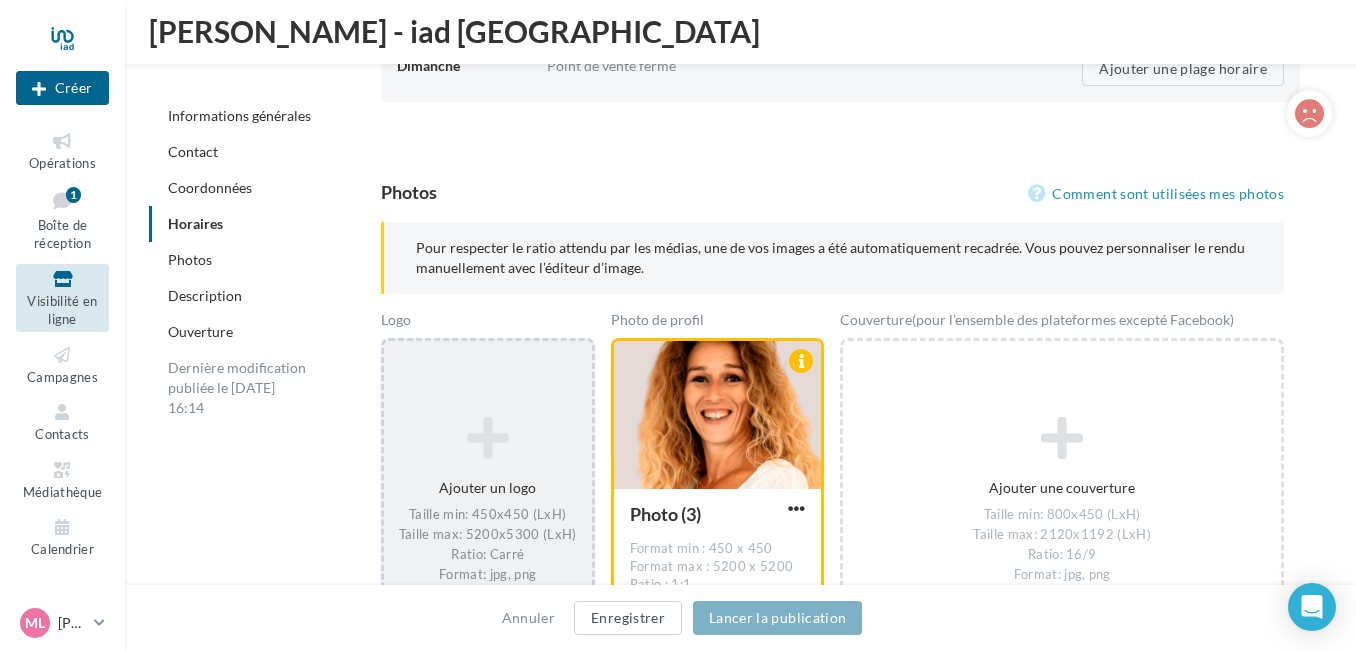 scroll, scrollTop: 2529, scrollLeft: 0, axis: vertical 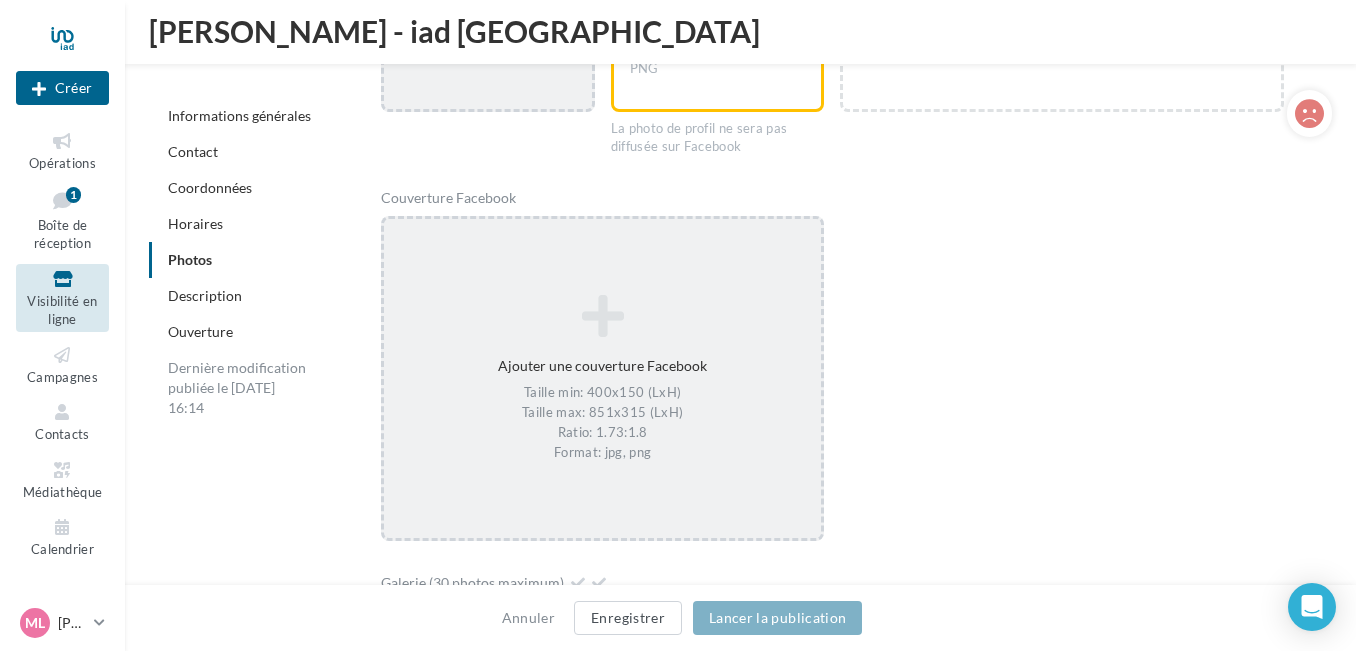 click at bounding box center (603, 316) 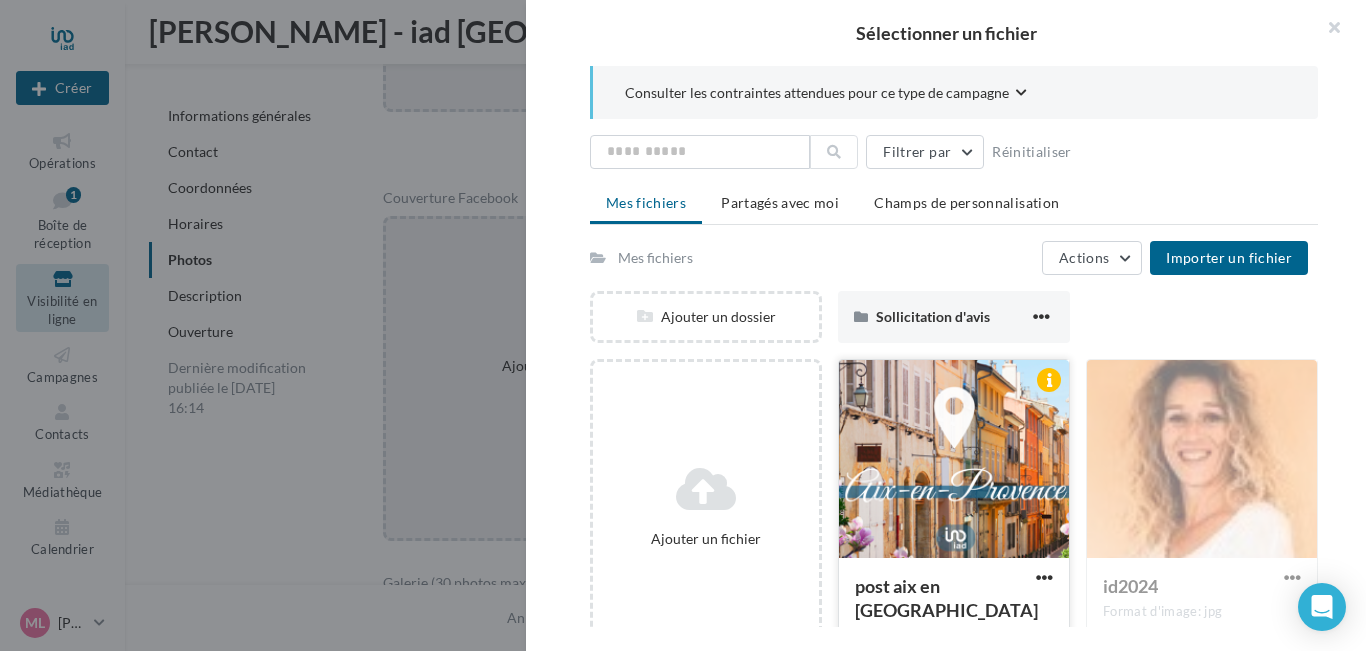 click at bounding box center (954, 460) 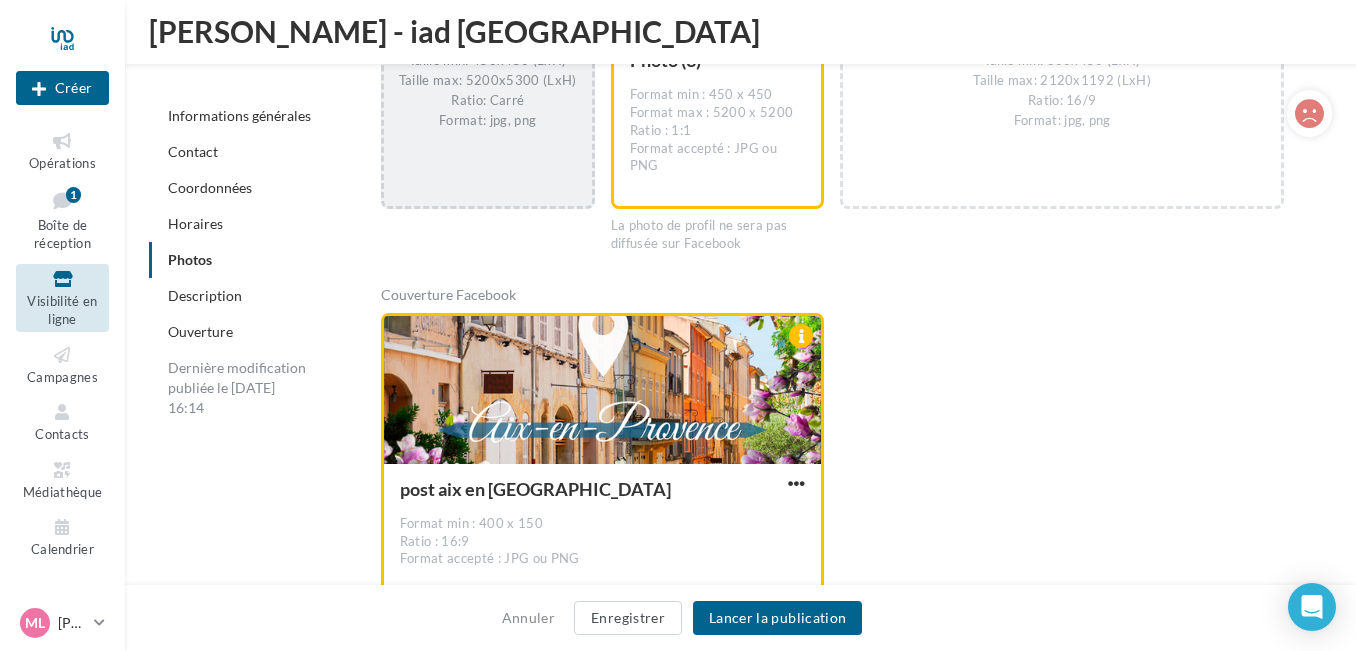 scroll, scrollTop: 3036, scrollLeft: 0, axis: vertical 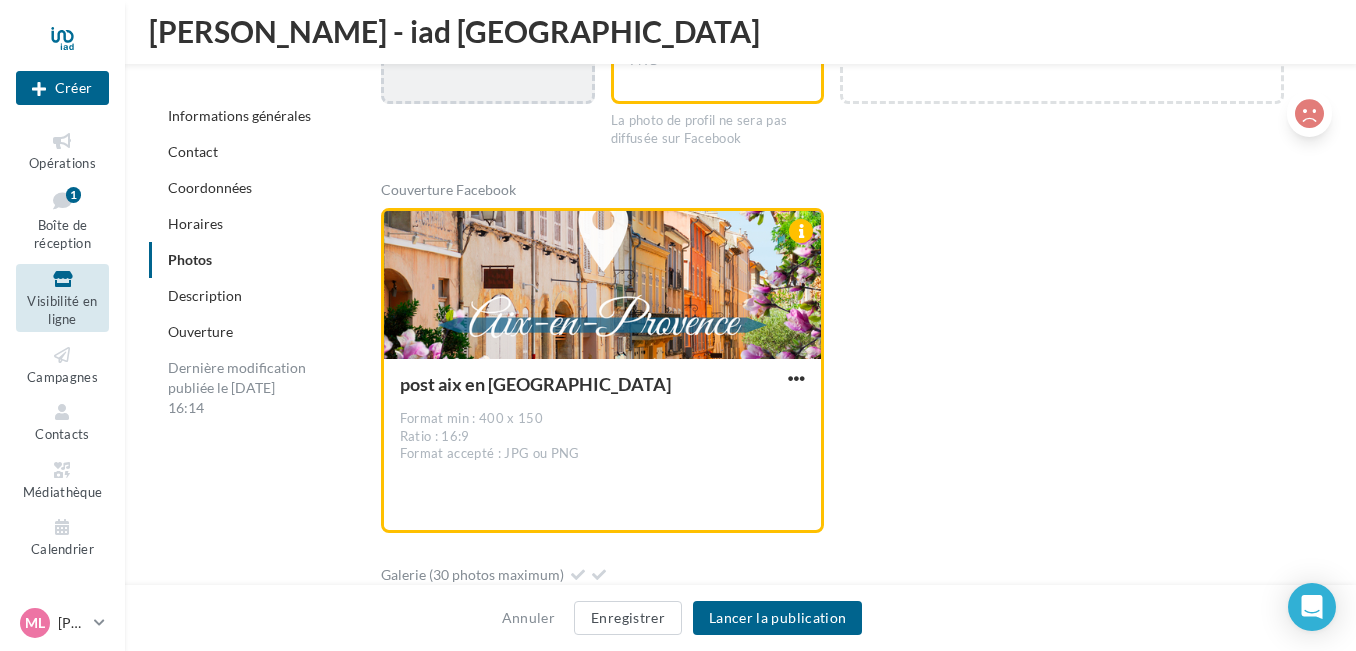 click at bounding box center [1309, 114] 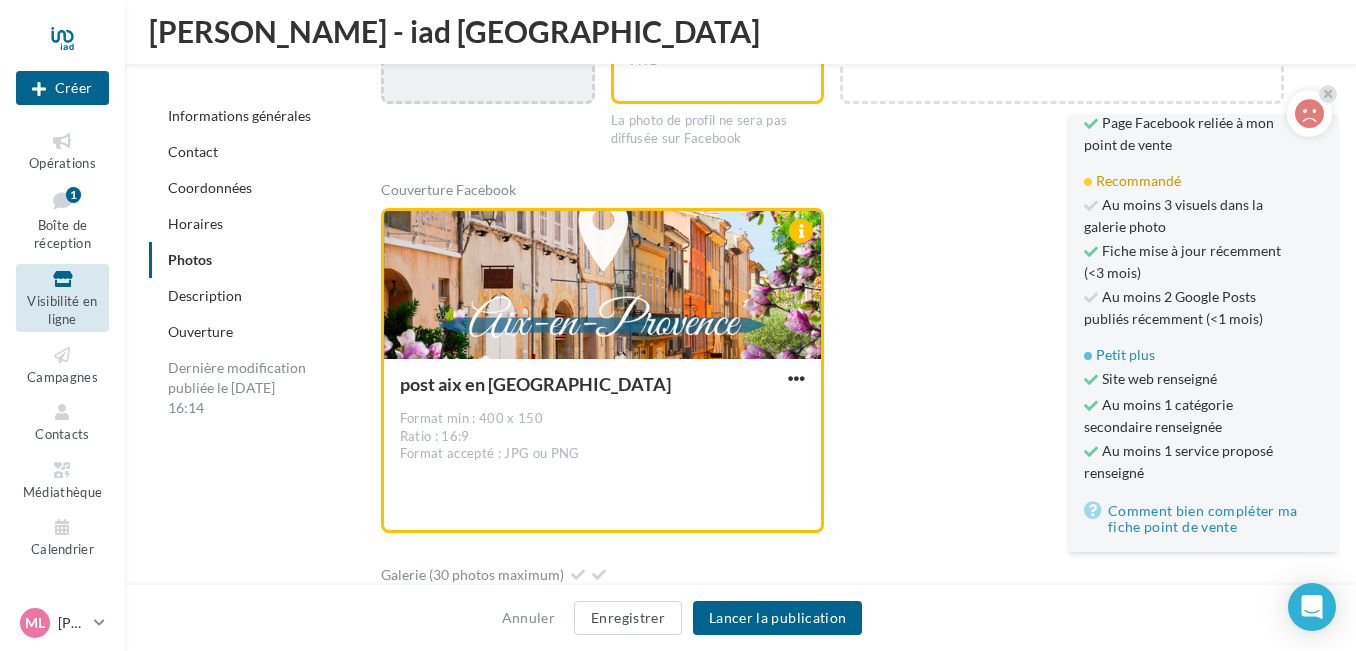 scroll, scrollTop: 204, scrollLeft: 0, axis: vertical 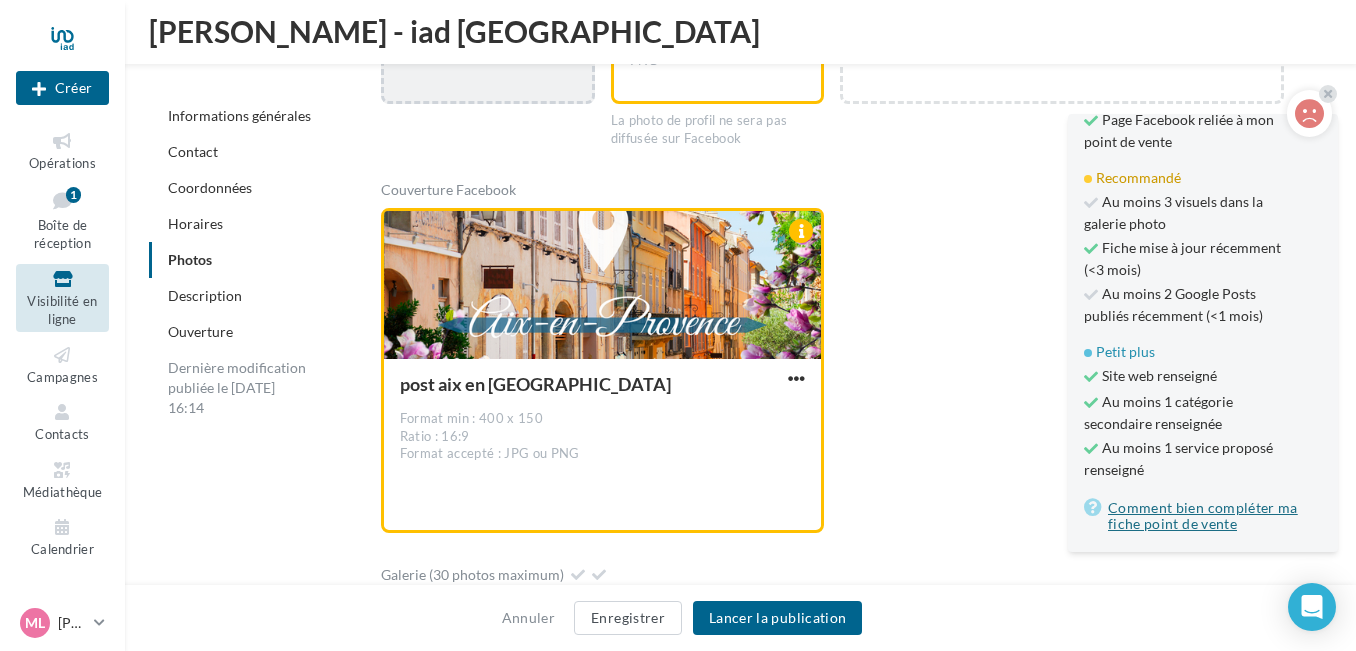 click on "Comment bien compléter ma fiche point de vente" at bounding box center [1203, 516] 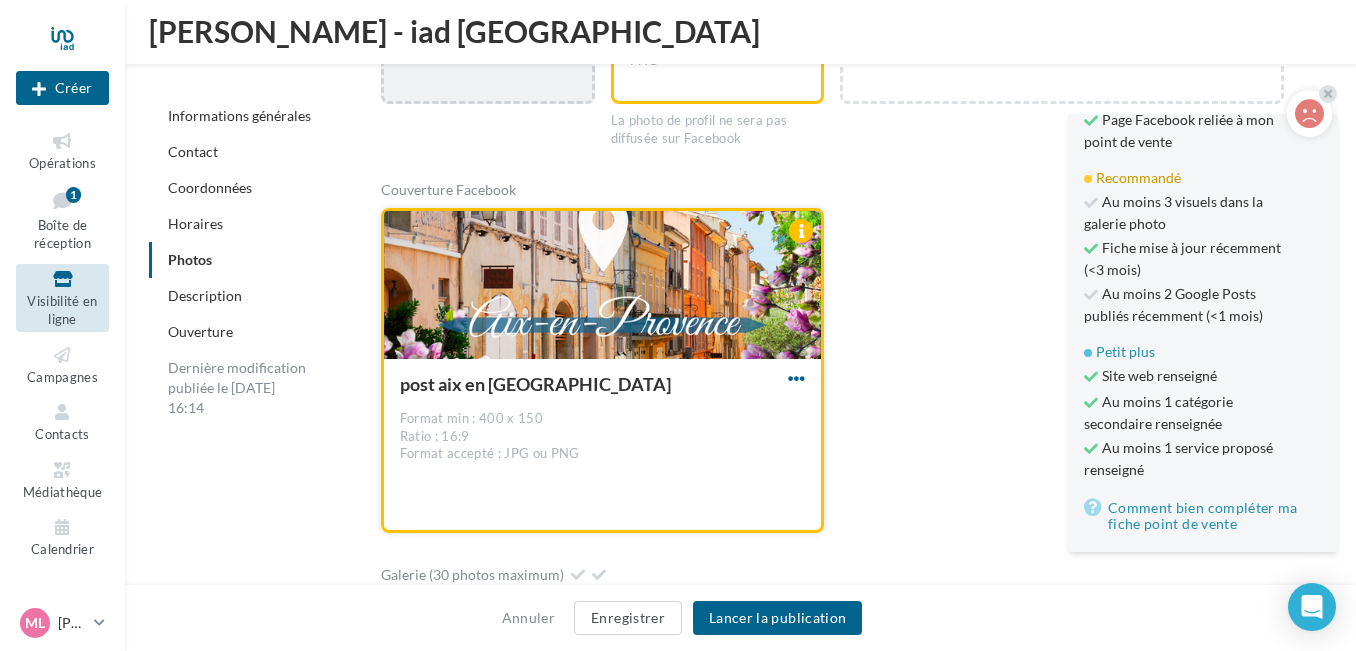 click at bounding box center [796, 378] 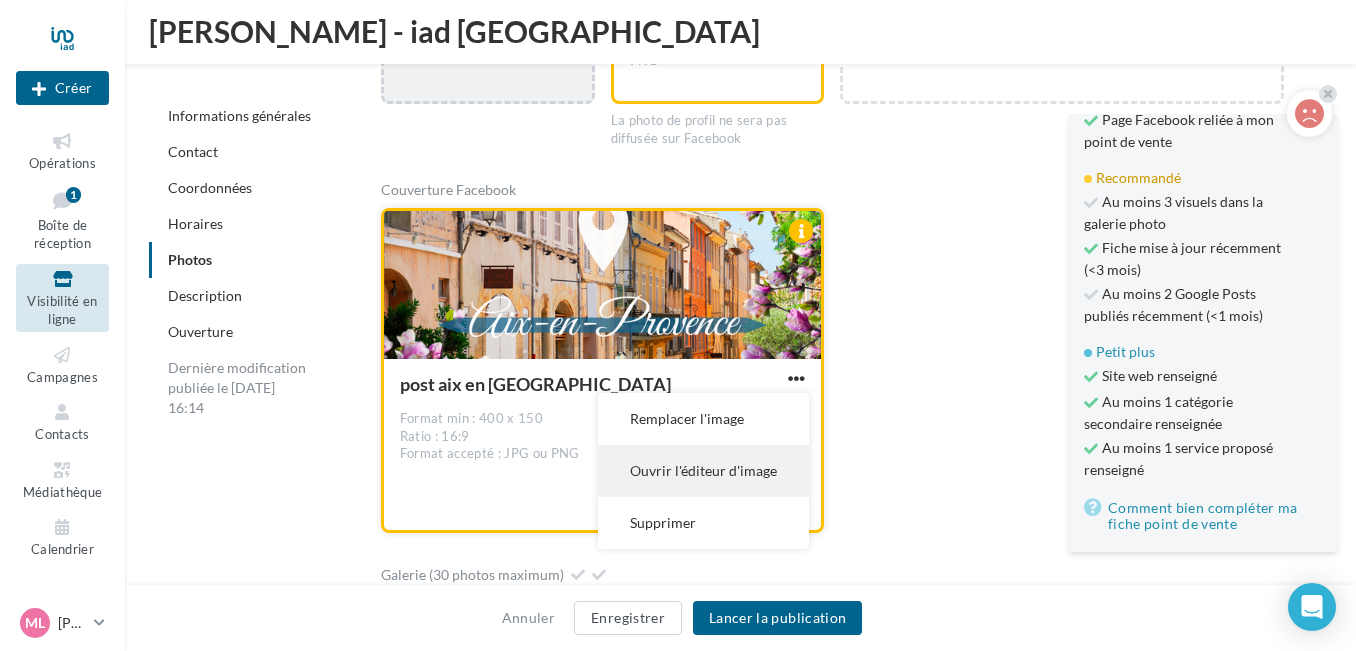 click on "Ouvrir l'éditeur d'image" at bounding box center [703, 471] 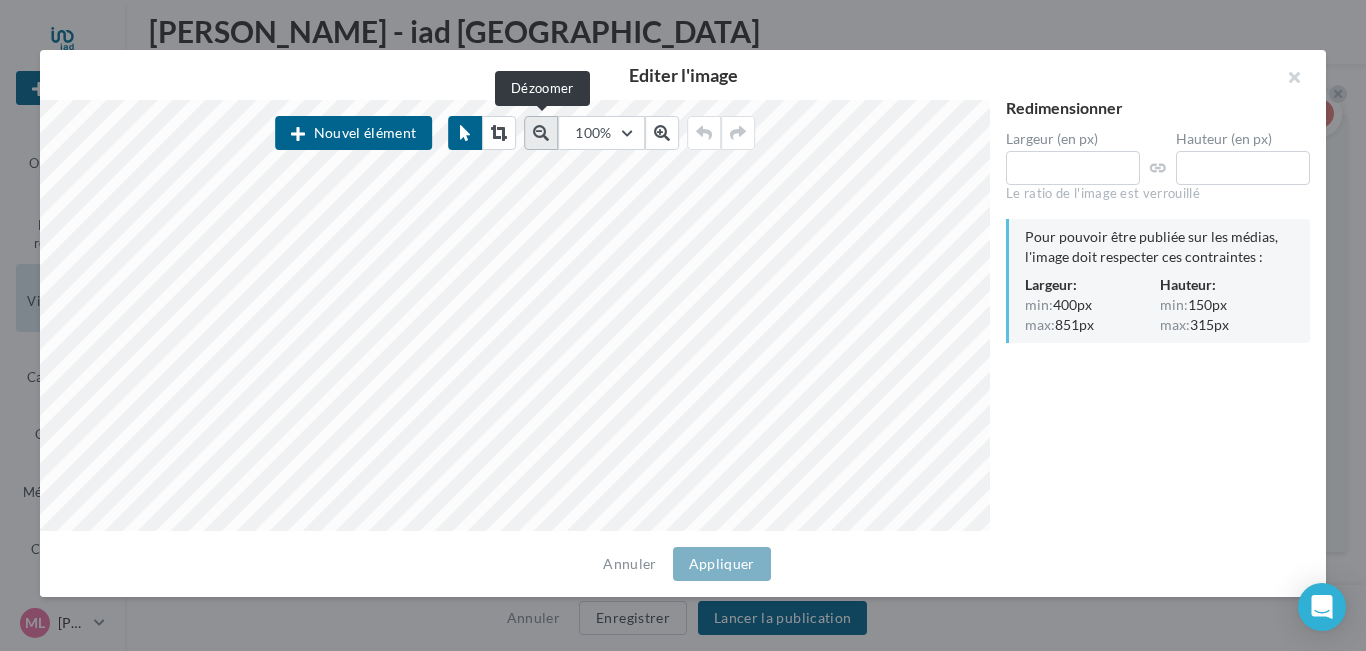 click at bounding box center (541, 133) 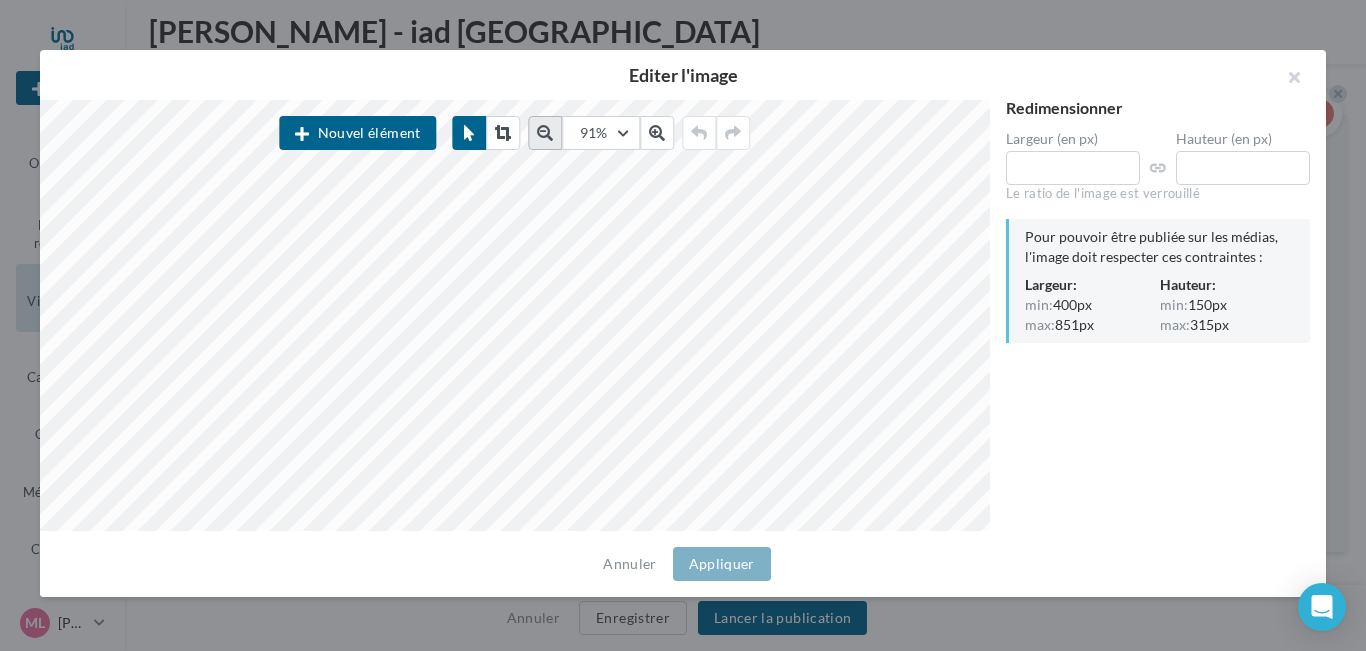 click at bounding box center [545, 133] 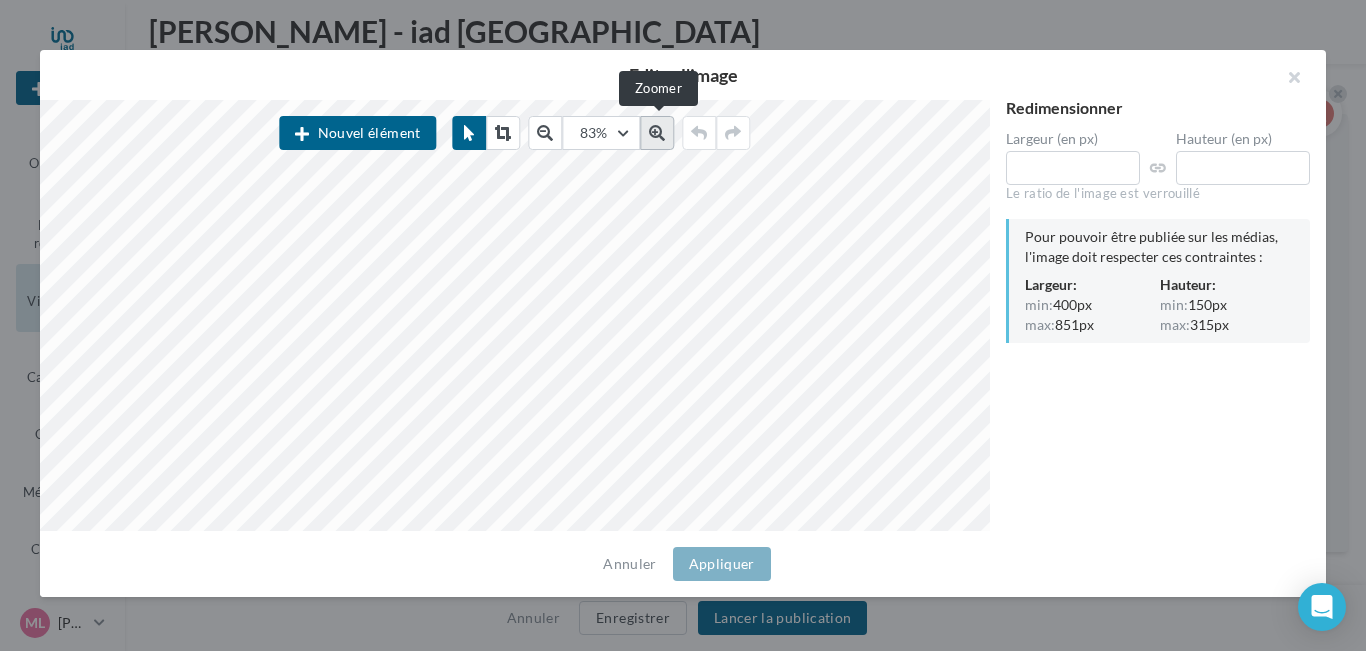 click at bounding box center [657, 133] 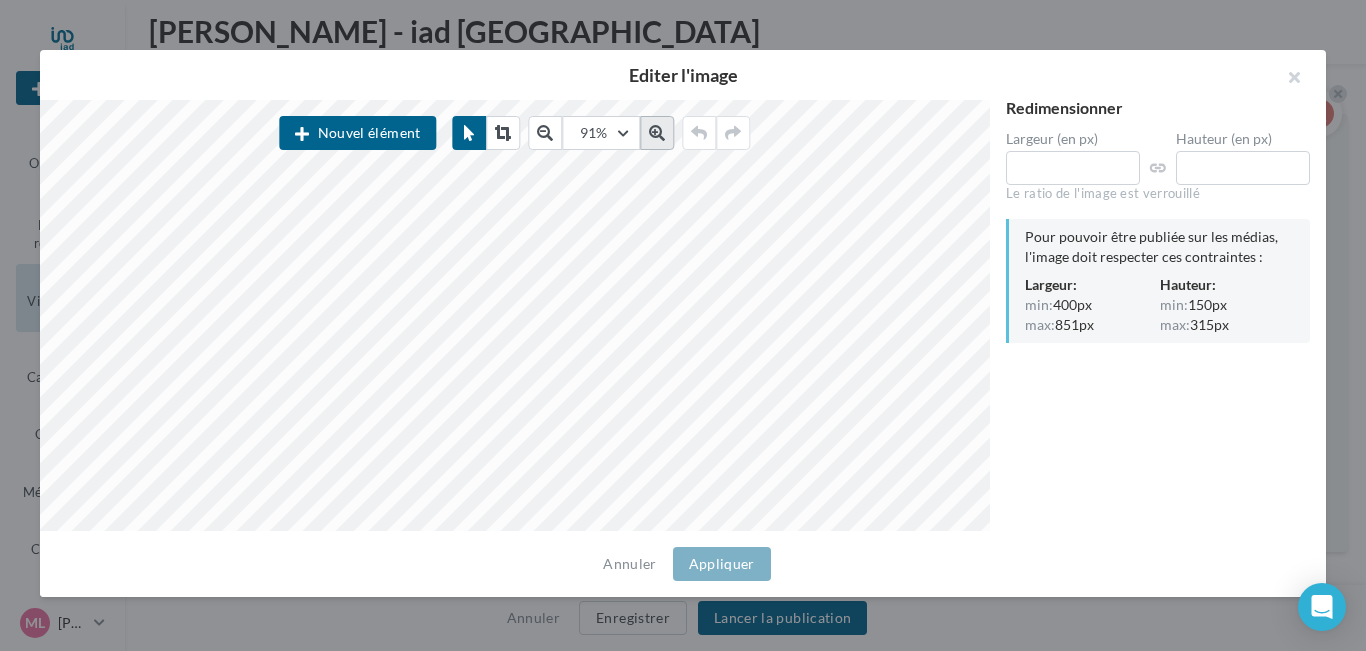 click at bounding box center (657, 133) 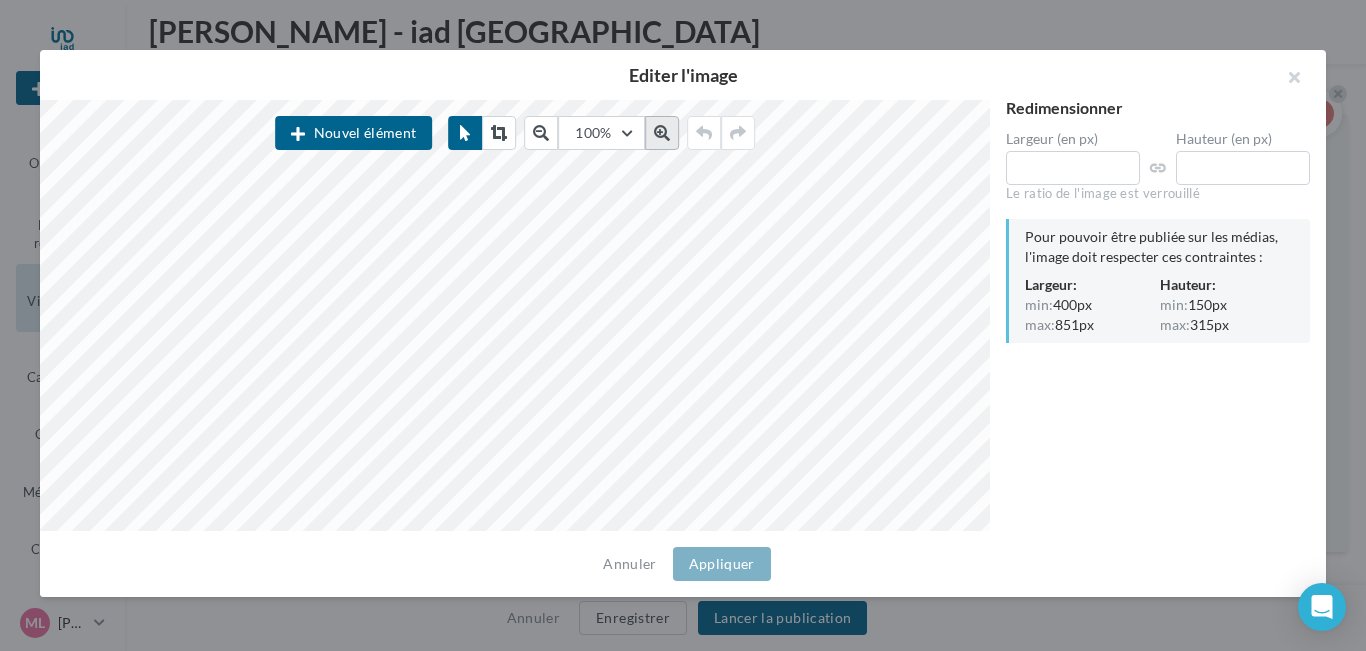 click at bounding box center [662, 133] 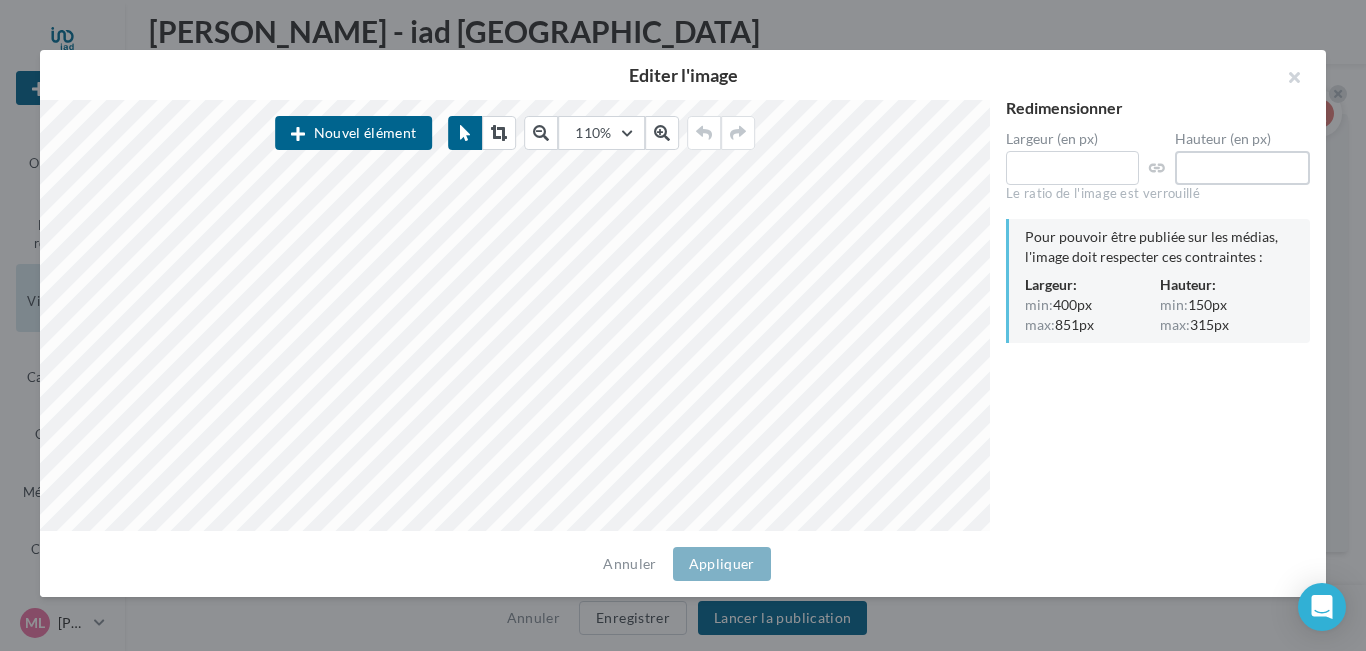 click on "***" at bounding box center (1242, 168) 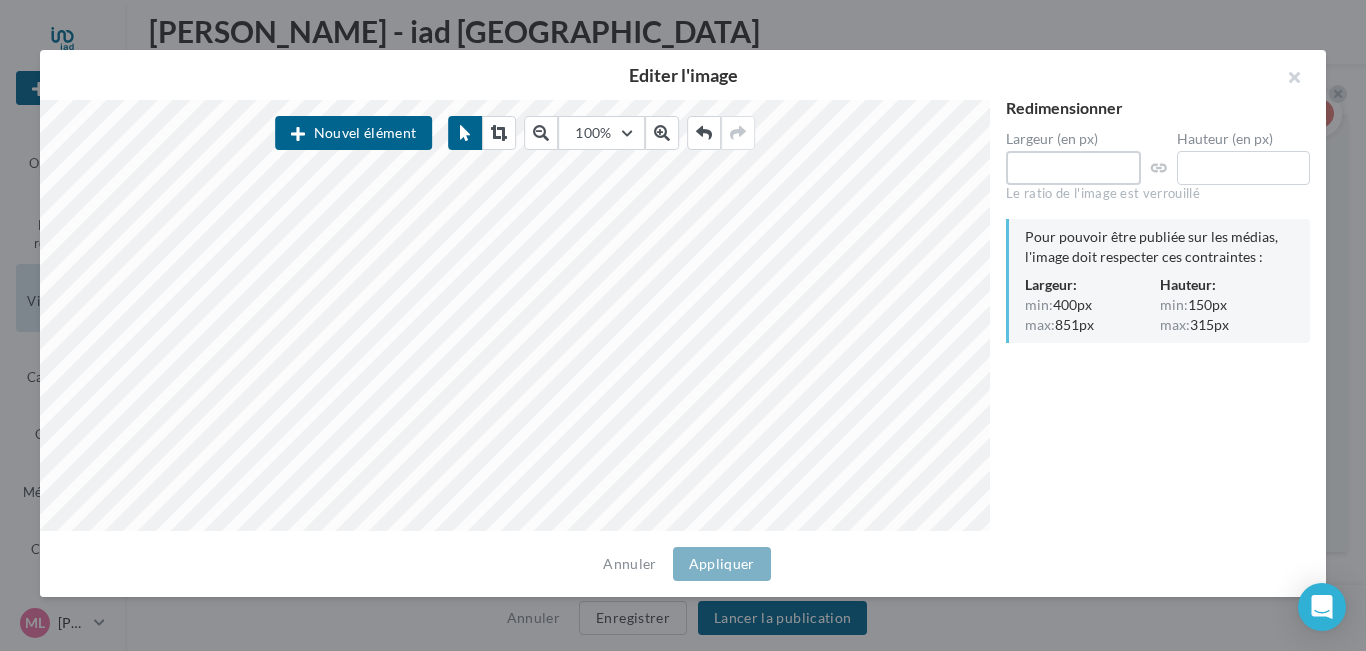drag, startPoint x: 1049, startPoint y: 177, endPoint x: 992, endPoint y: 165, distance: 58.249462 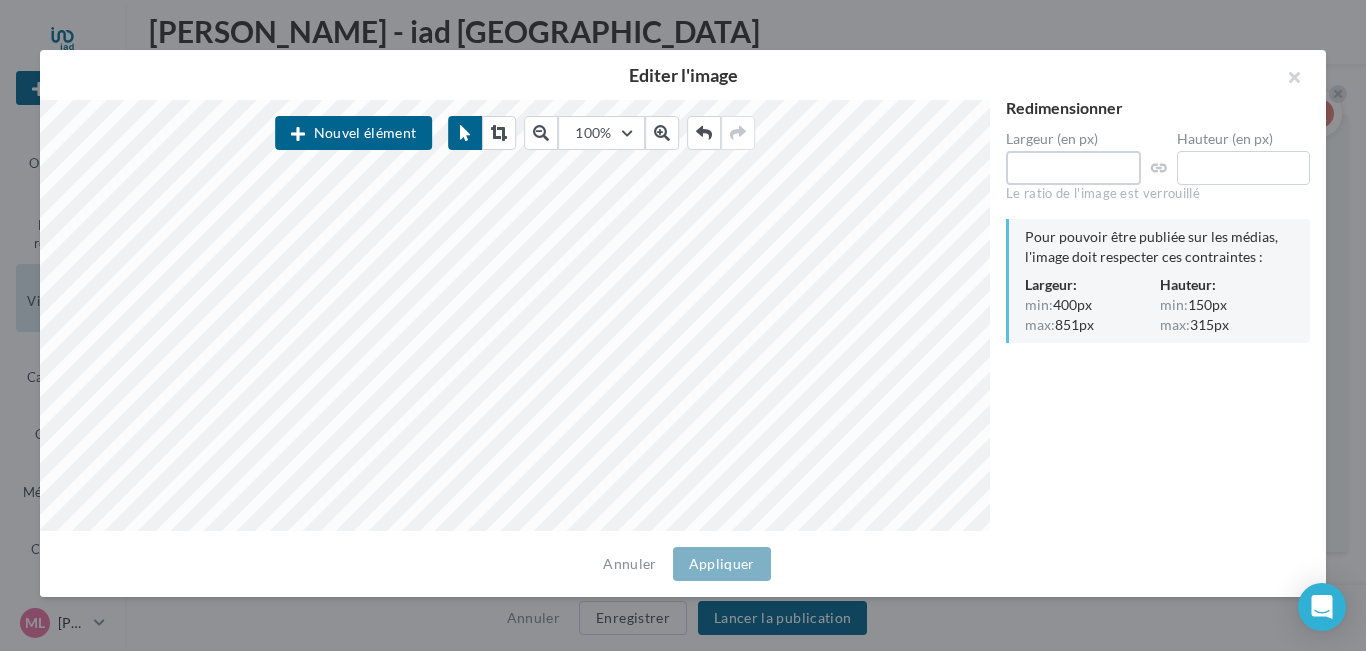 type on "***" 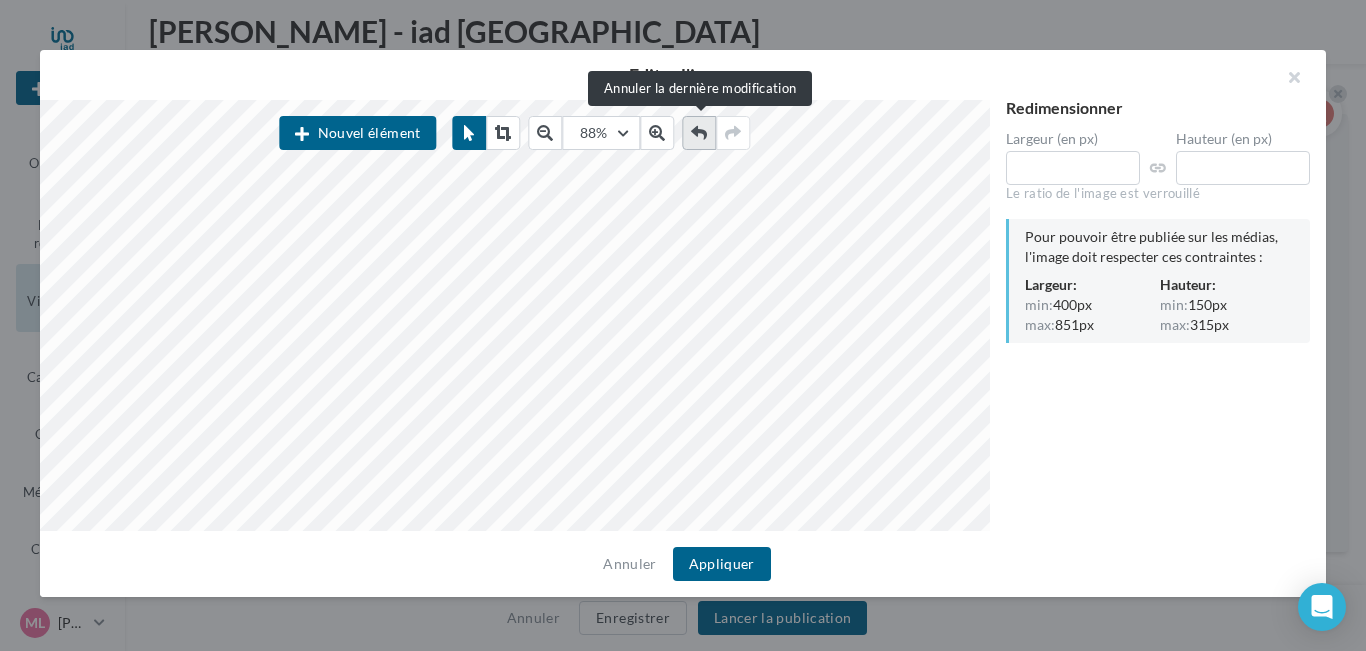 click at bounding box center [699, 133] 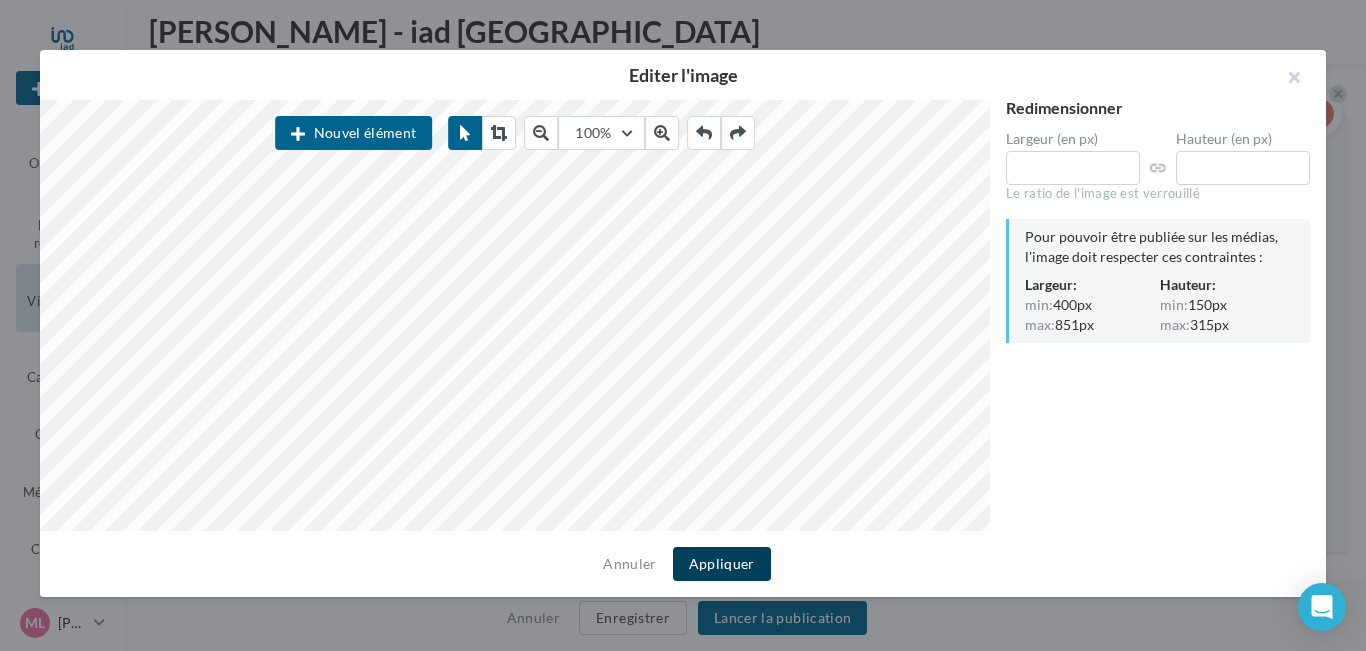 click on "Appliquer" at bounding box center [722, 564] 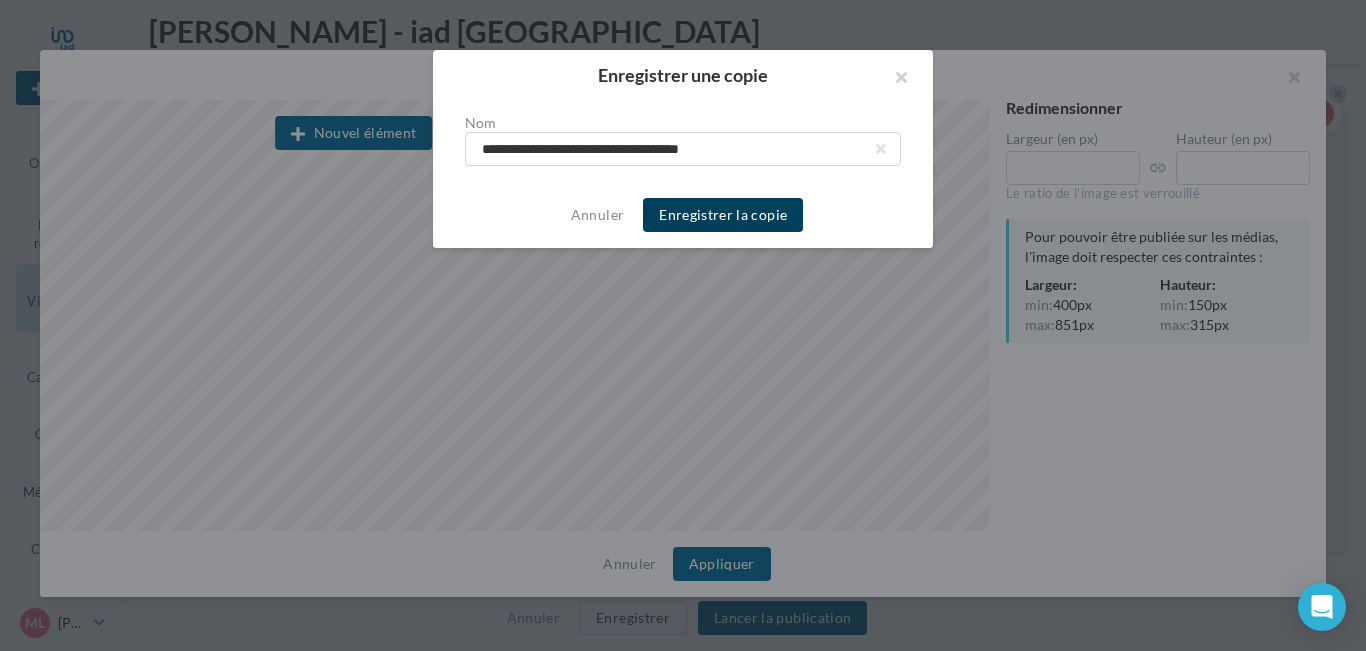 click on "Enregistrer la copie" at bounding box center (723, 215) 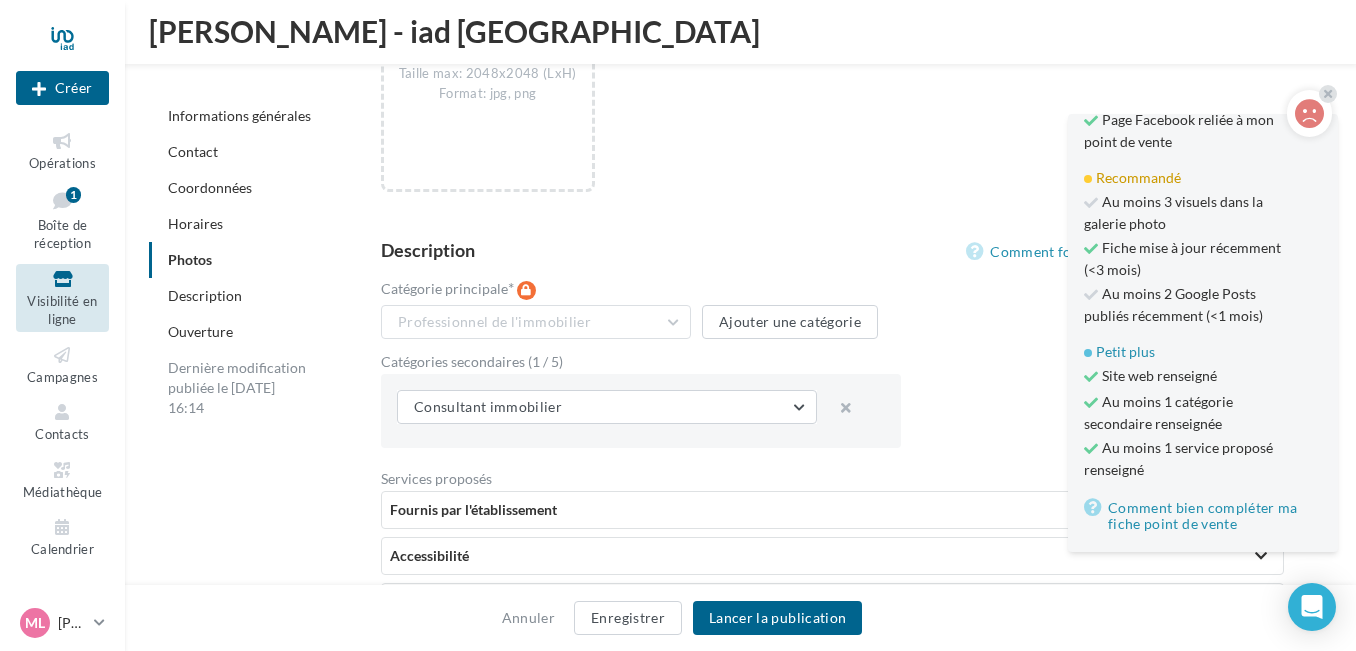 scroll, scrollTop: 3857, scrollLeft: 0, axis: vertical 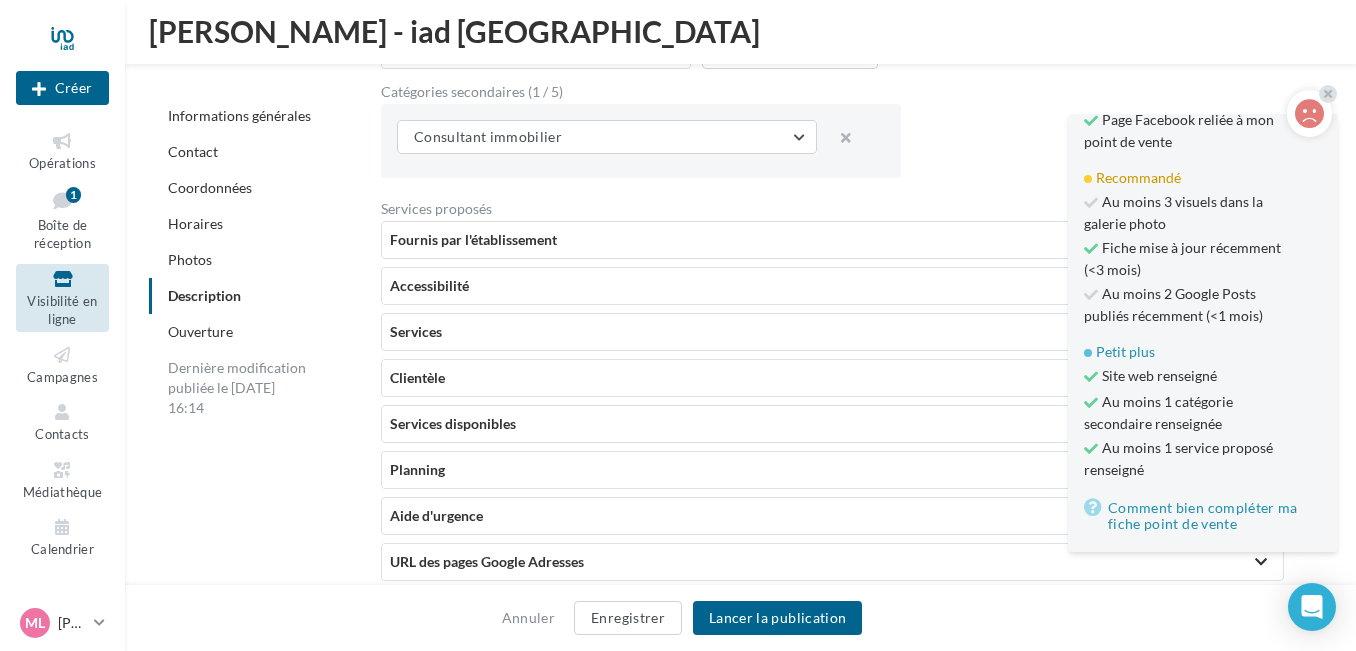 click on "Services" at bounding box center [832, 332] 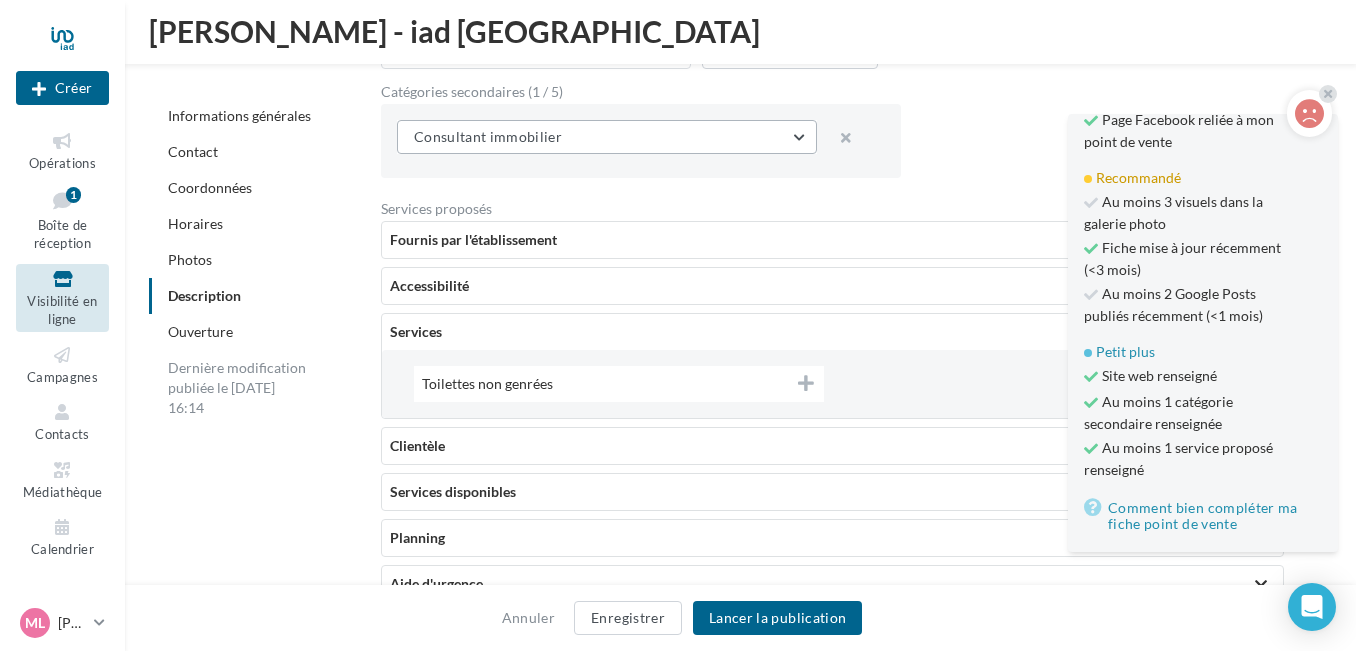 click on "Consultant immobilier" at bounding box center (607, 137) 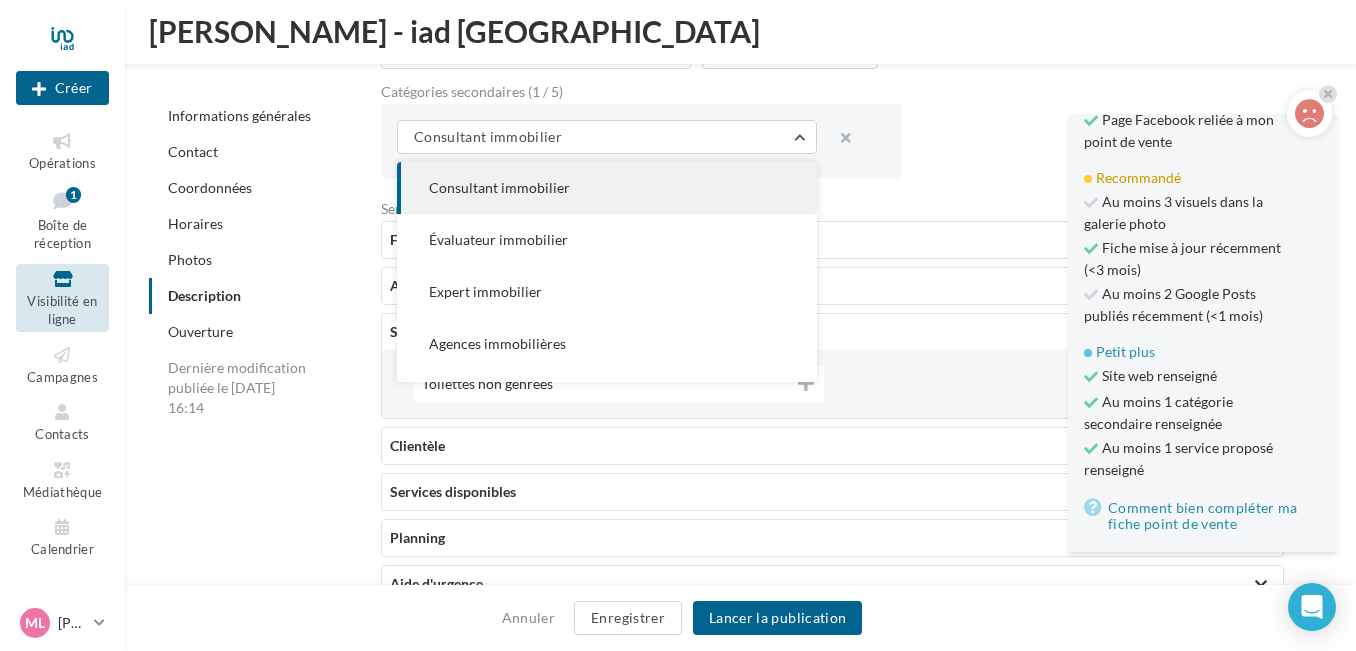 click on "Catégorie principale *       Professionnel de l'immobilier         Évaluateur immobilier     Expert immobilier     Agences immobilières     Agent immobilier     Professionnel de l'immobilier
Ajouter une catégorie
Catégories secondaires (1 / 5)
Consultant immobilier         Consultant immobilier     Évaluateur immobilier     Expert immobilier     Agences immobilières     Agent immobilier" at bounding box center [840, 98] 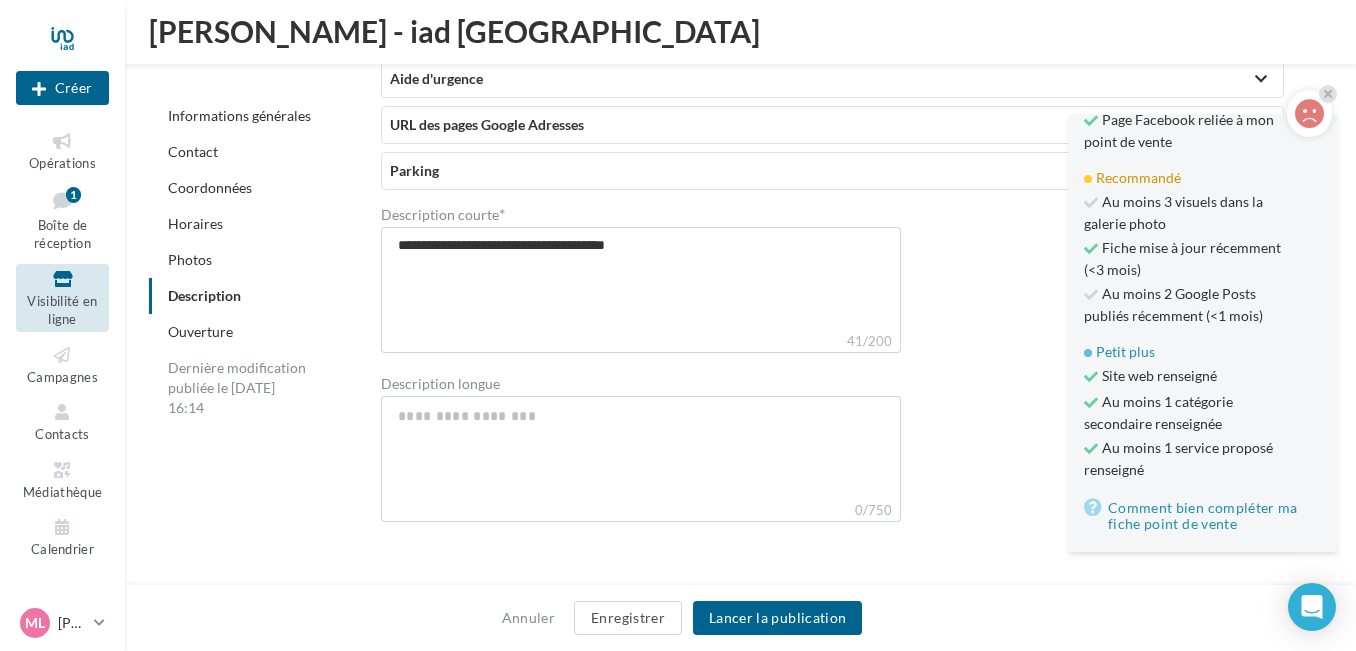 scroll, scrollTop: 4571, scrollLeft: 0, axis: vertical 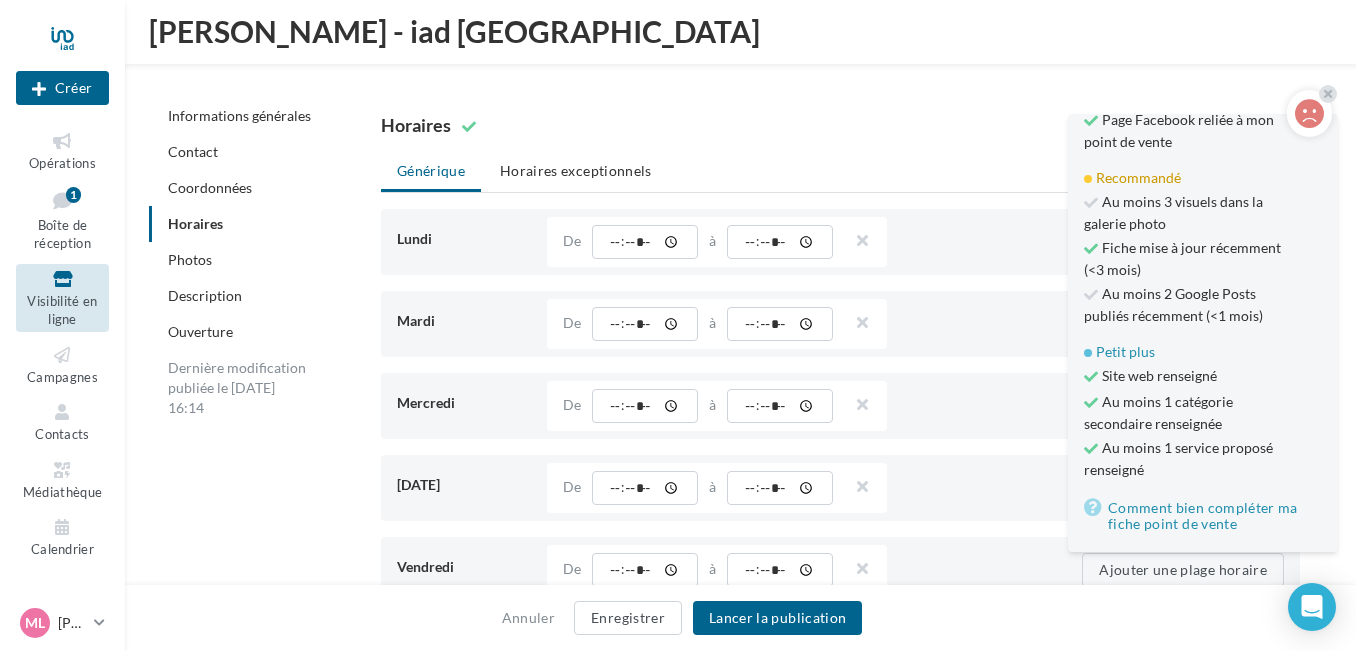 click on "Informations générales" at bounding box center (239, 115) 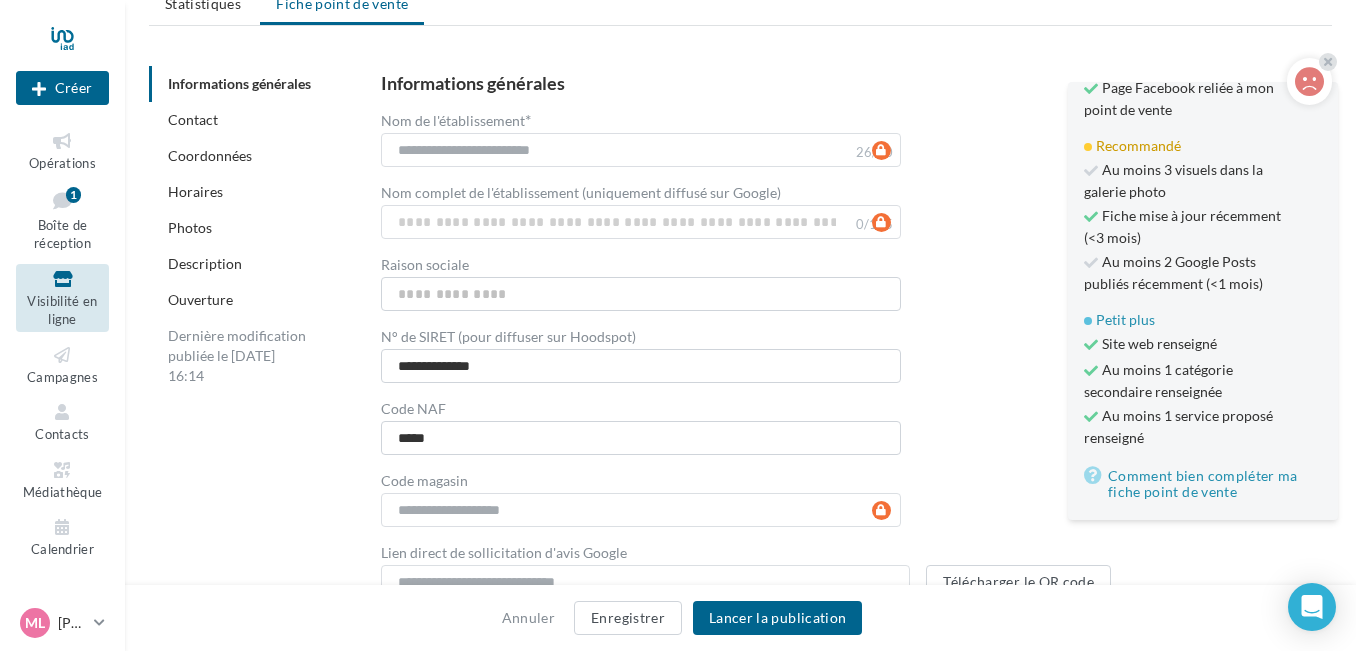 scroll, scrollTop: 332, scrollLeft: 0, axis: vertical 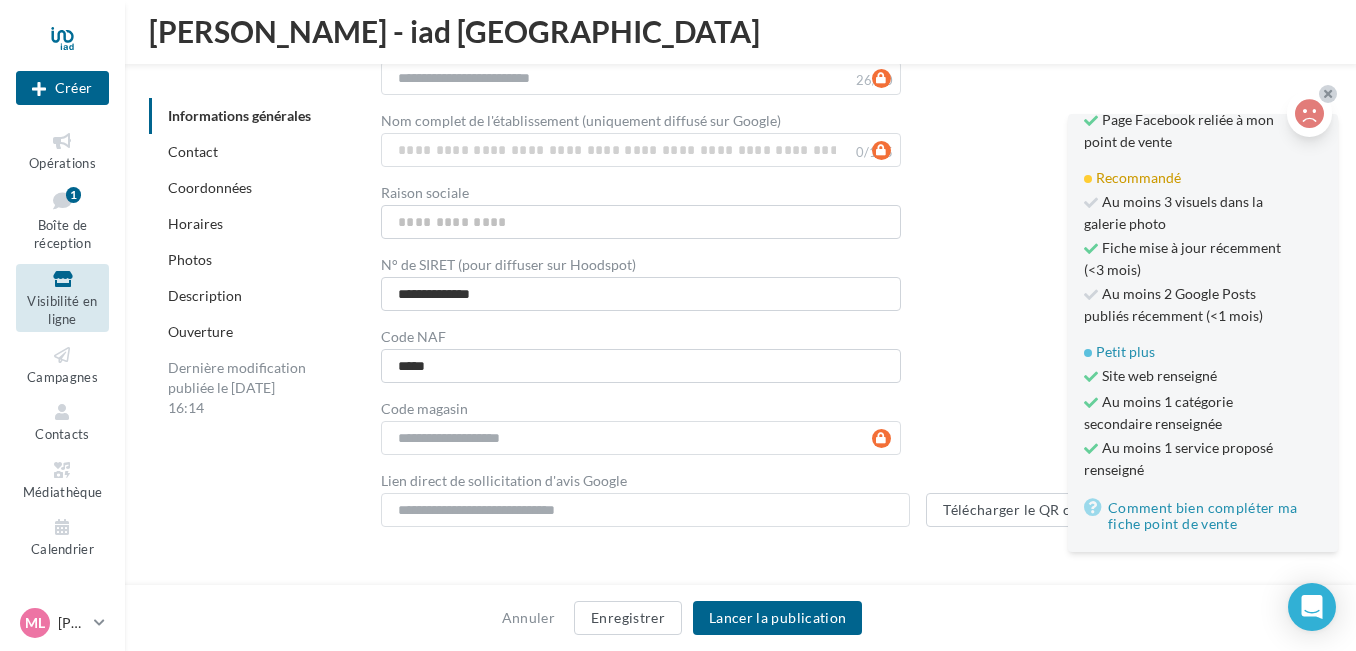 click at bounding box center (1309, 114) 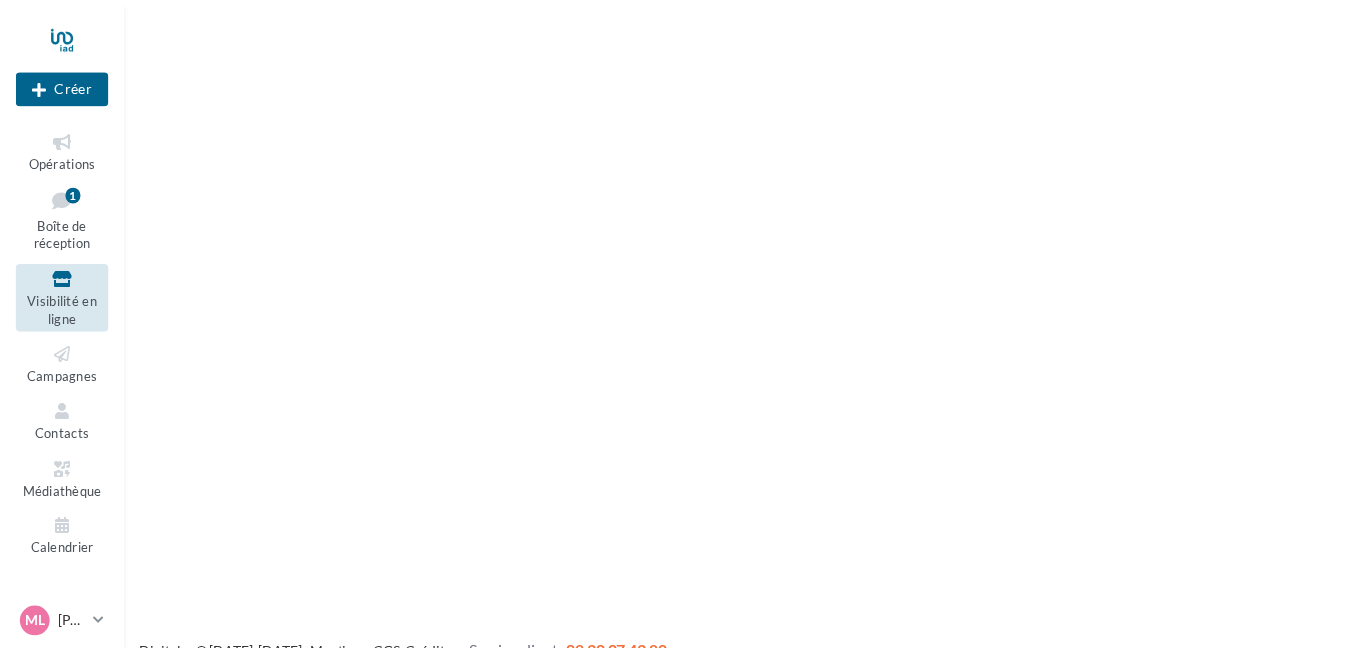 scroll, scrollTop: 32, scrollLeft: 0, axis: vertical 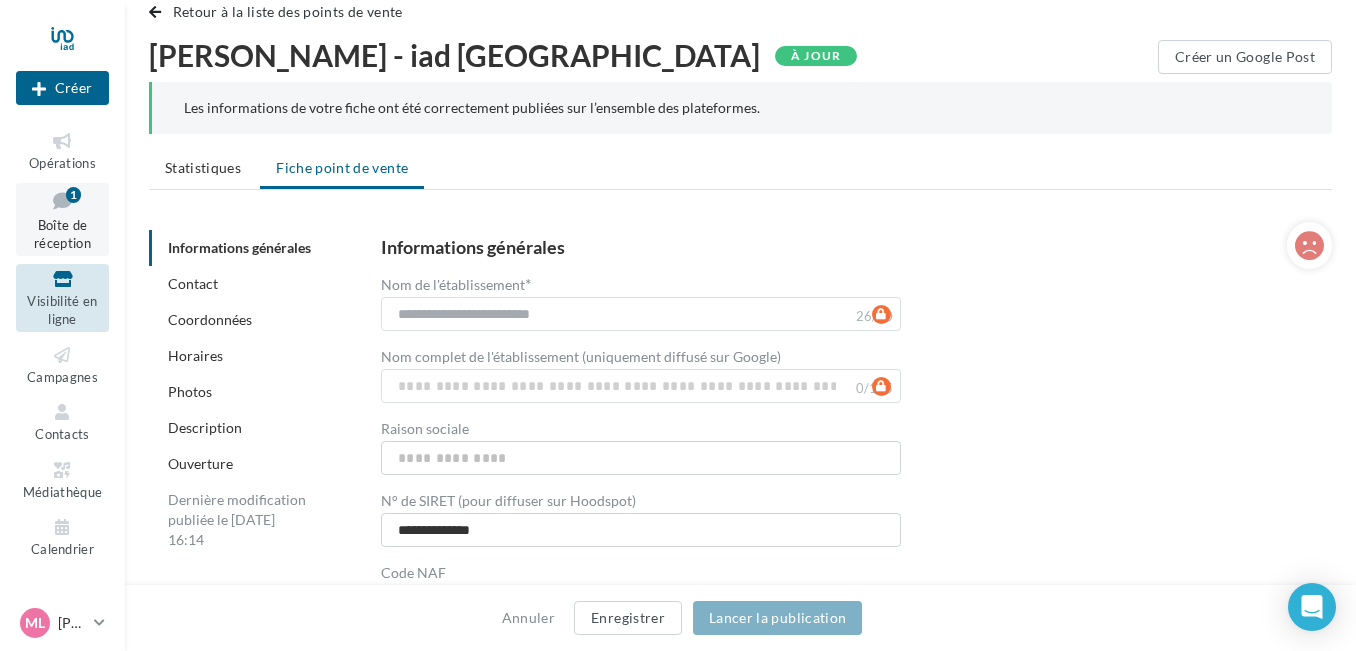 click on "Boîte de réception
1" at bounding box center [62, 219] 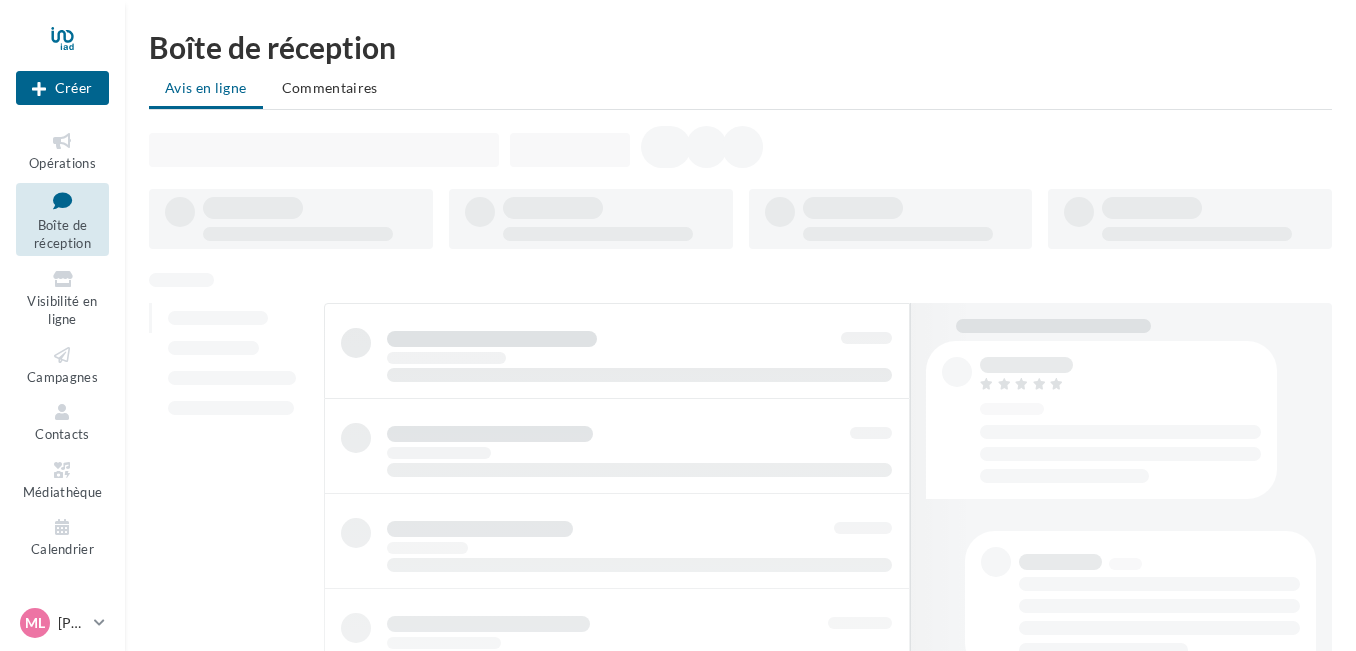 scroll, scrollTop: 0, scrollLeft: 0, axis: both 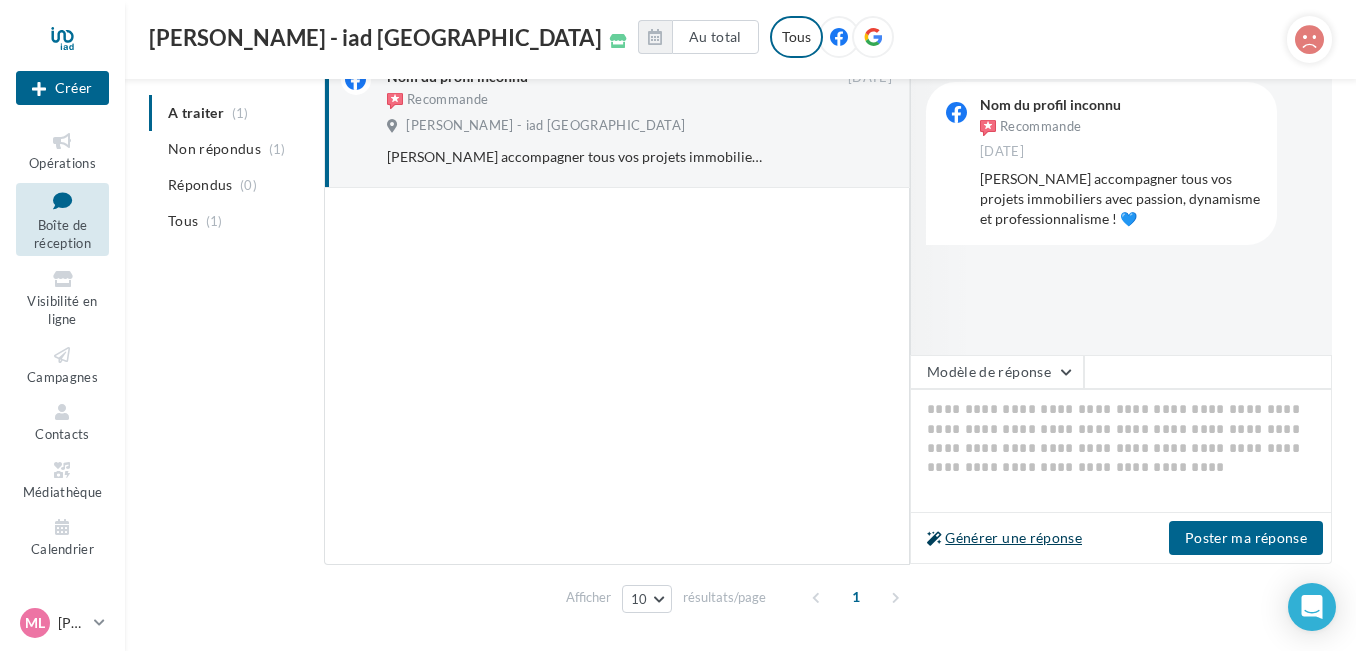 click on "Générer une réponse" at bounding box center [1004, 538] 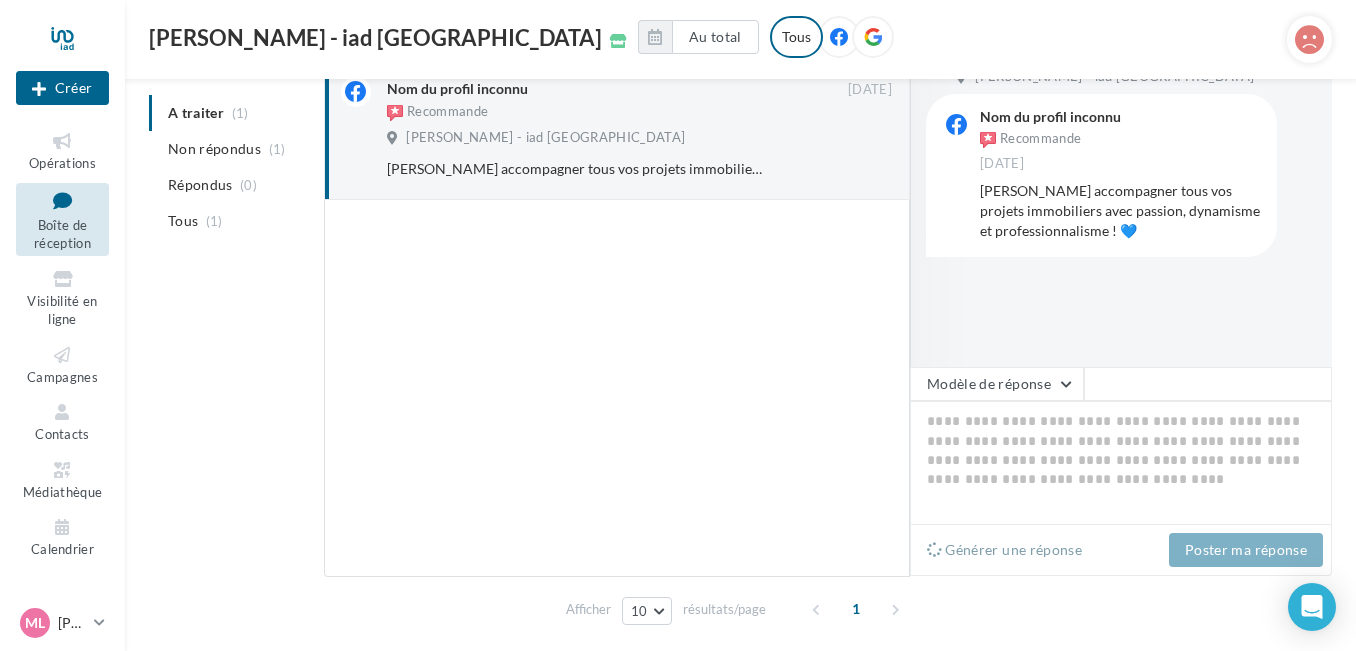 scroll, scrollTop: 216, scrollLeft: 0, axis: vertical 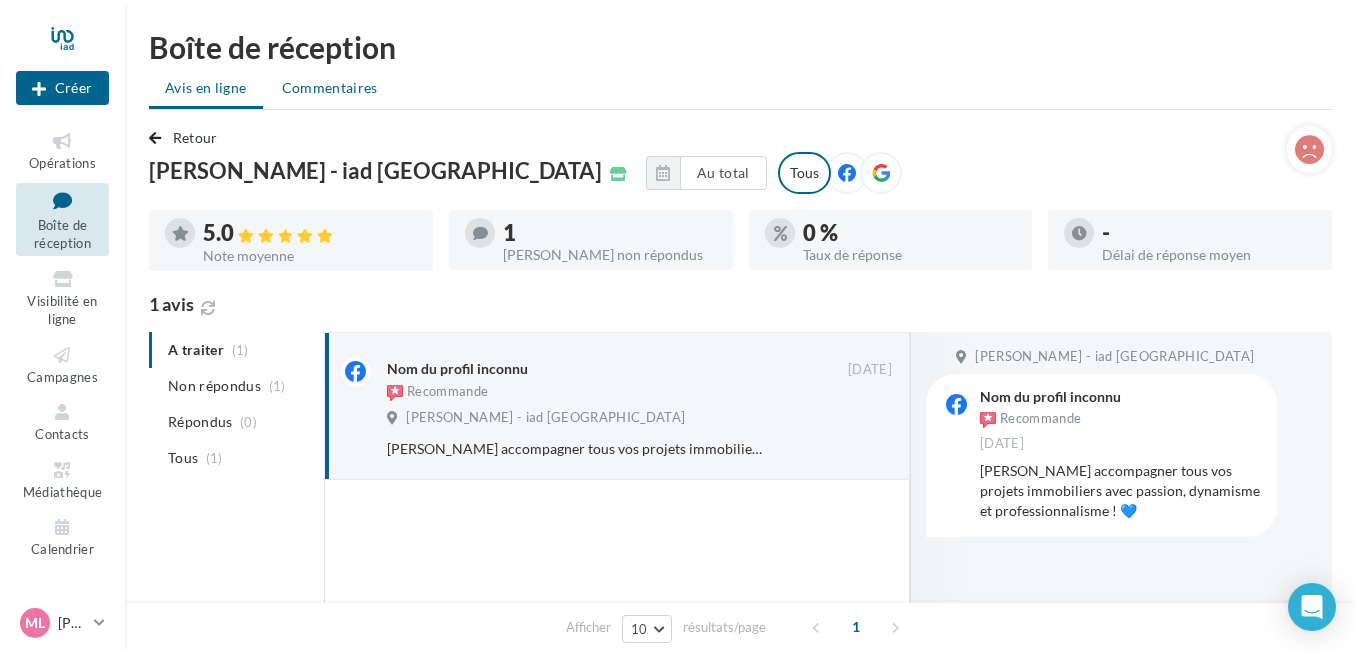 click on "Commentaires" at bounding box center [332, 88] 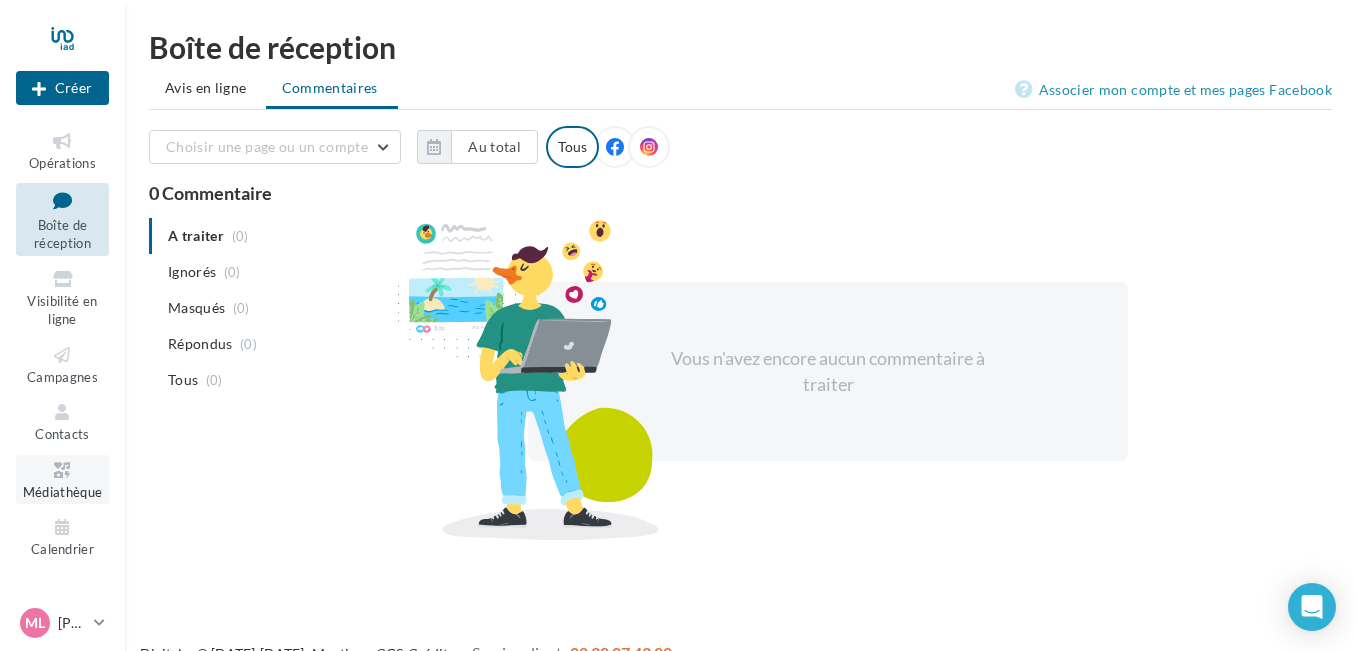 click at bounding box center (62, 470) 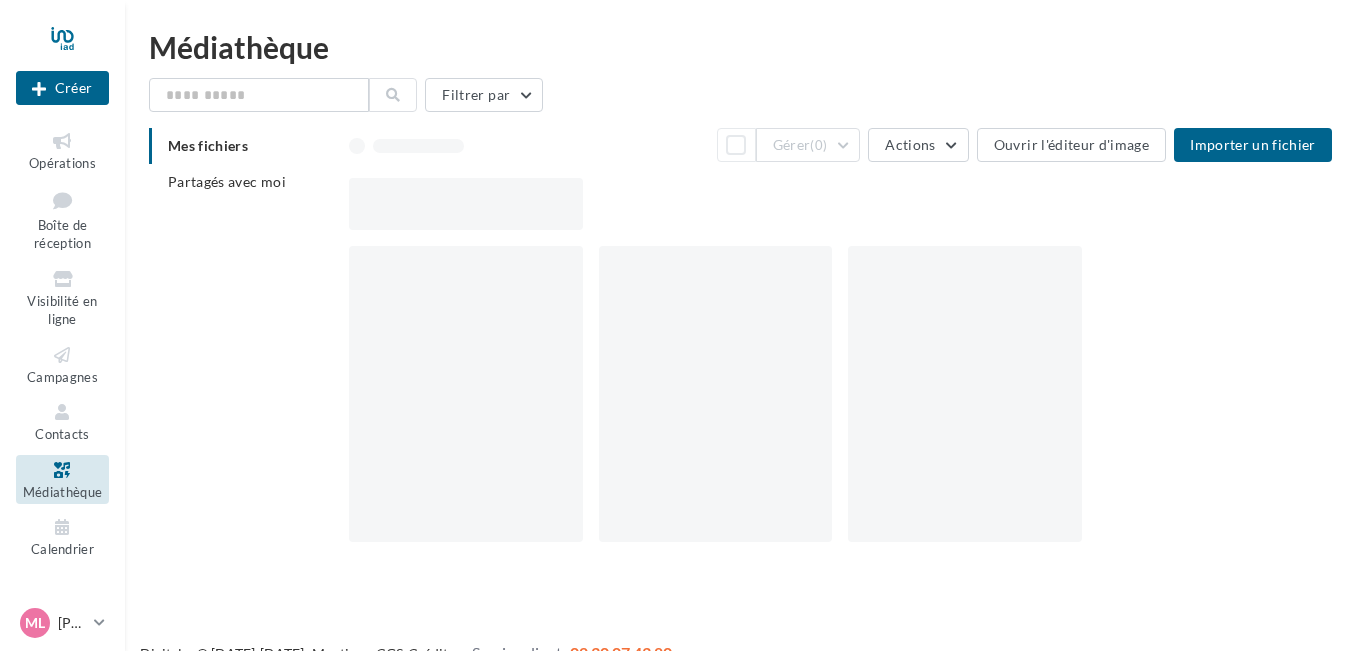 scroll, scrollTop: 0, scrollLeft: 0, axis: both 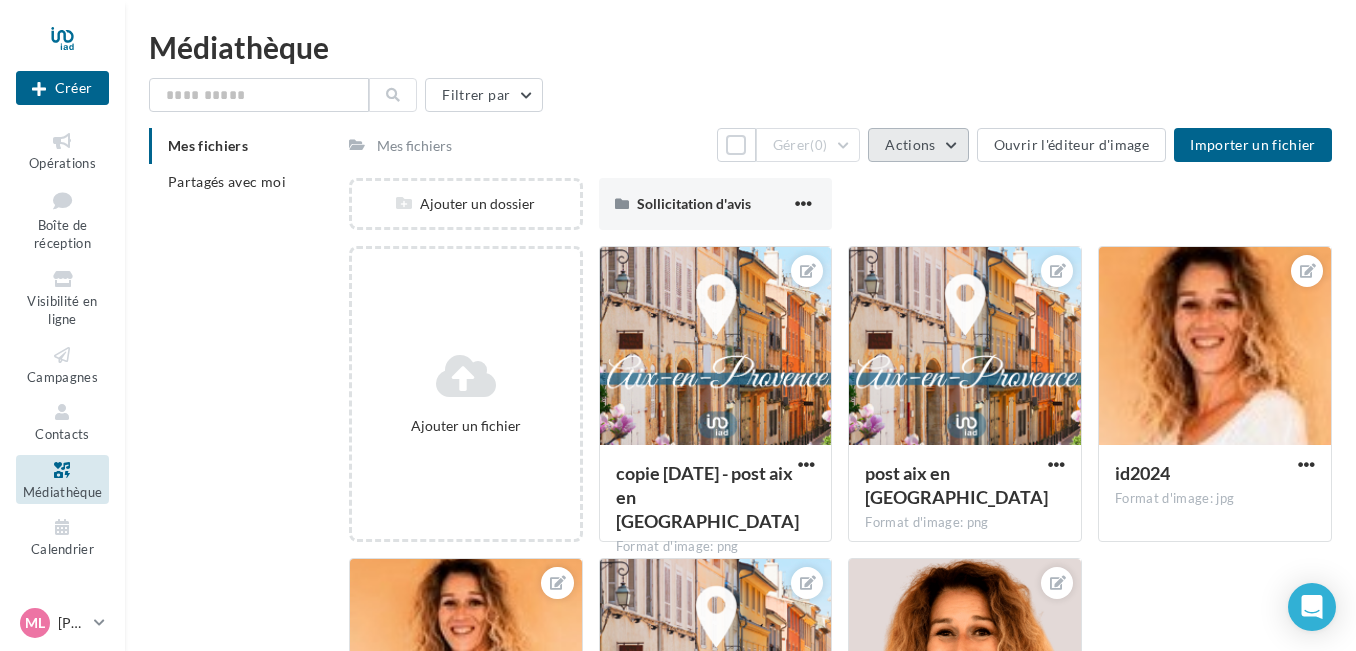 click on "Actions" at bounding box center [910, 144] 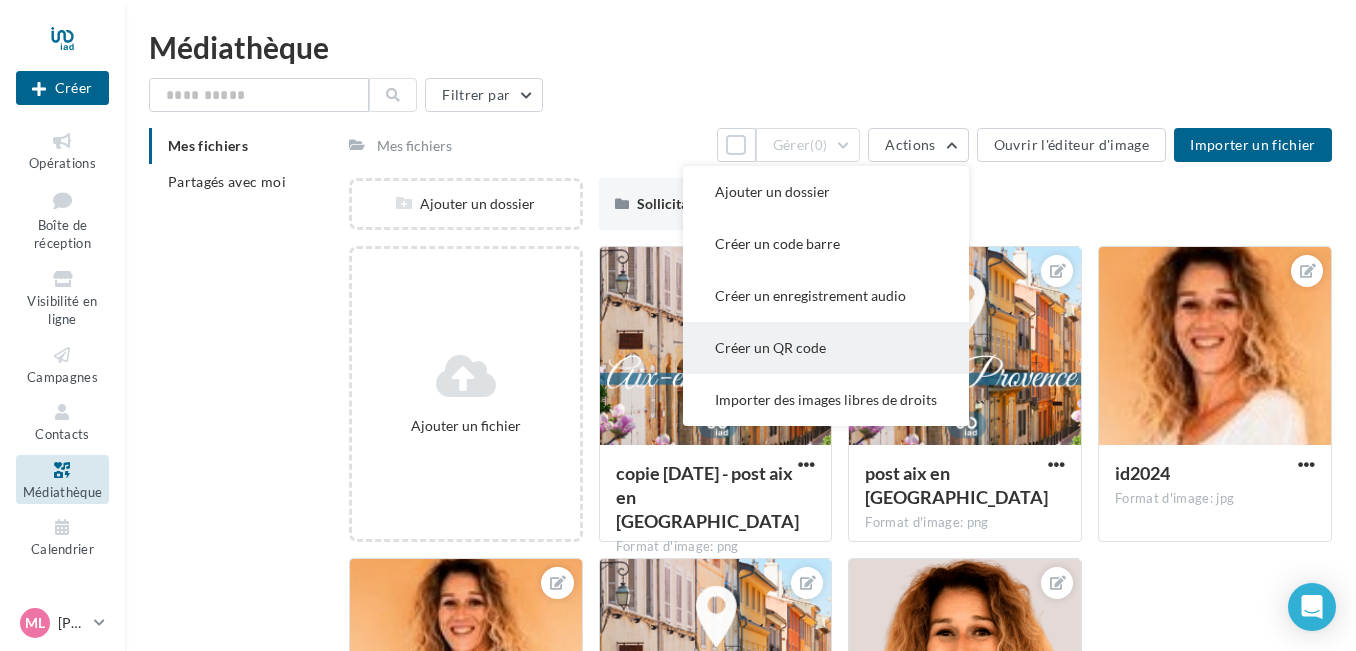 click on "Créer un QR code" at bounding box center (826, 348) 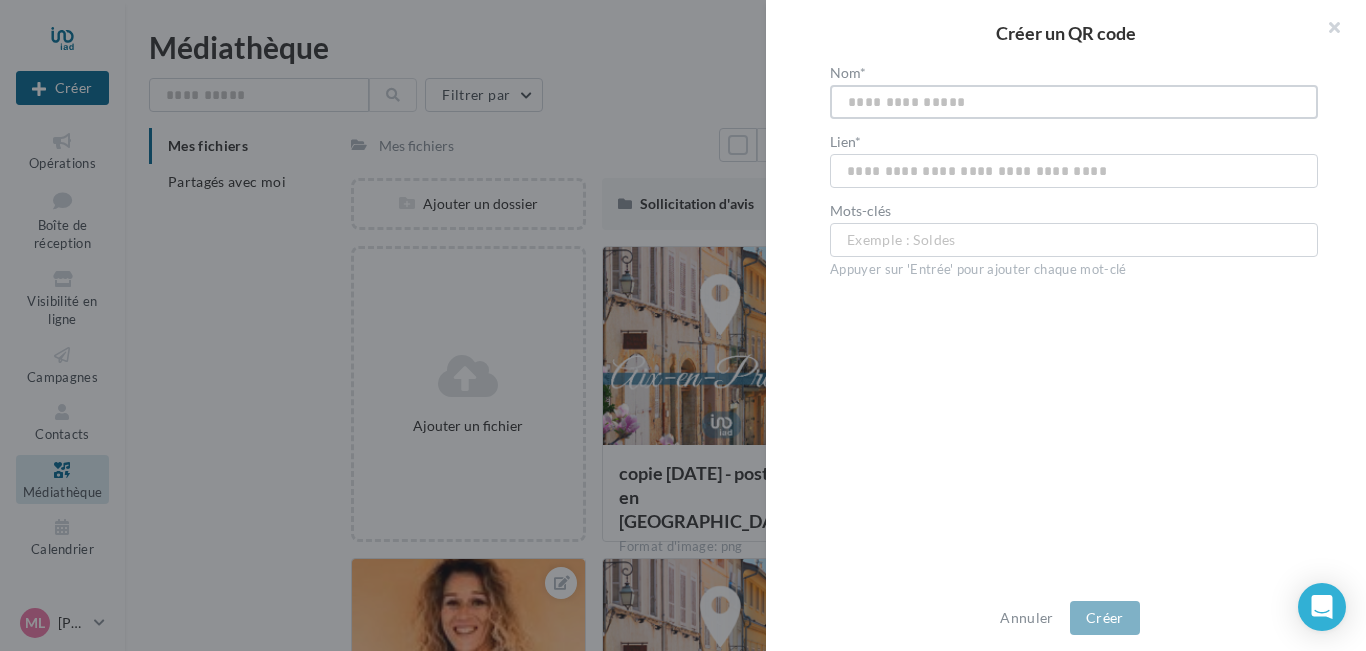 click at bounding box center [1074, 102] 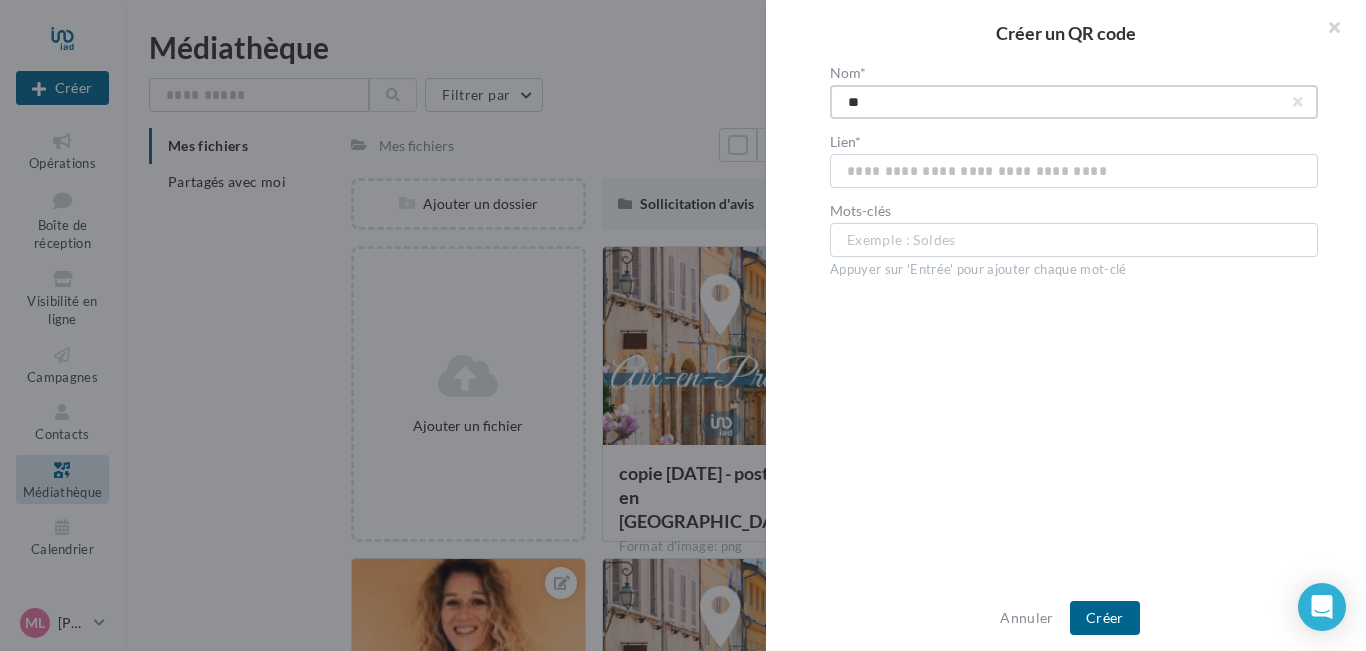 type on "*" 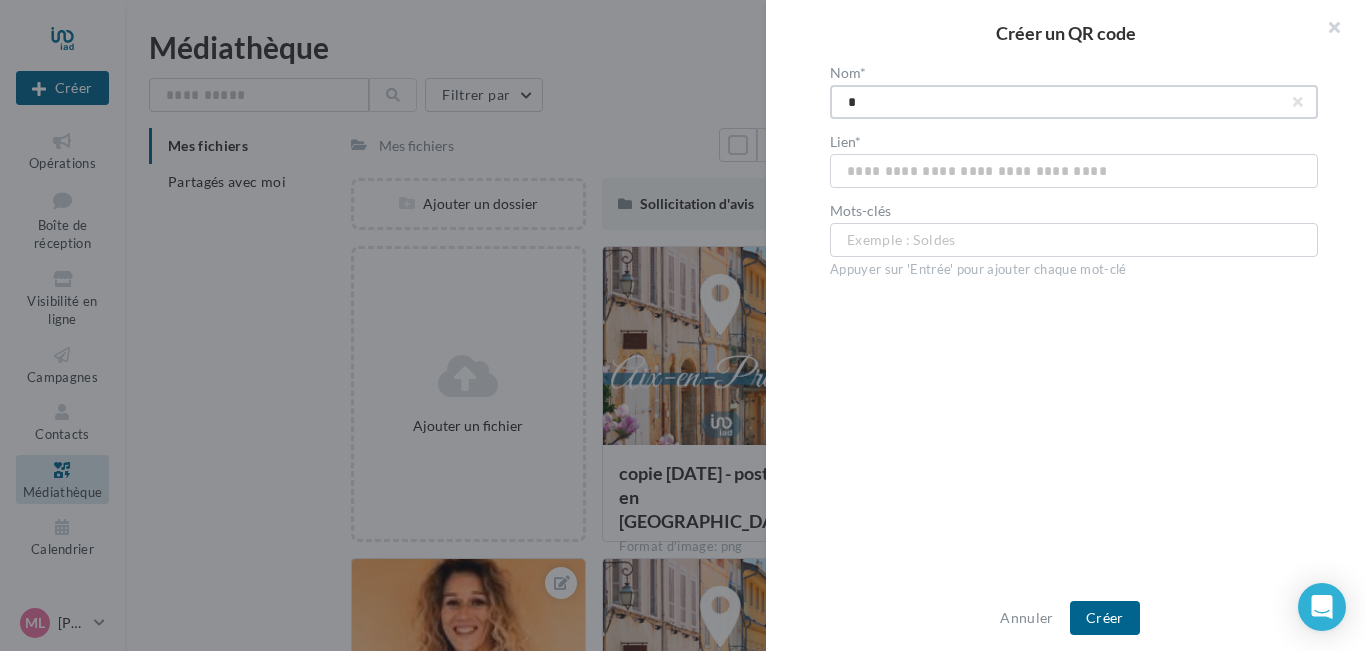 type 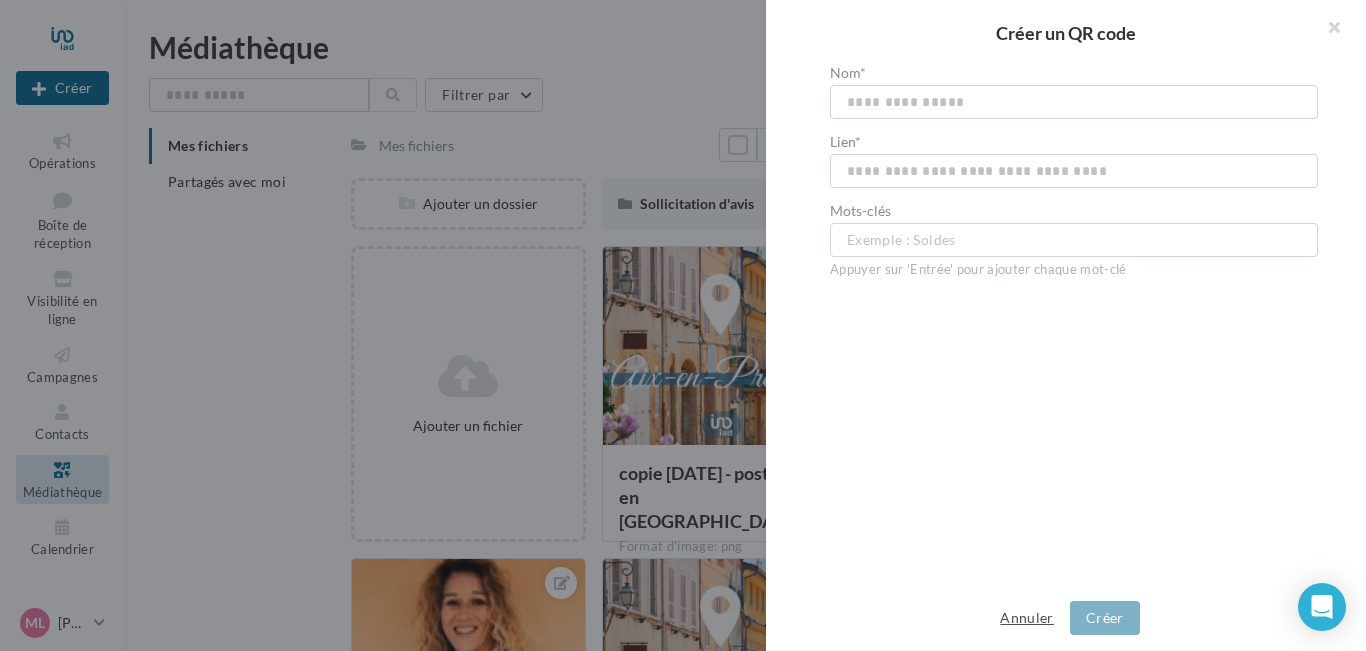 click on "Annuler" at bounding box center (1026, 618) 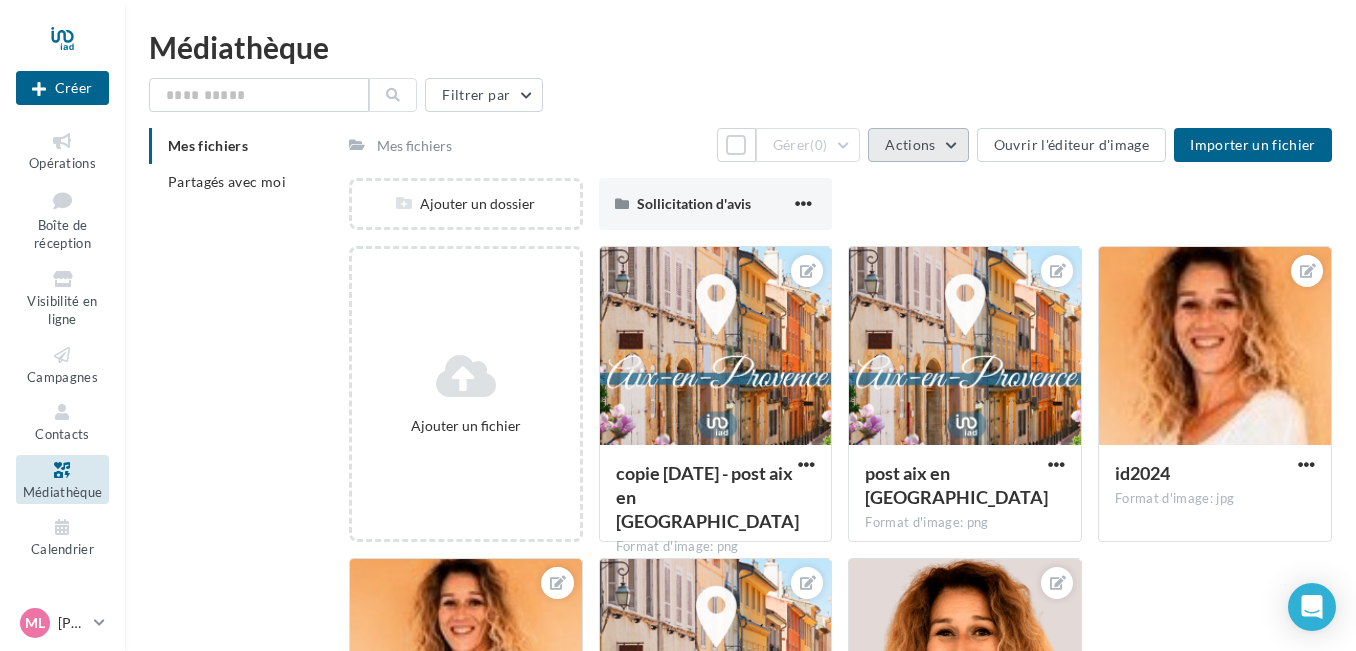 click on "Actions" at bounding box center (918, 145) 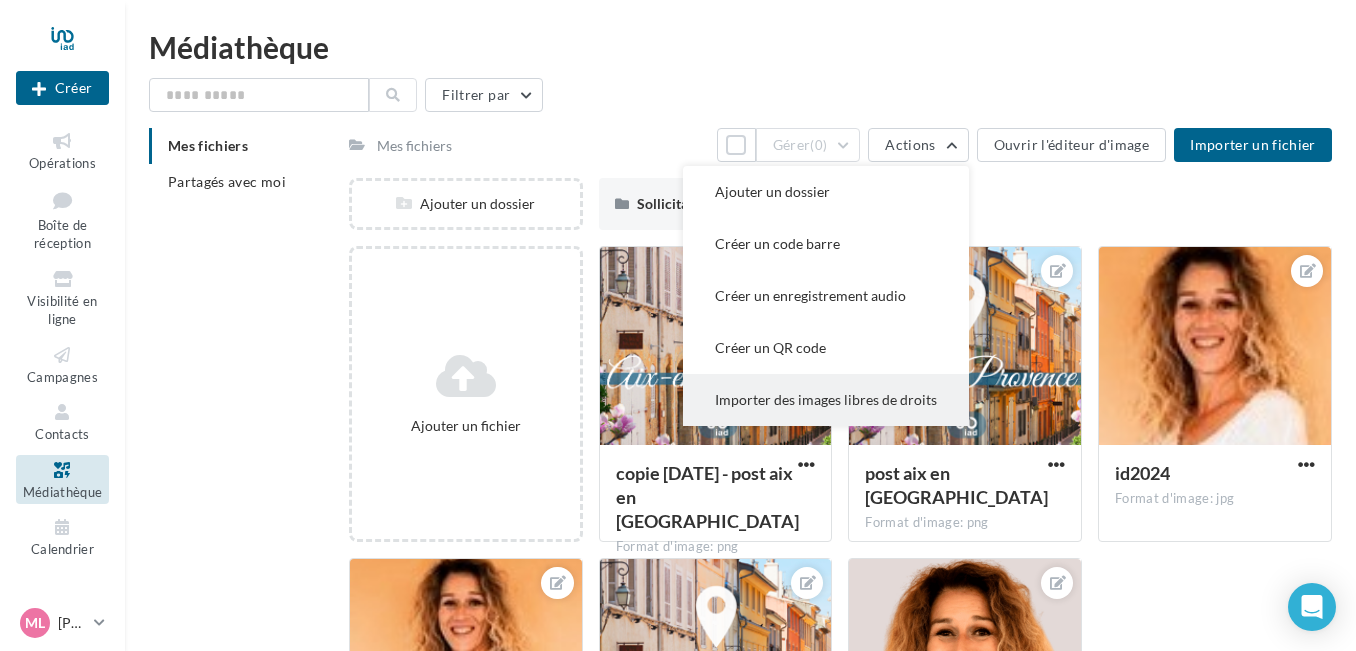 click on "Importer des images libres de droits" at bounding box center (826, 400) 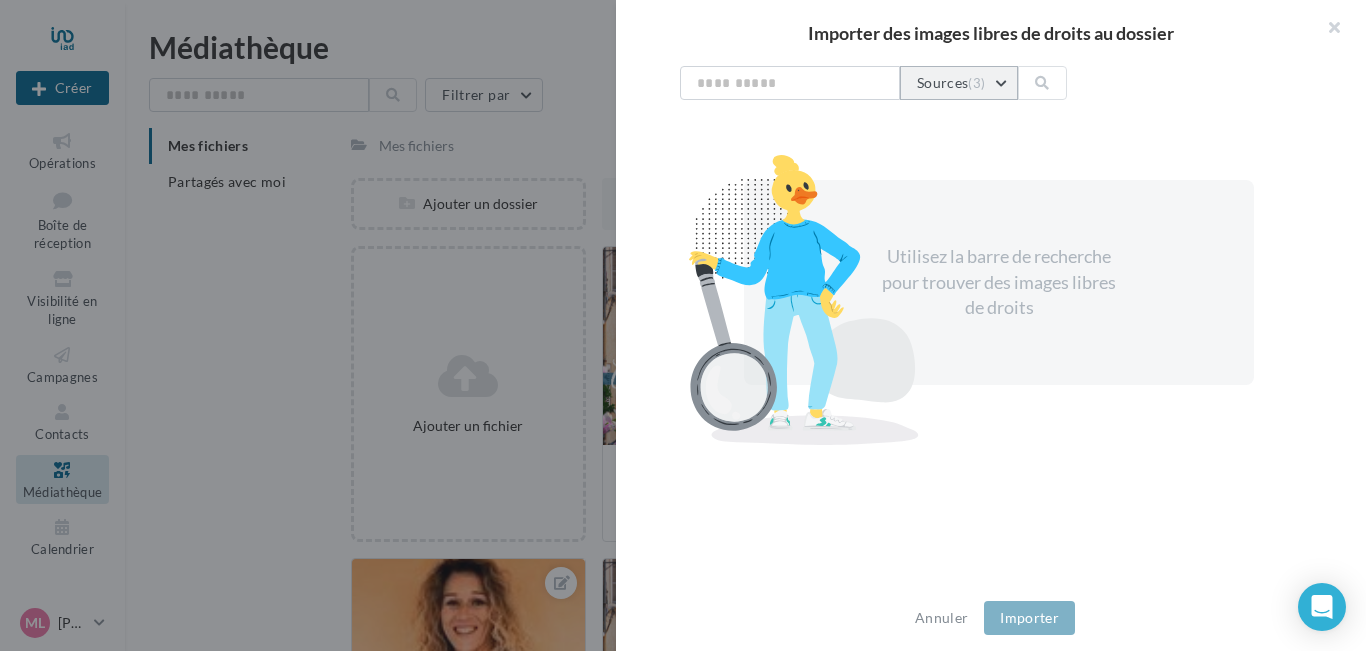 click on "Sources  (3)" at bounding box center (959, 83) 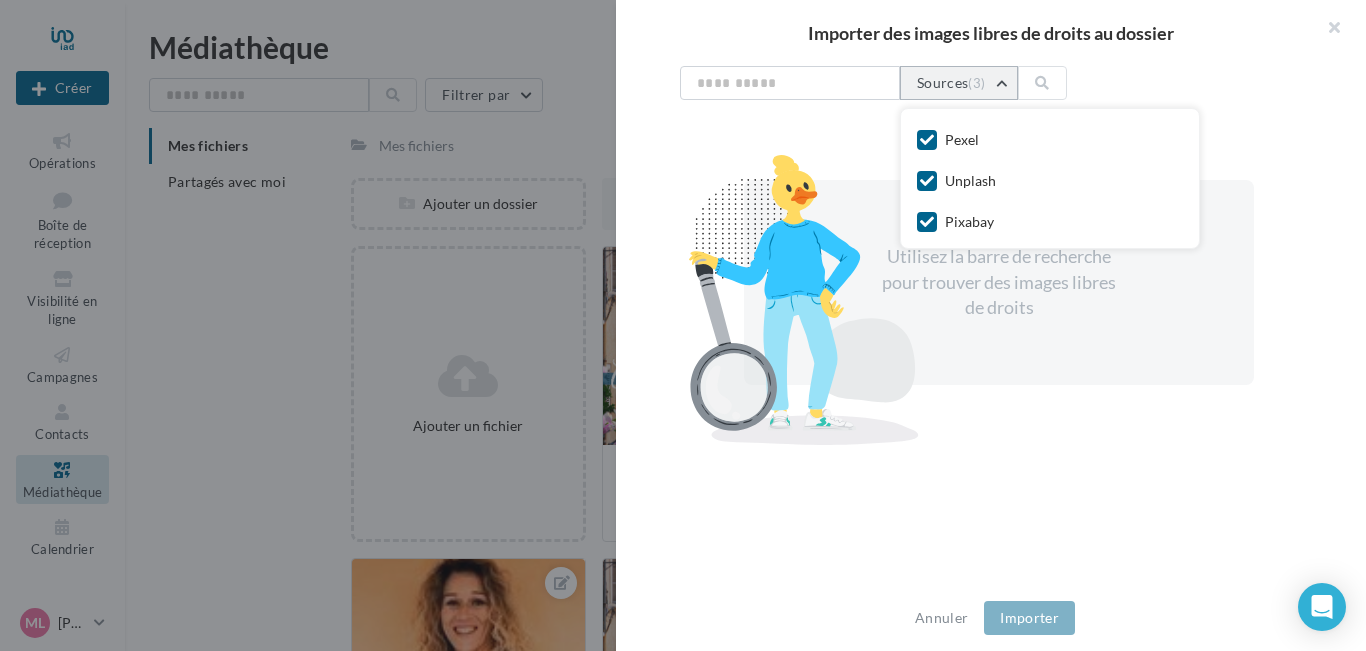 click on "Sources  (3)" at bounding box center (959, 83) 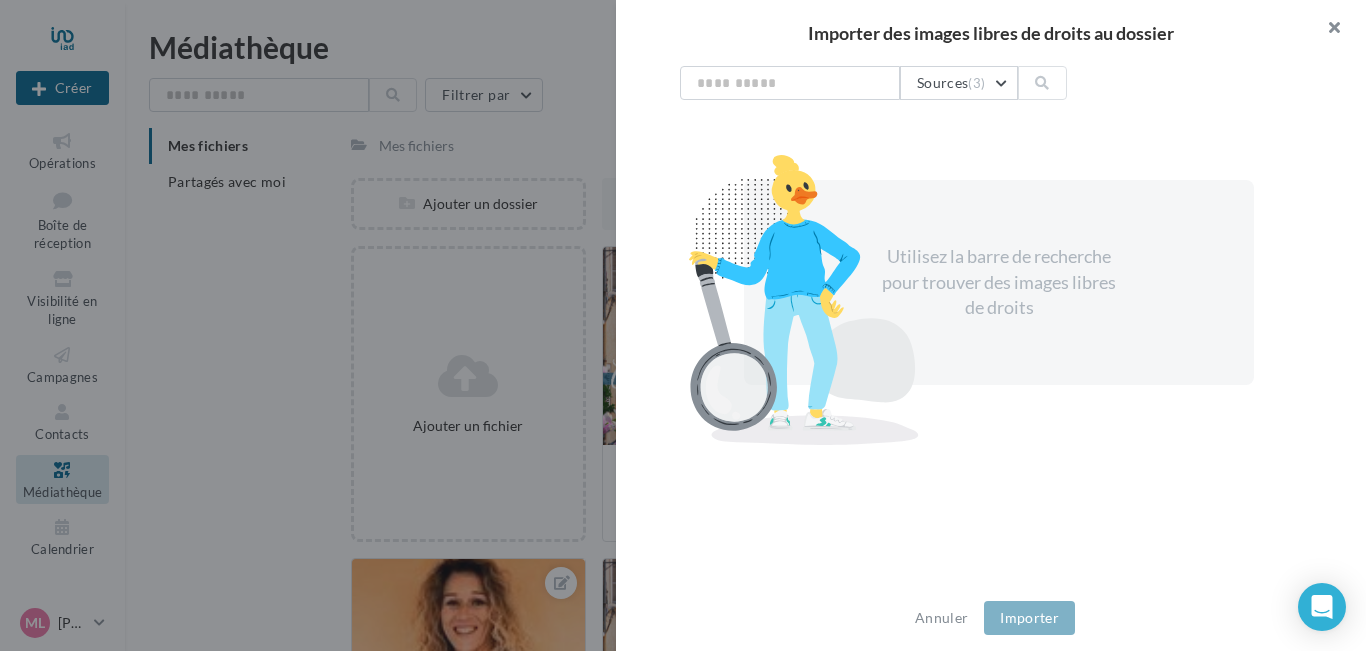 click at bounding box center [1326, 30] 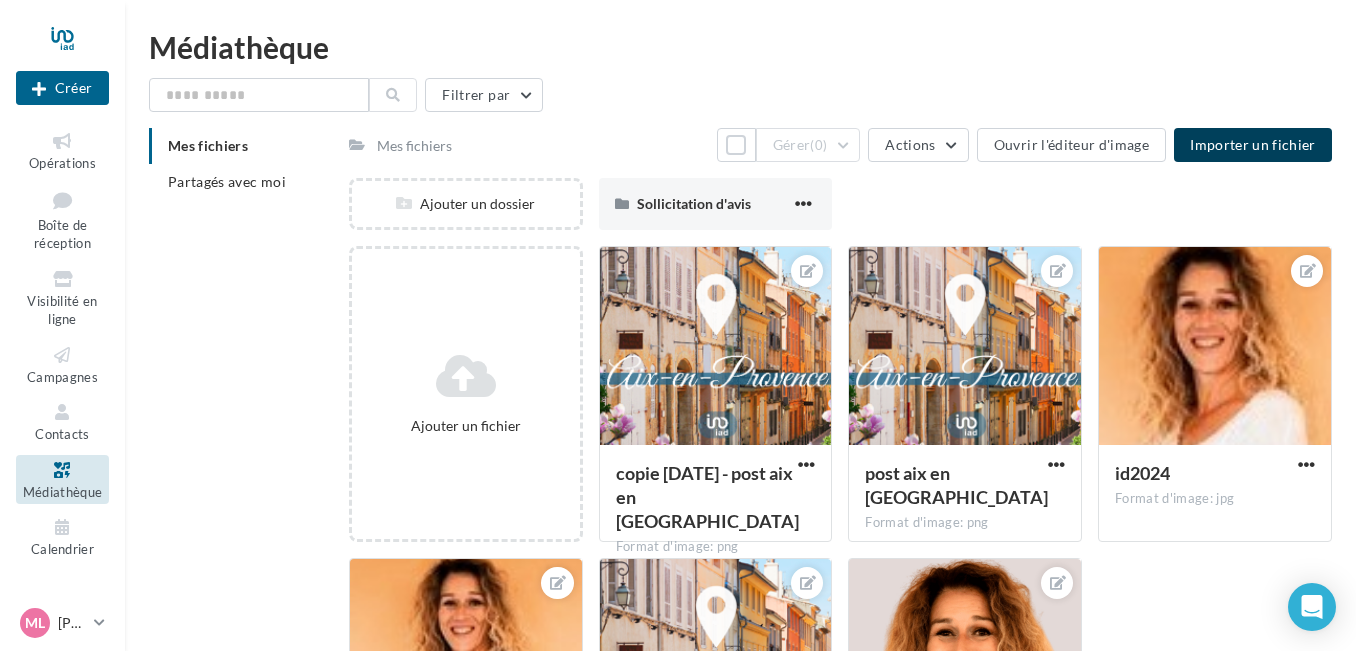 click on "Importer un fichier" at bounding box center (1253, 144) 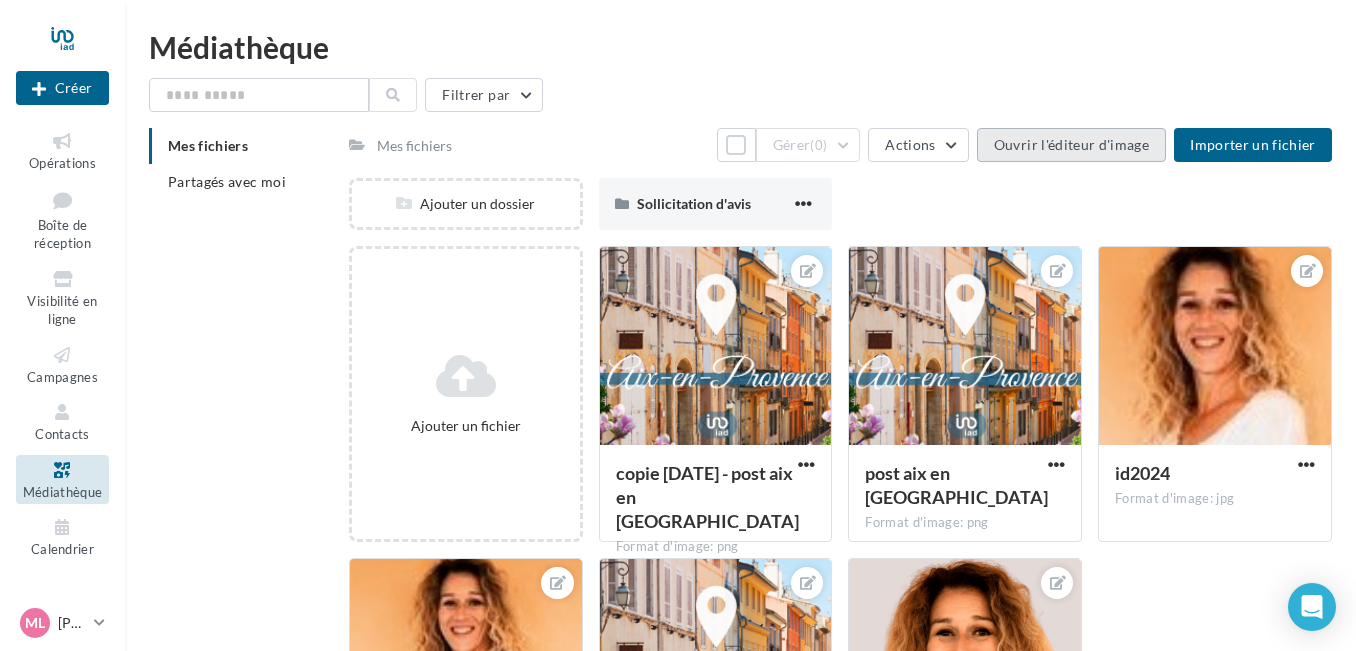 click on "Ouvrir l'éditeur d'image" at bounding box center [1071, 145] 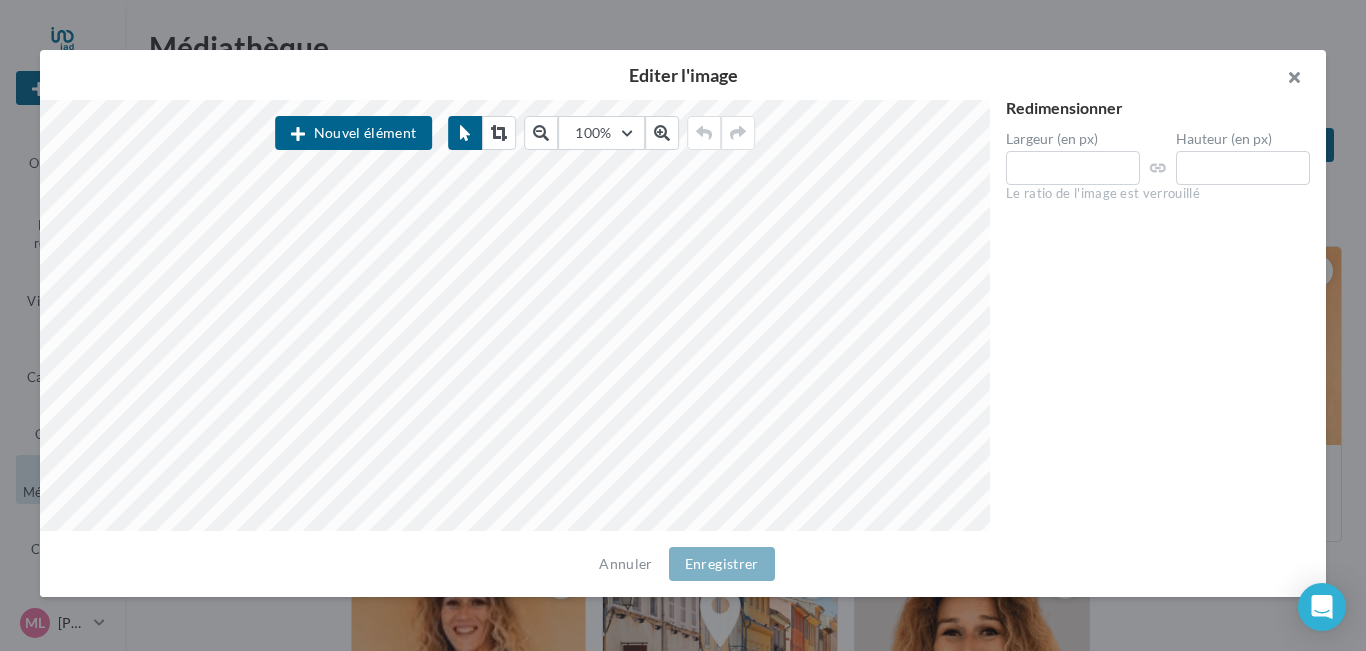 click at bounding box center (1286, 80) 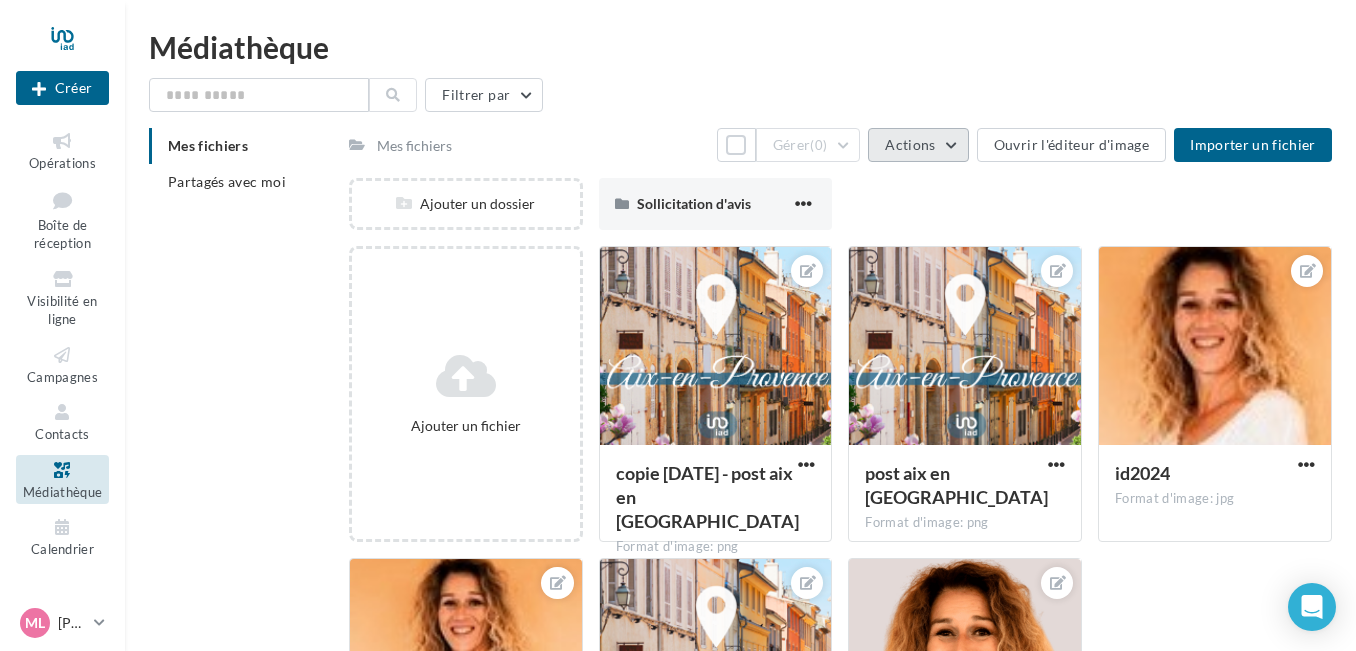 click on "Actions" at bounding box center (918, 145) 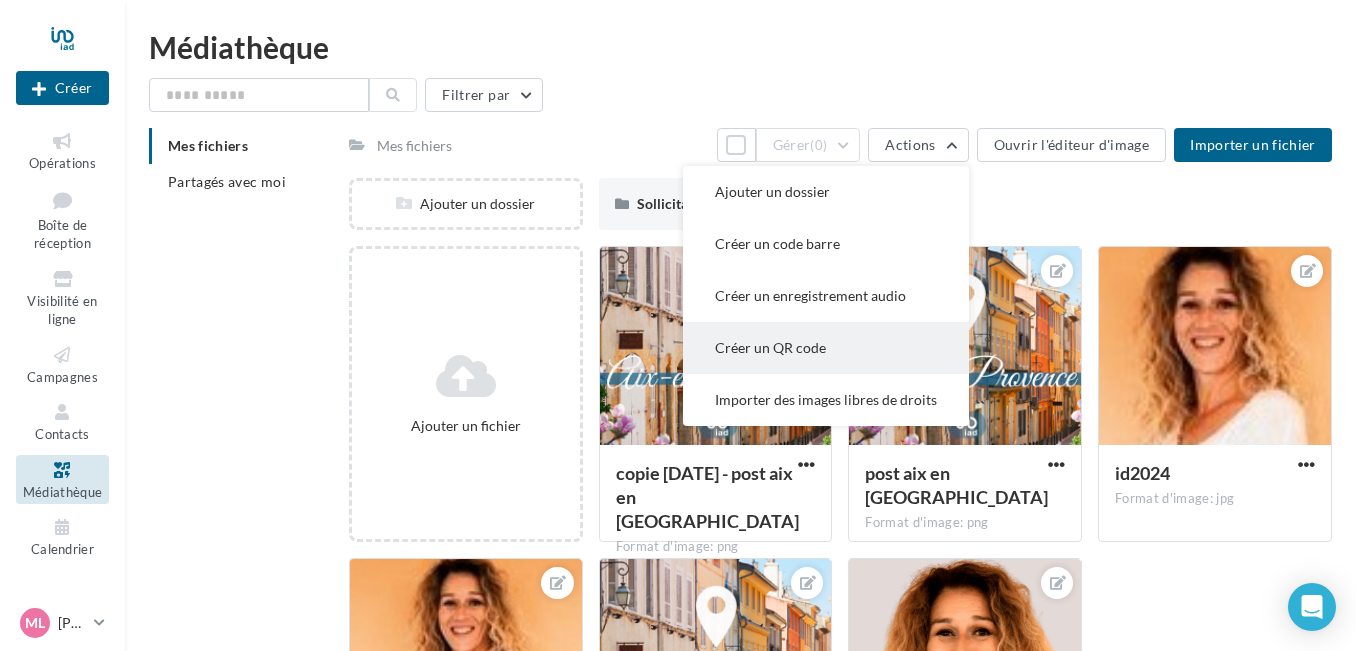 click on "Créer un QR code" at bounding box center (826, 348) 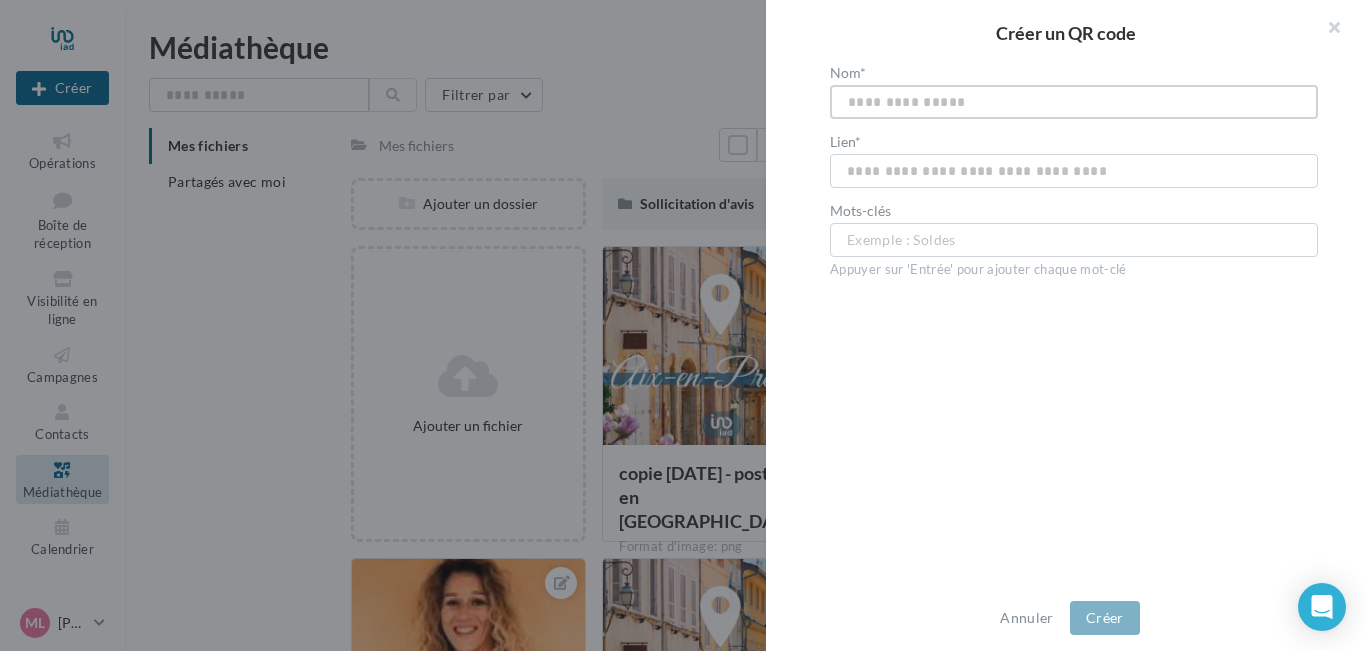 click at bounding box center (1074, 102) 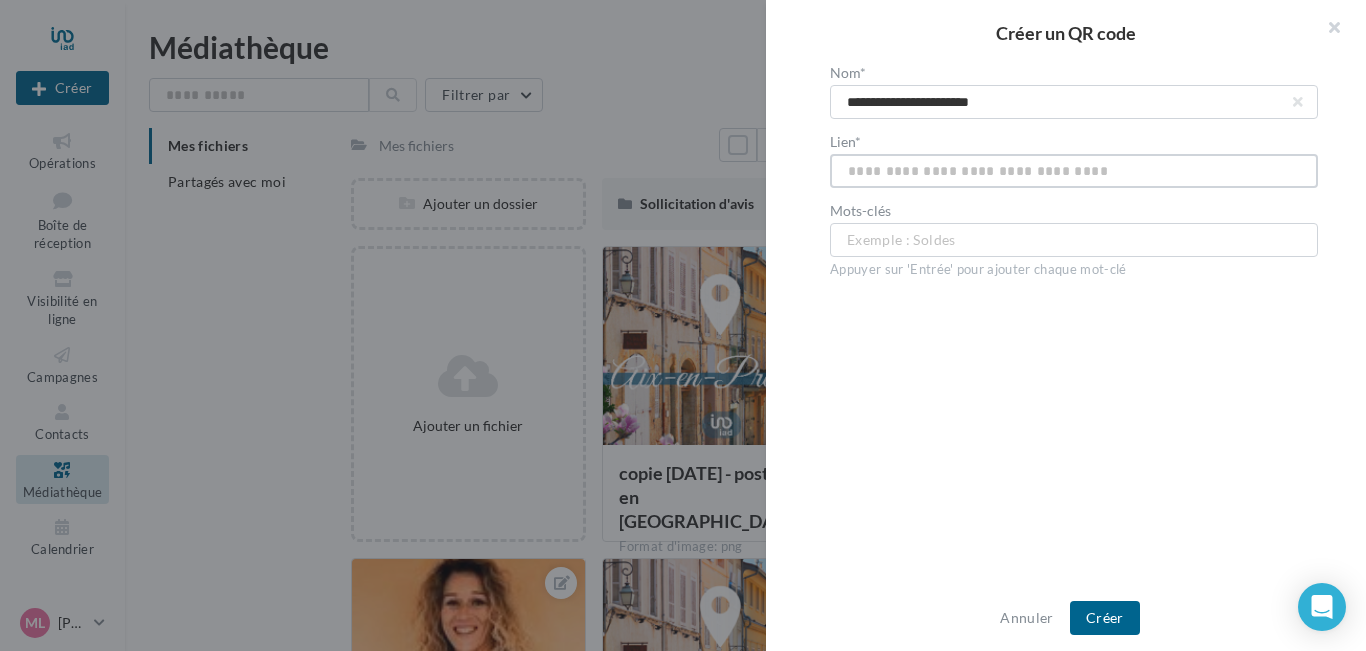 click at bounding box center [1074, 102] 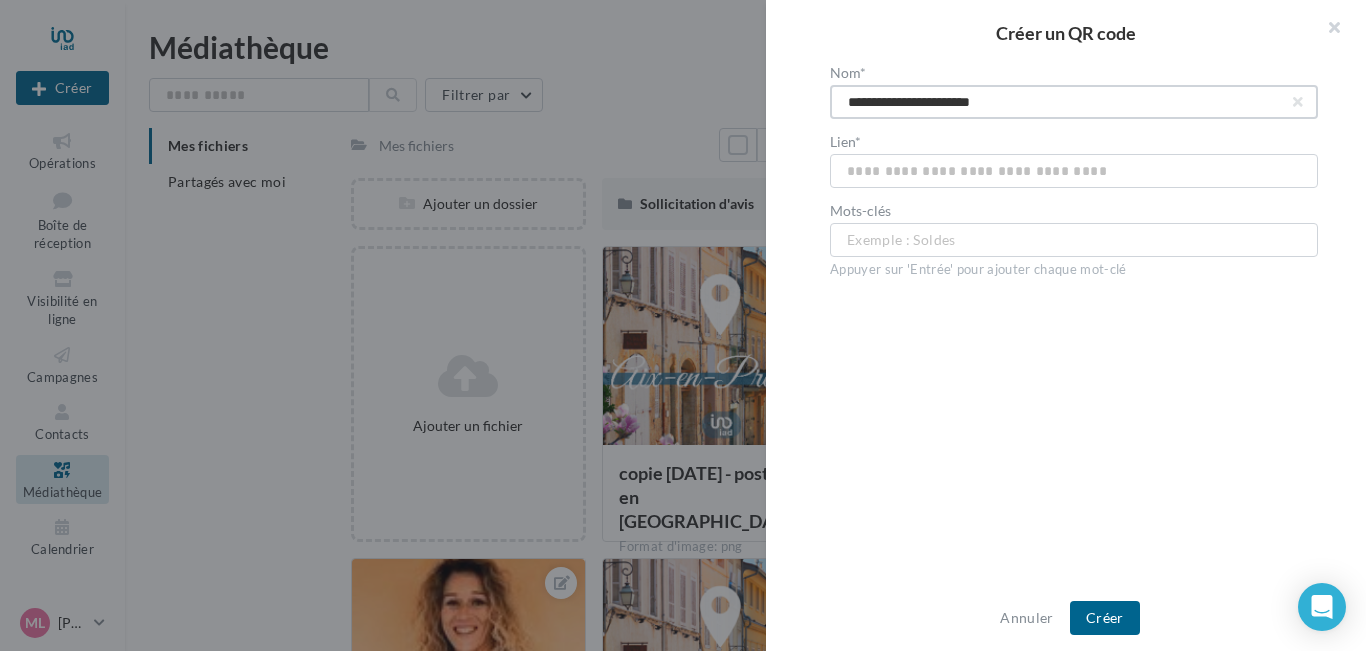 click on "**********" at bounding box center [1074, 102] 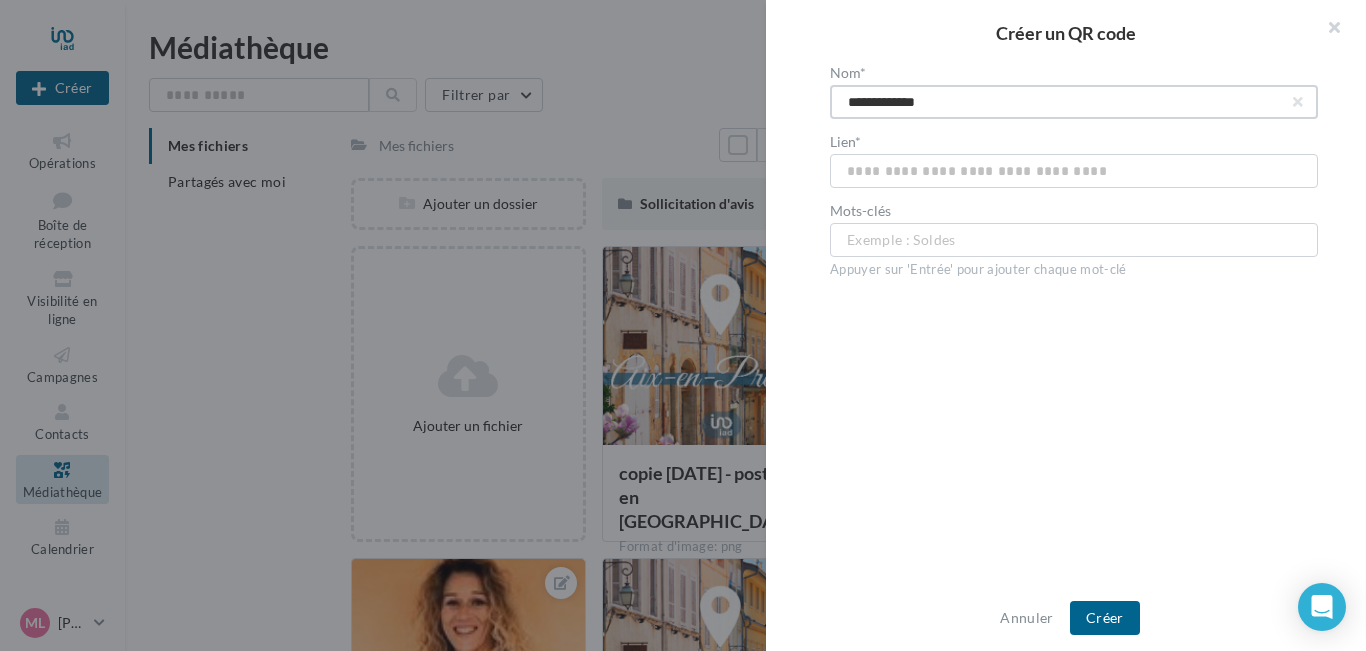 type on "**********" 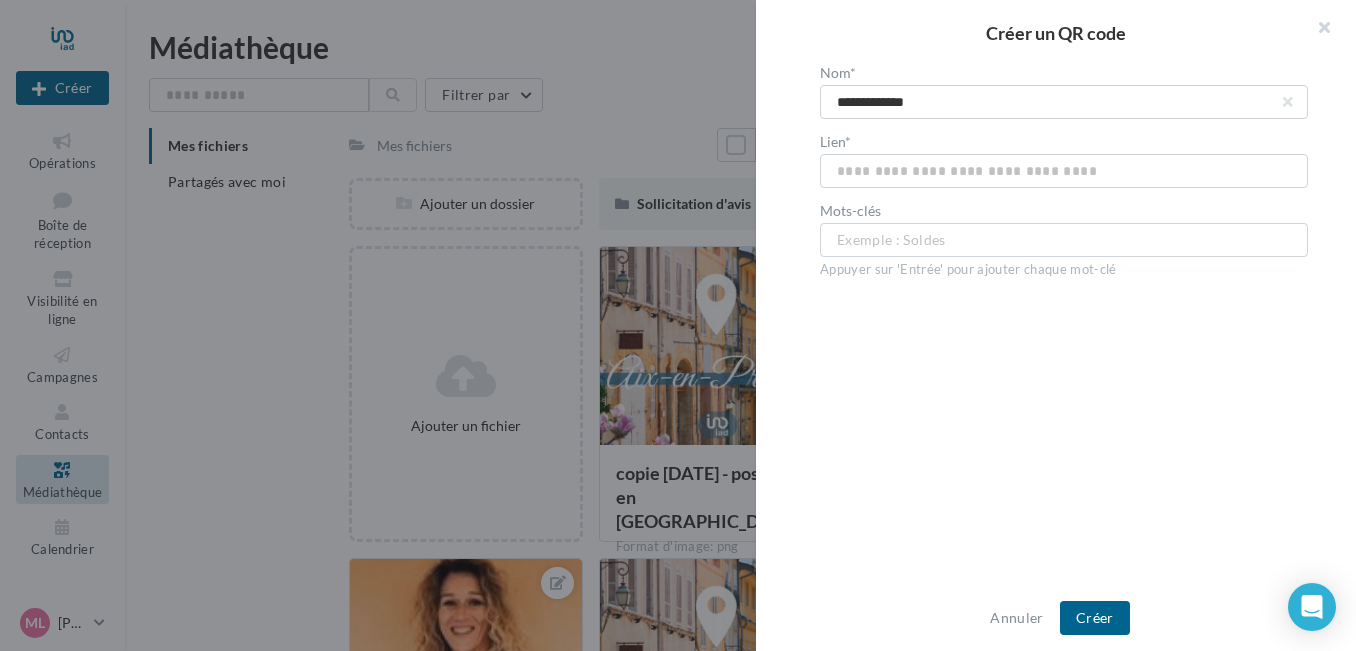 click at bounding box center (678, 325) 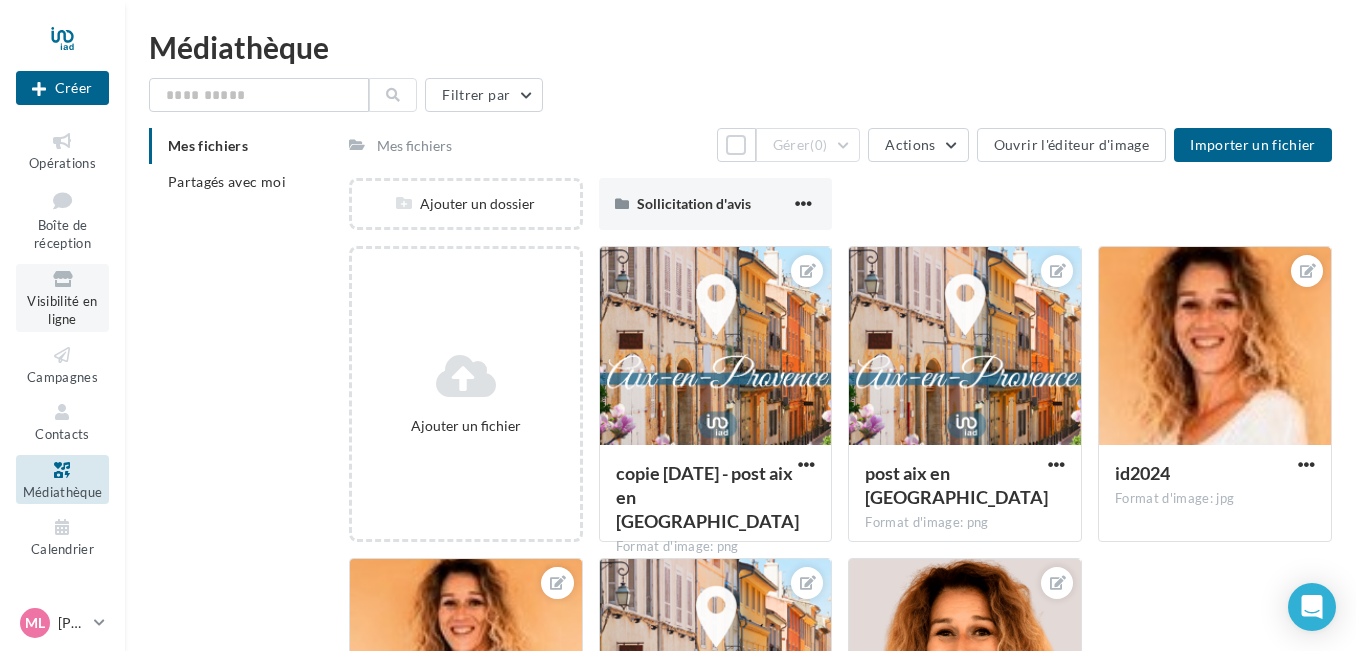 click on "Visibilité en ligne" at bounding box center [62, 310] 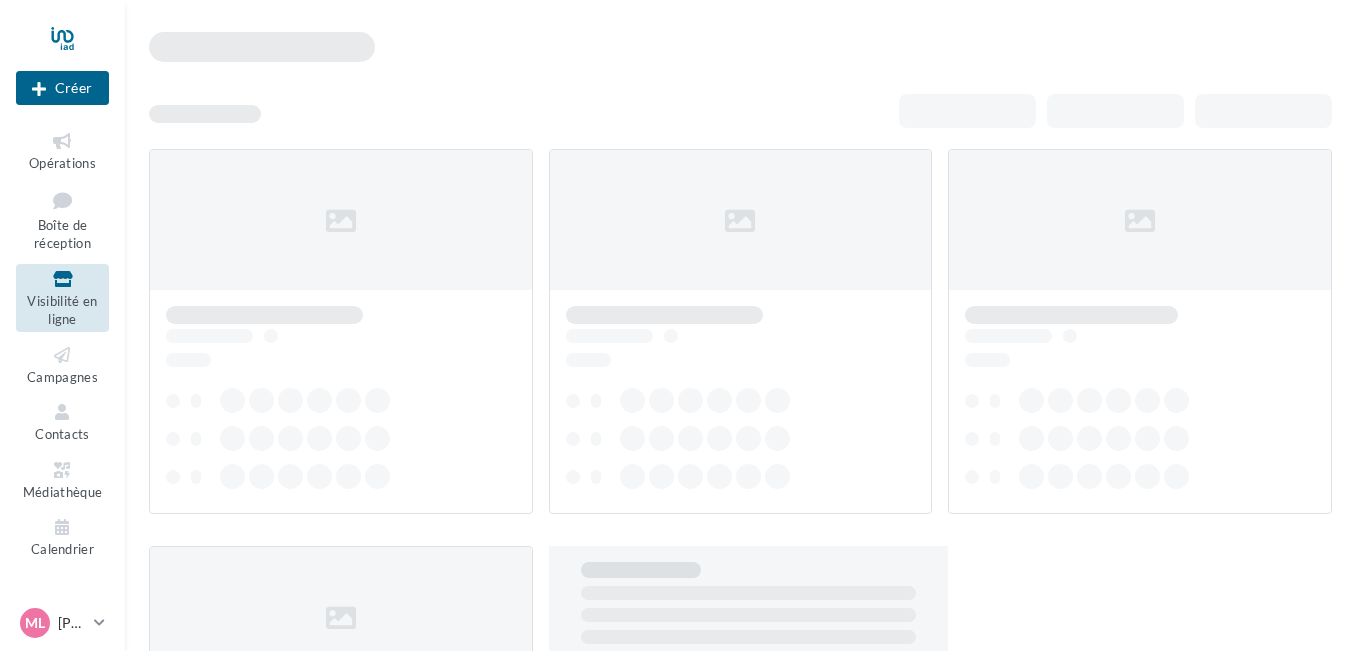 scroll, scrollTop: 0, scrollLeft: 0, axis: both 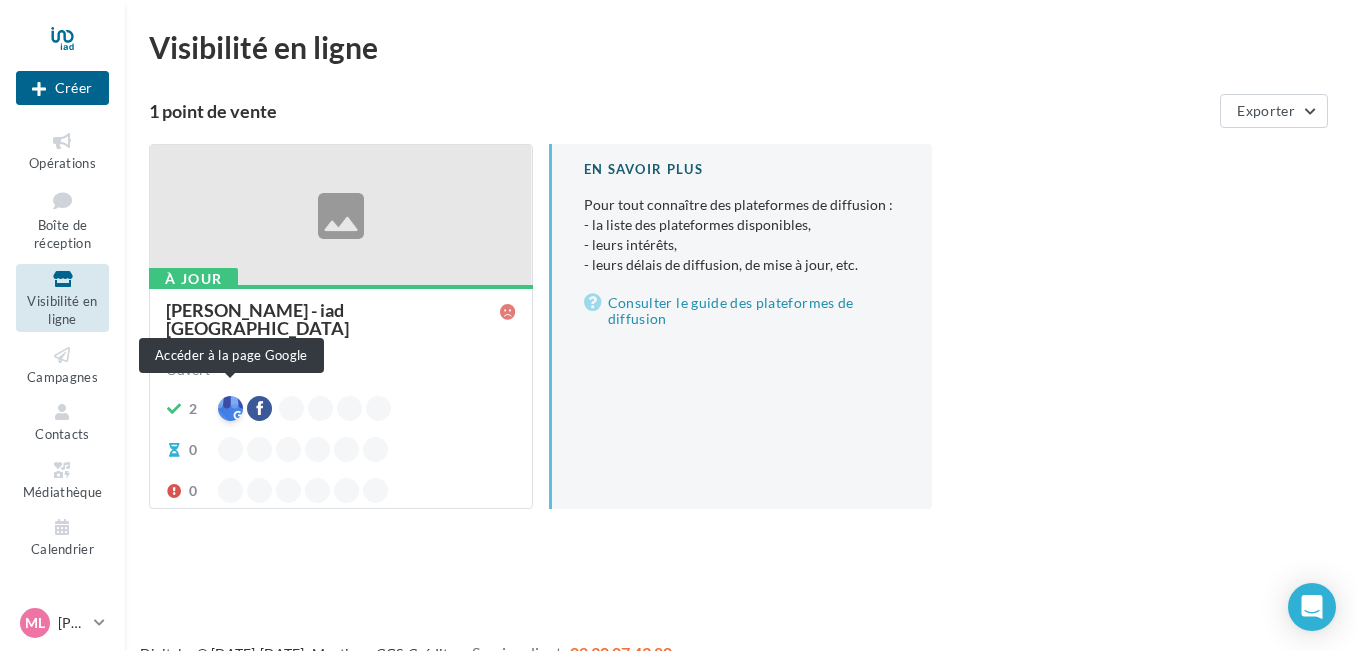click at bounding box center (230, 408) 